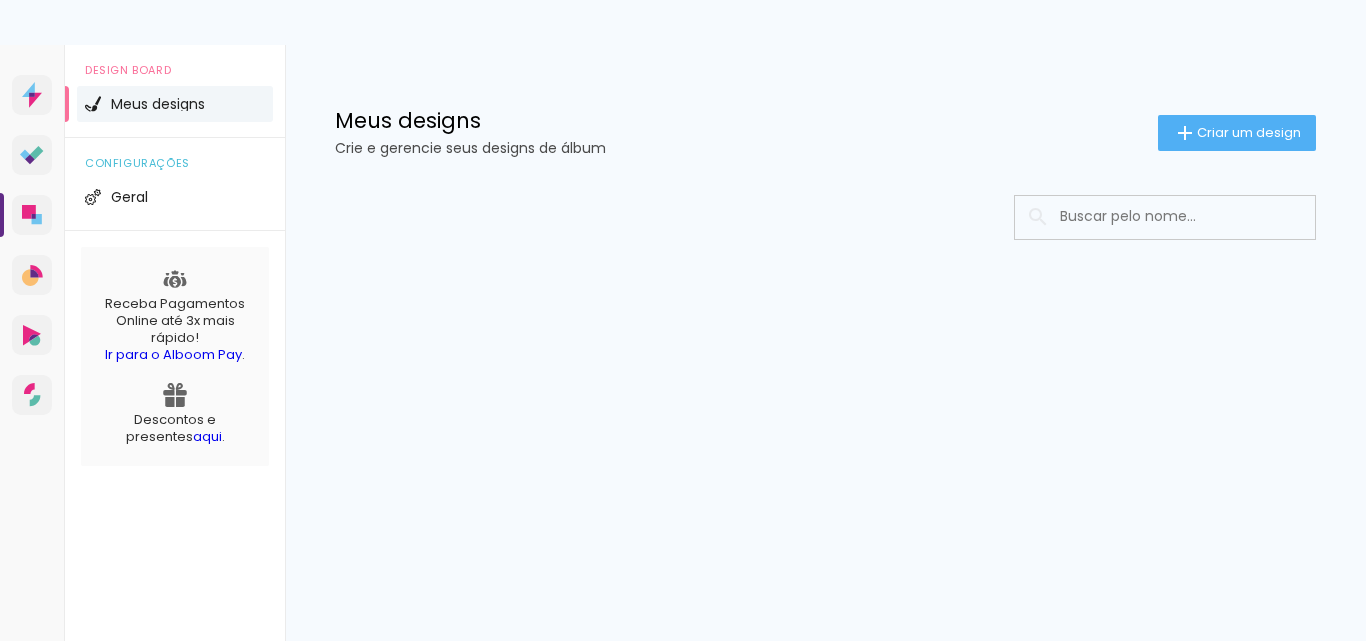 scroll, scrollTop: 0, scrollLeft: 0, axis: both 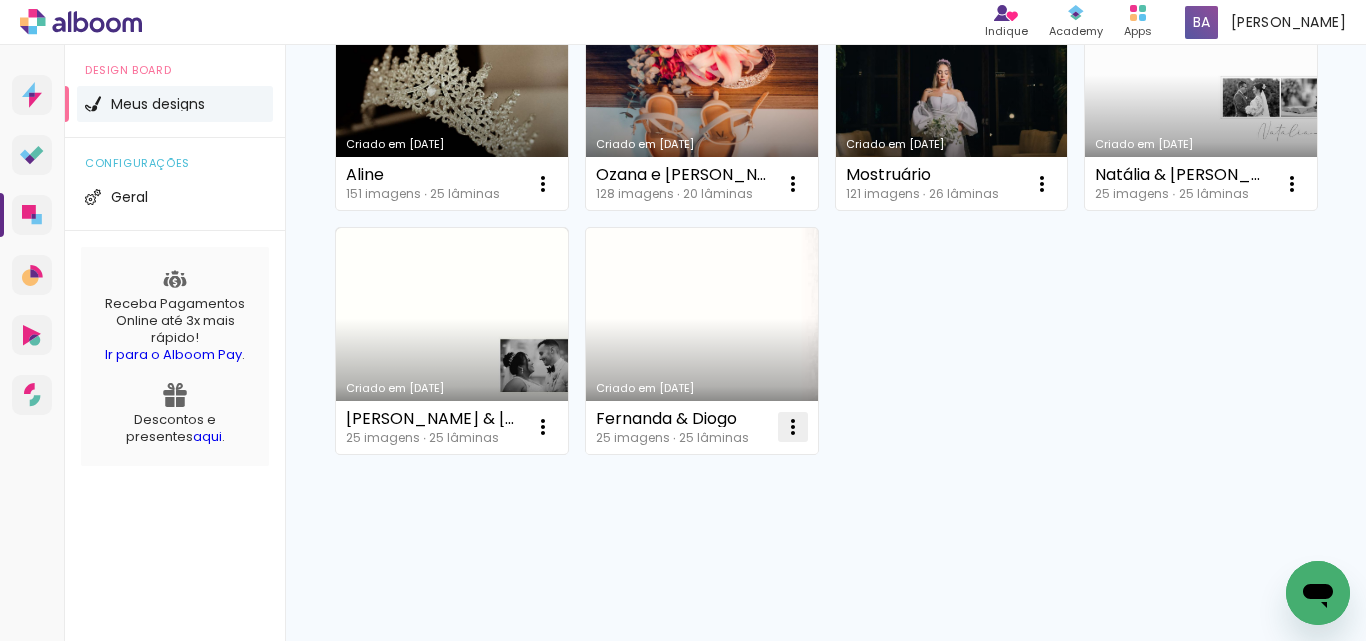 click at bounding box center [793, 427] 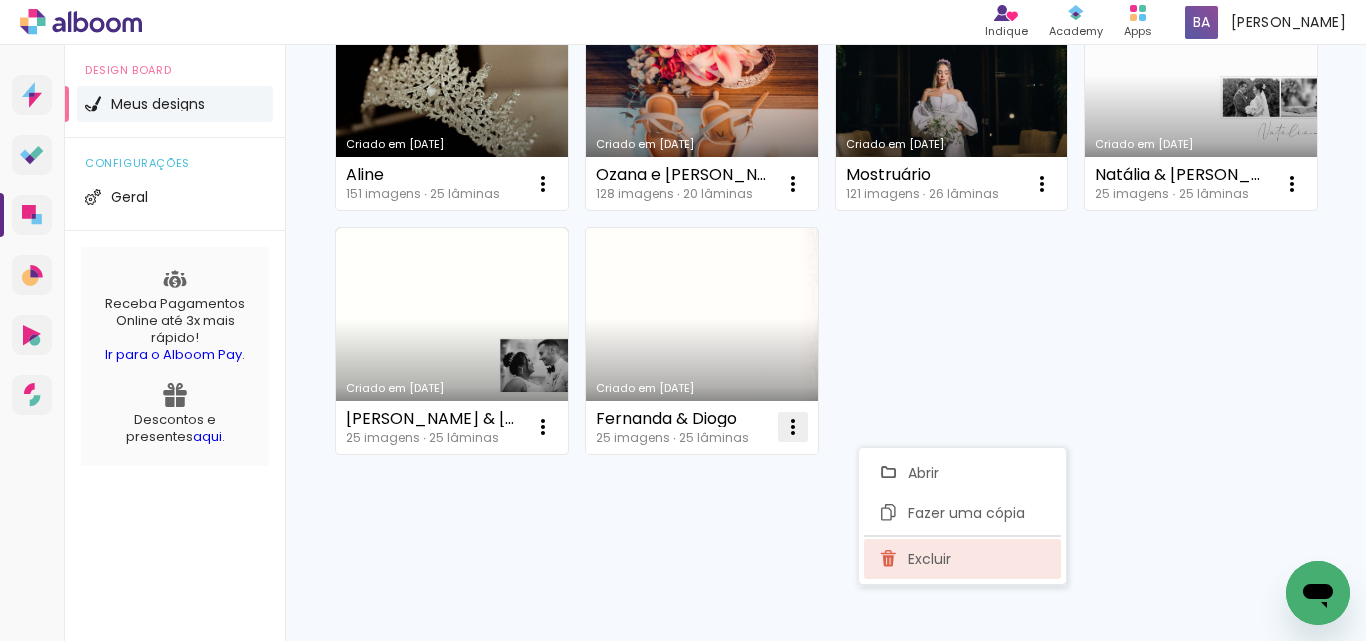click on "Excluir" 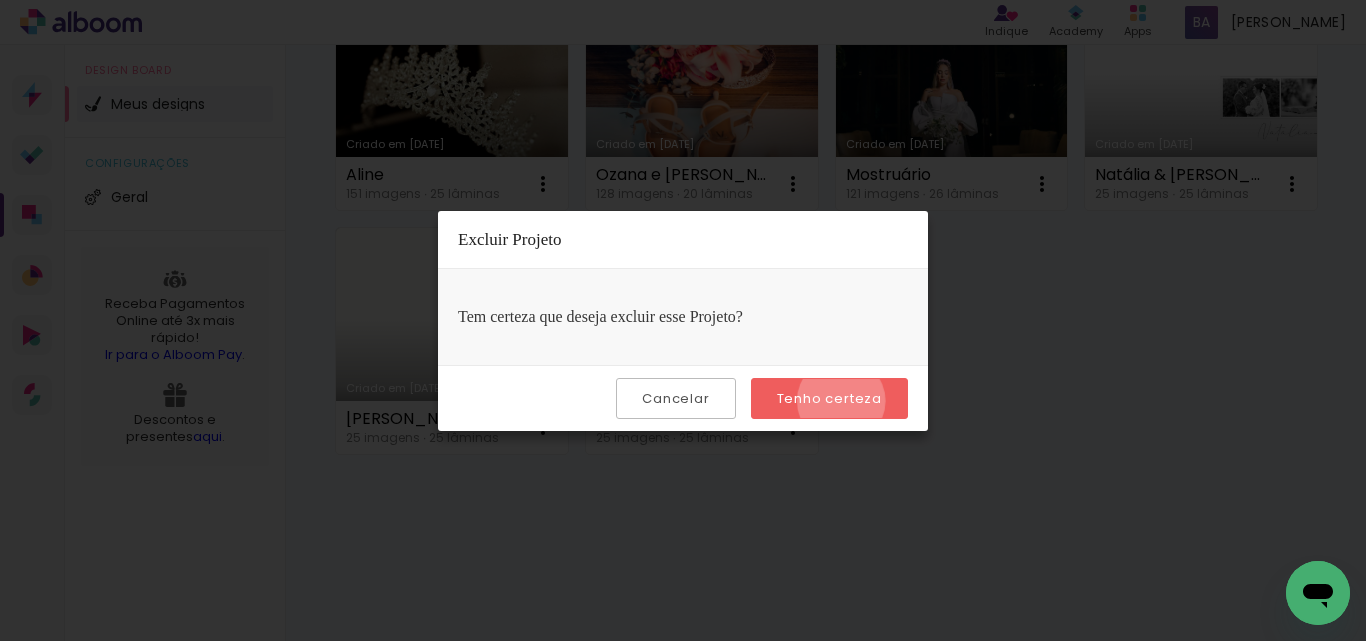 click on "Tenho certeza" at bounding box center [0, 0] 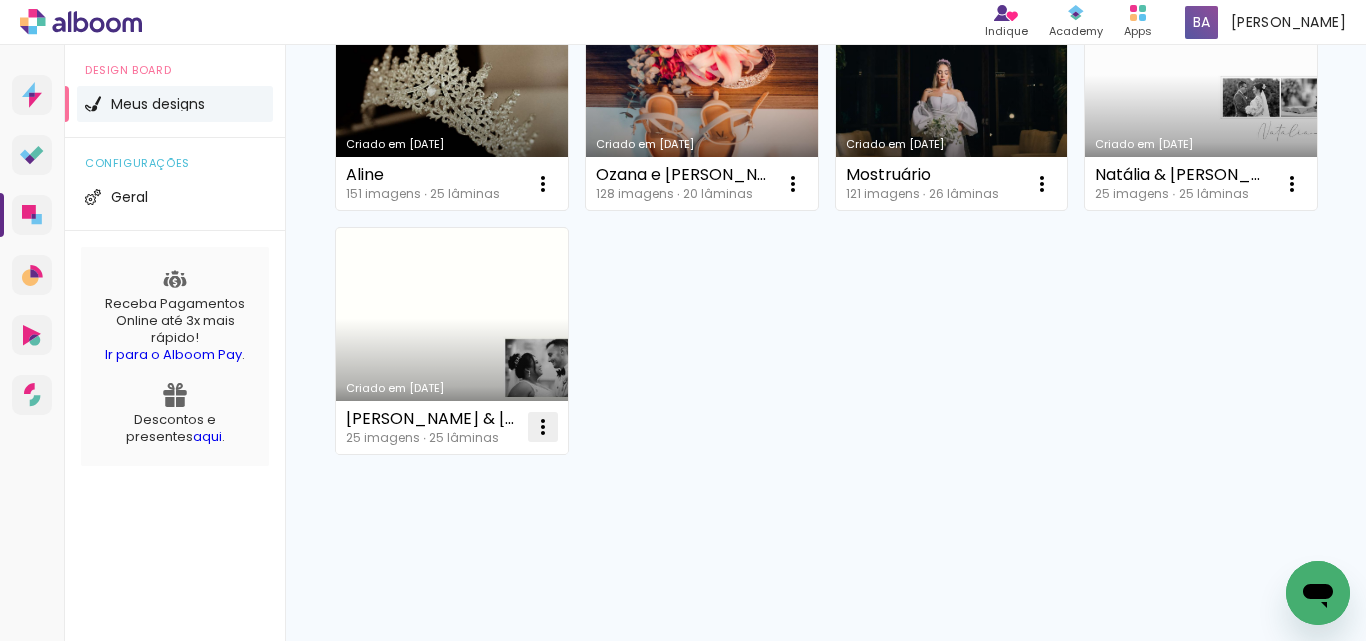 click at bounding box center (543, -547) 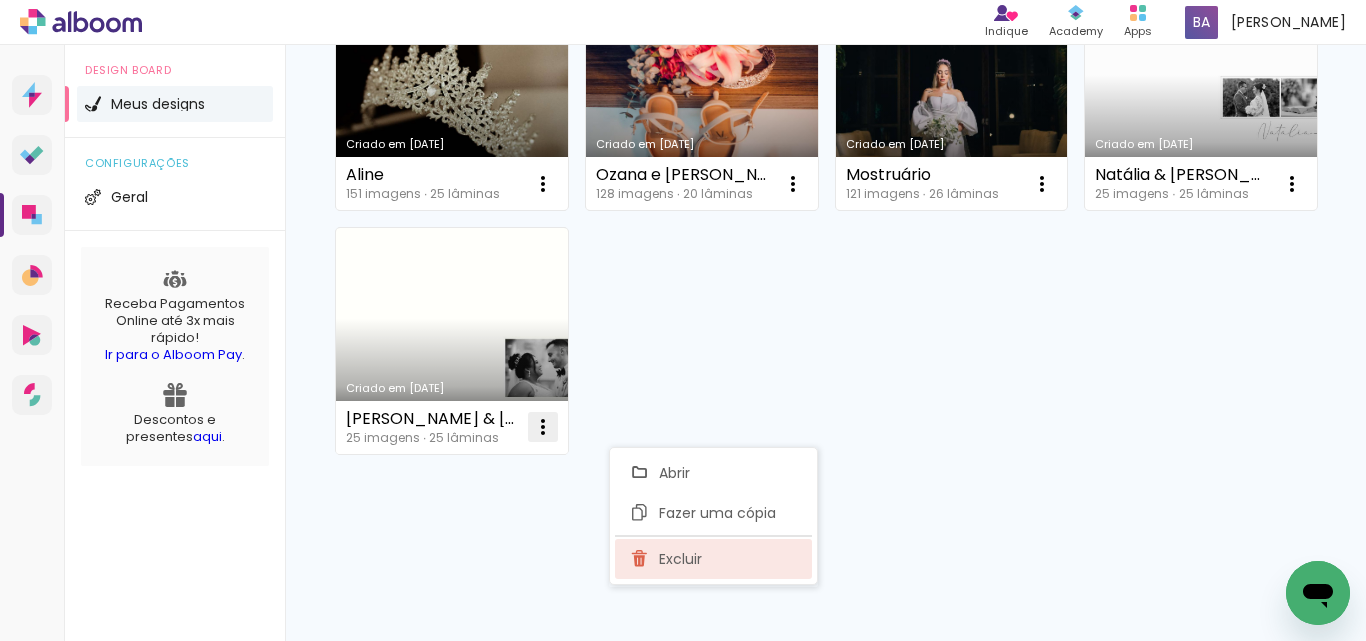 click on "Excluir" 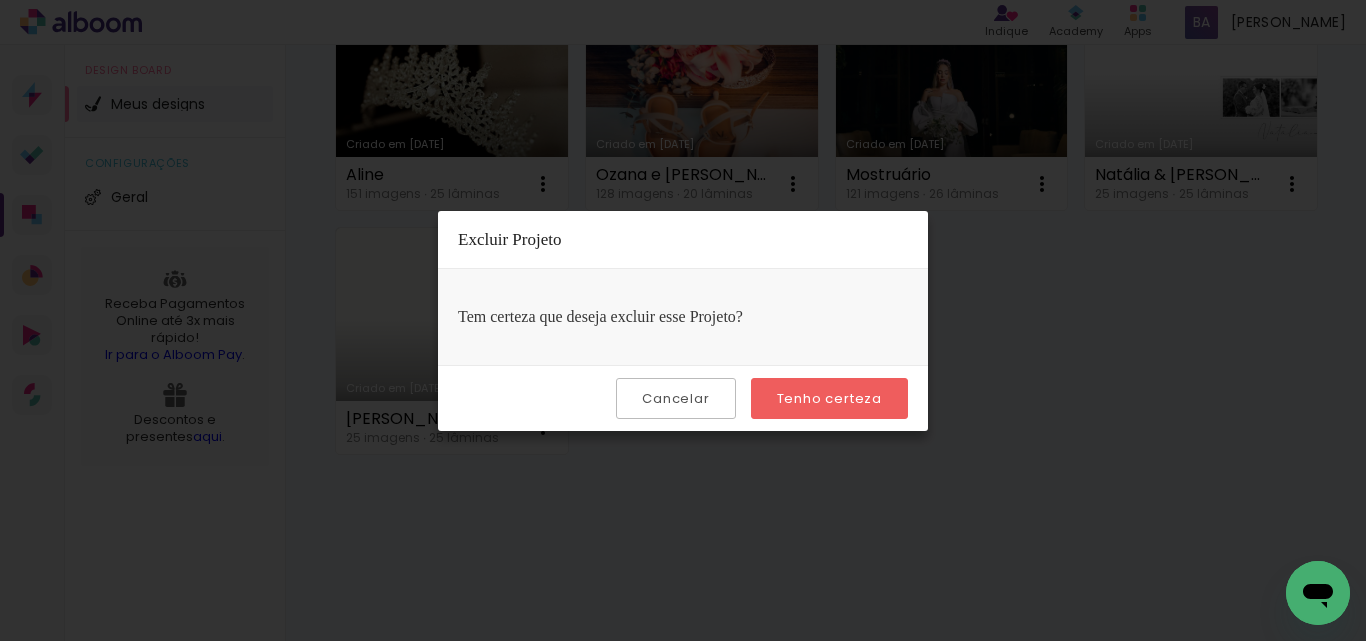 click on "Tenho certeza" at bounding box center (0, 0) 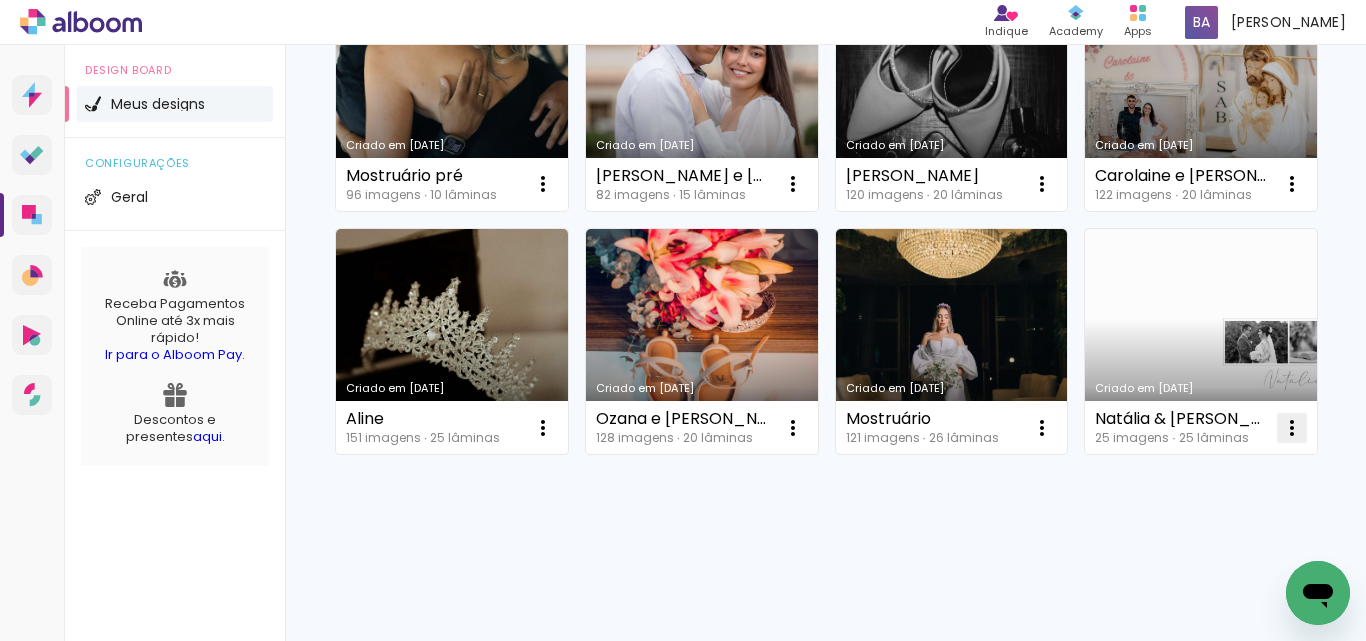 click at bounding box center [1292, 428] 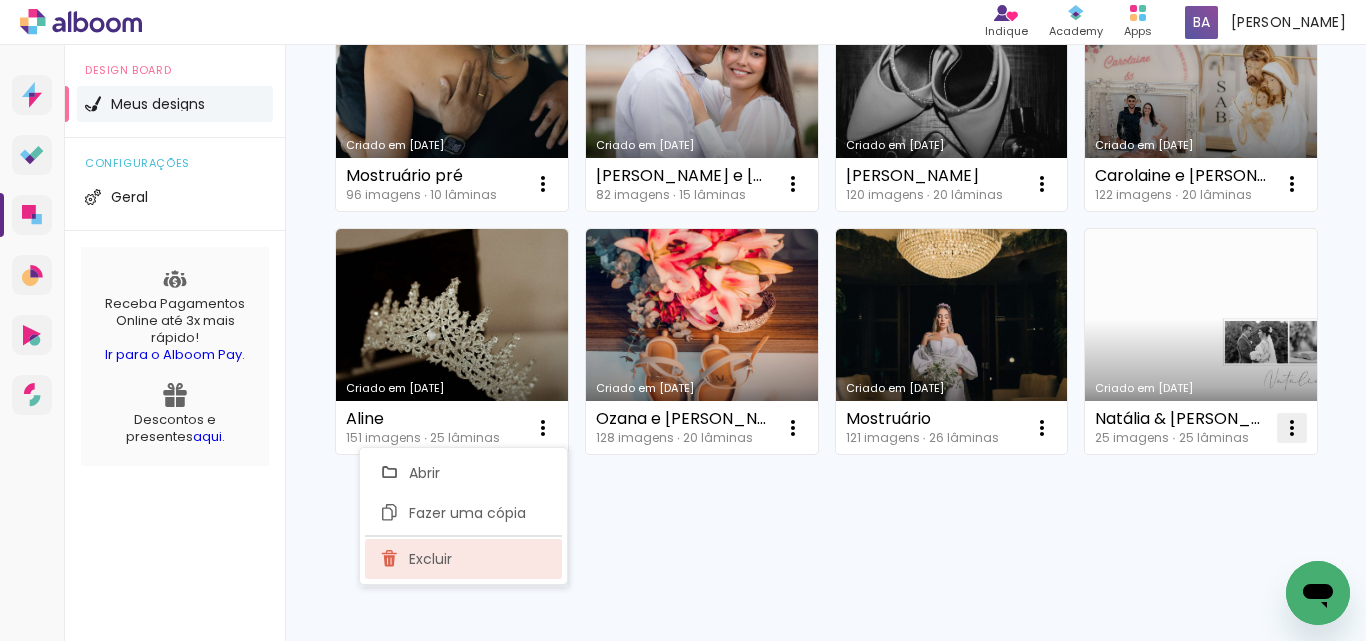click on "Excluir" 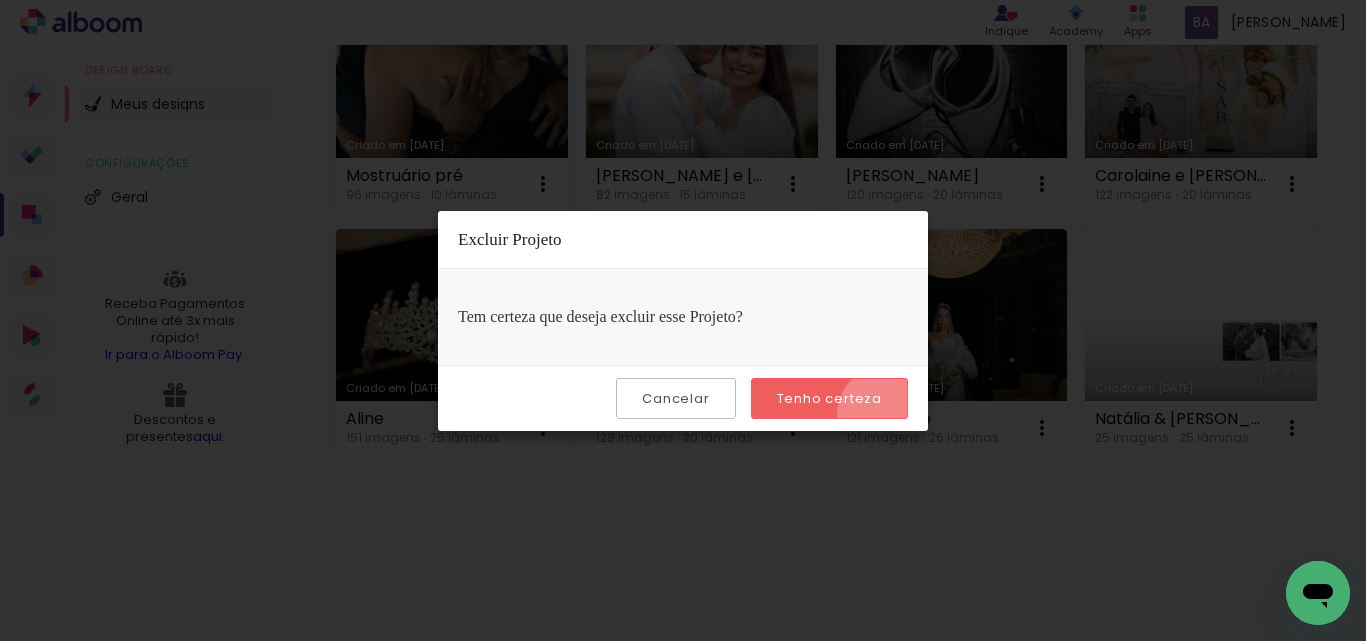 click on "Tenho certeza" at bounding box center [829, 398] 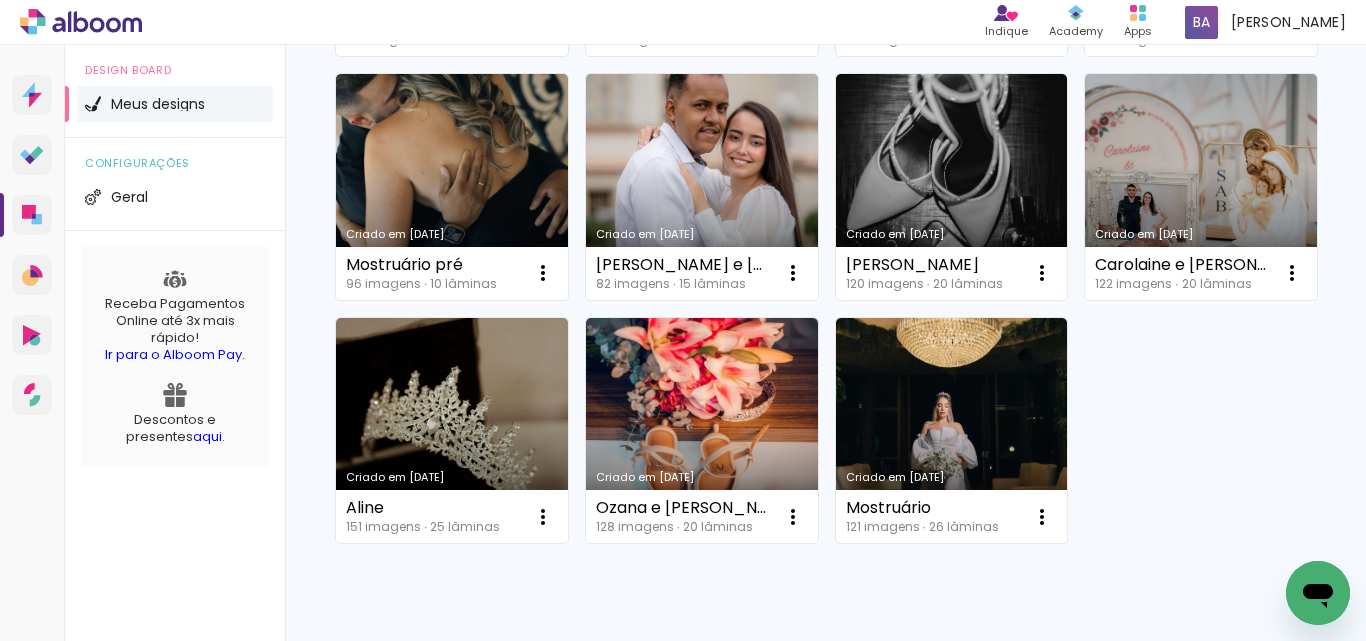 scroll, scrollTop: 502, scrollLeft: 0, axis: vertical 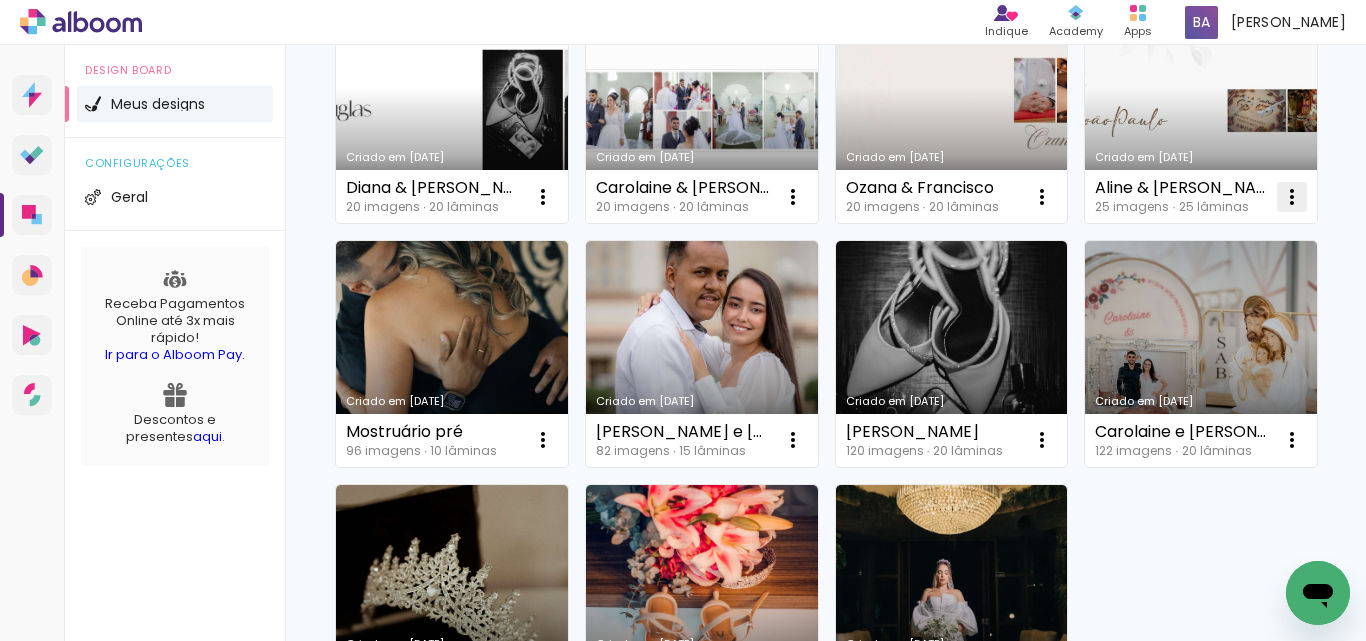 click at bounding box center [543, -47] 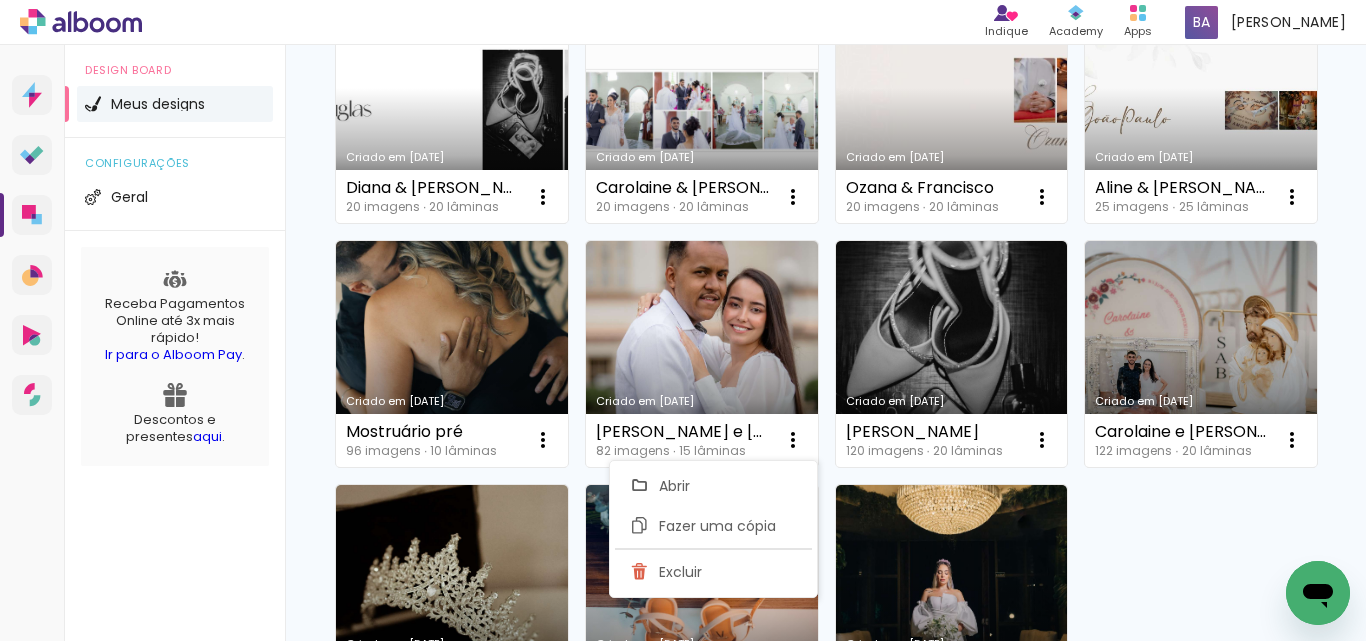 click on "Prosite Website + Landing pages
Proof Sistema de seleção e venda de fotos
Designbox Diagramação de álbuns
Alboom CRM Vendas e fluxo de trabalho
Alboom AR Realidade Aumentada
Alboom Pay Receba pagamentos online" at bounding box center (32, 365) 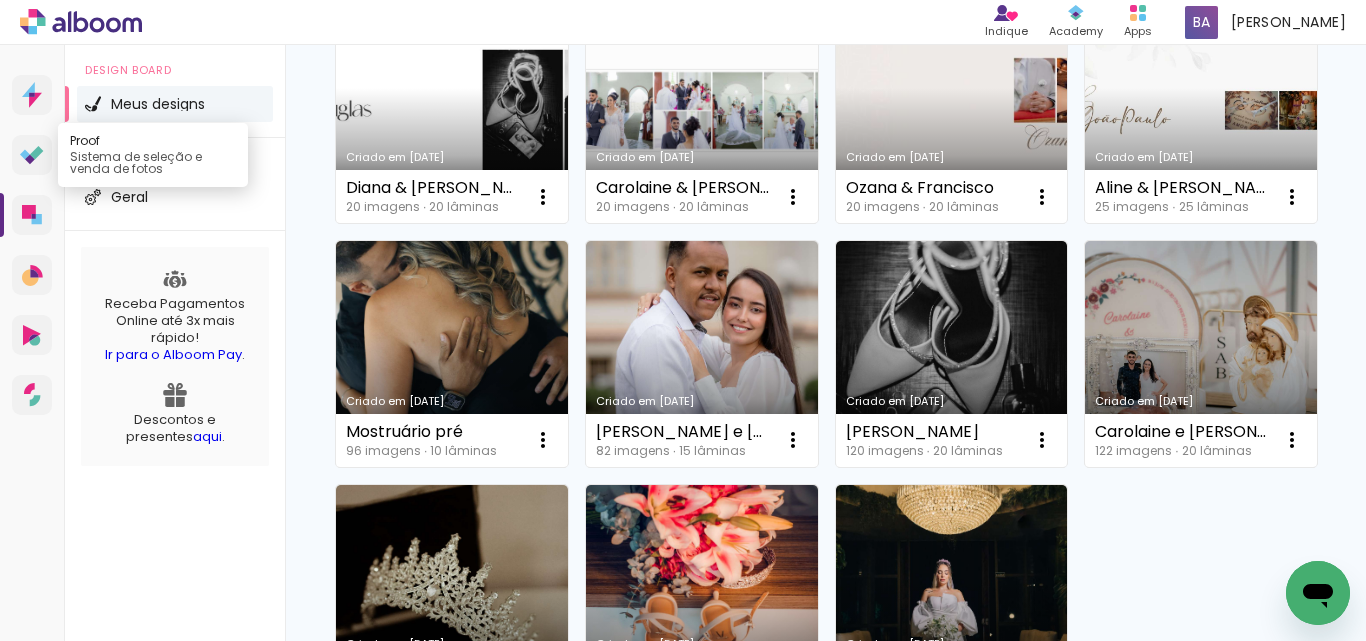 click 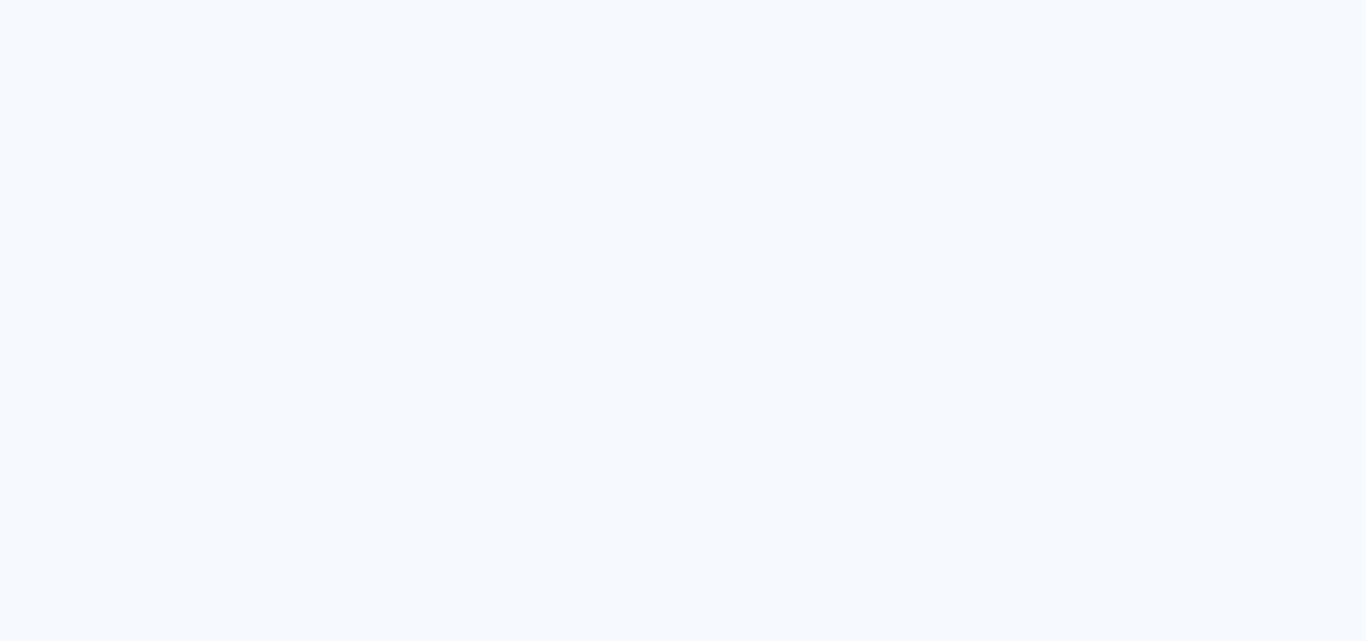 scroll, scrollTop: 0, scrollLeft: 0, axis: both 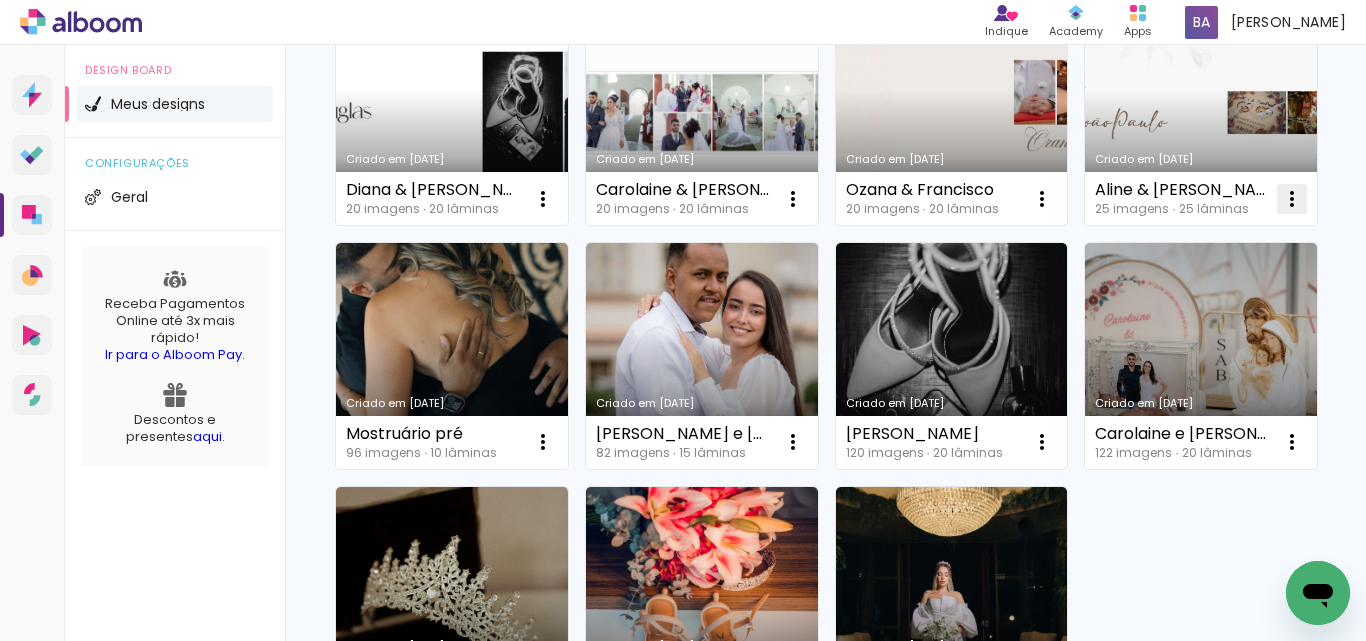 click at bounding box center (543, -45) 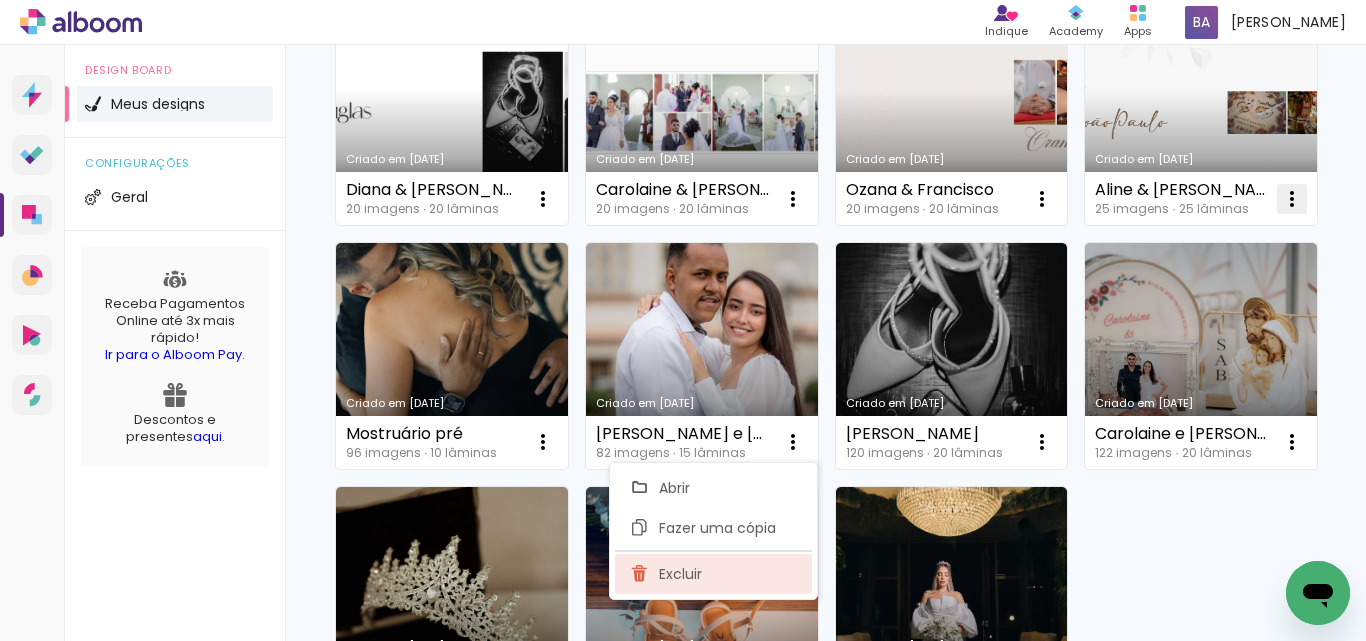 click on "Excluir" 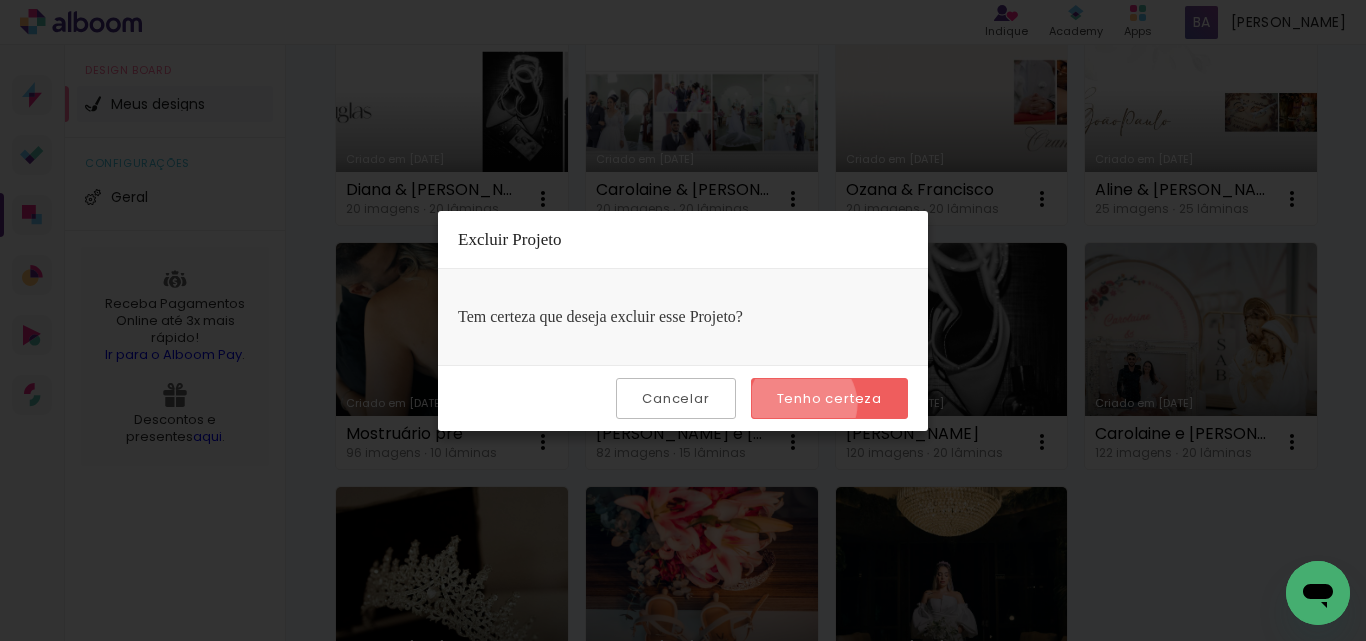 click on "Tenho certeza" at bounding box center (0, 0) 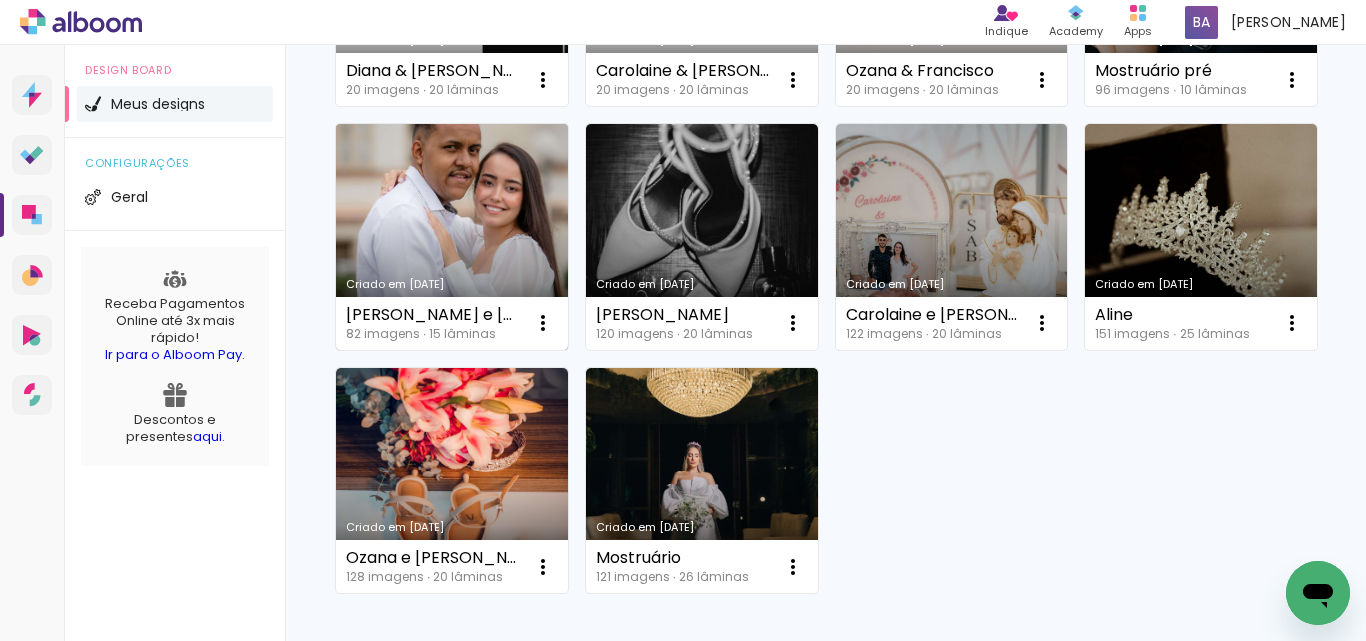 scroll, scrollTop: 667, scrollLeft: 0, axis: vertical 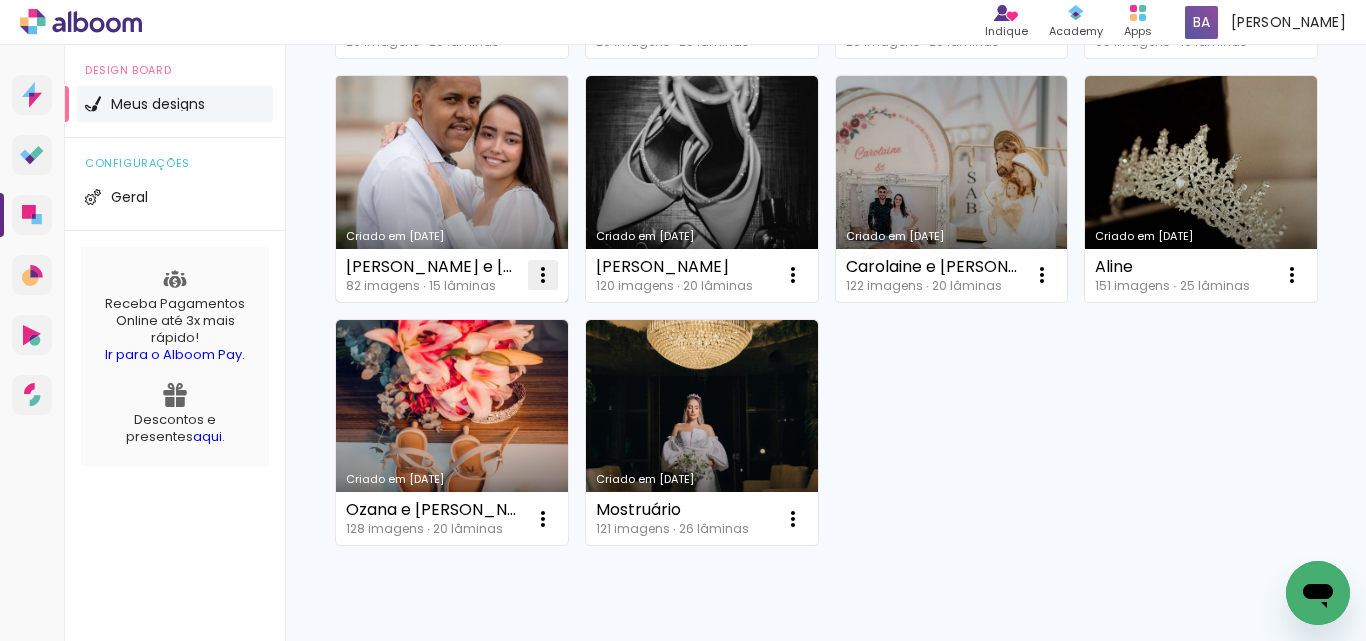 click at bounding box center (543, -212) 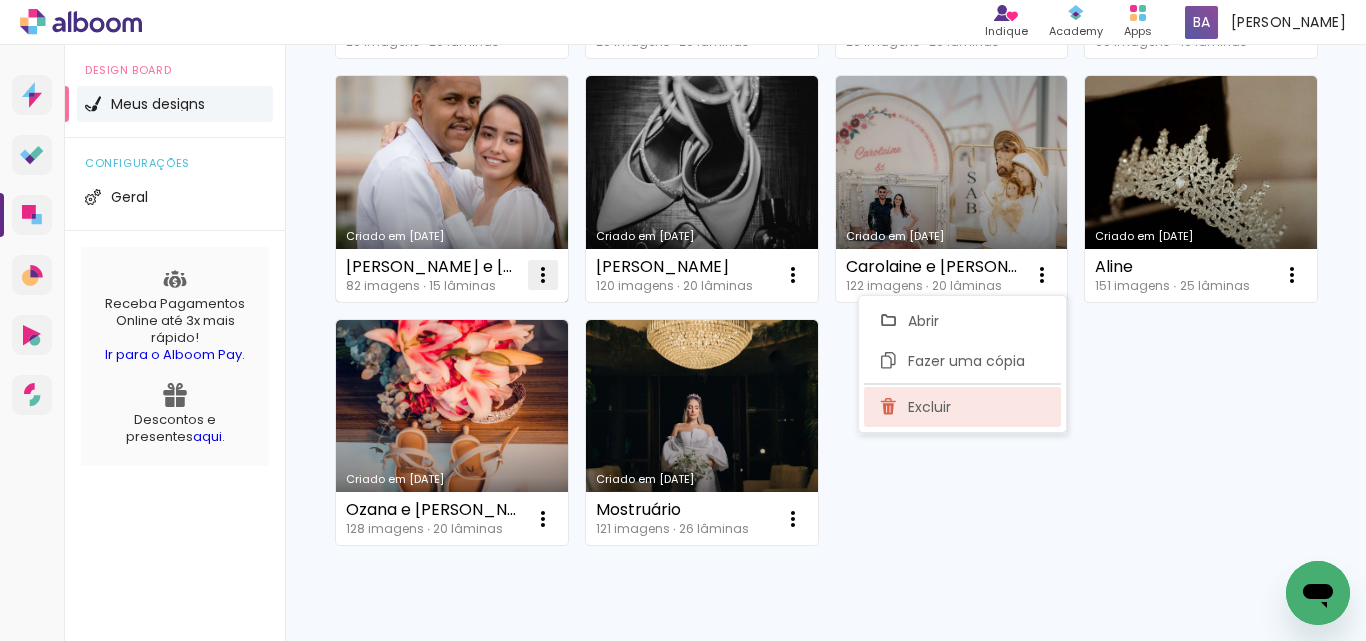 click on "Excluir" 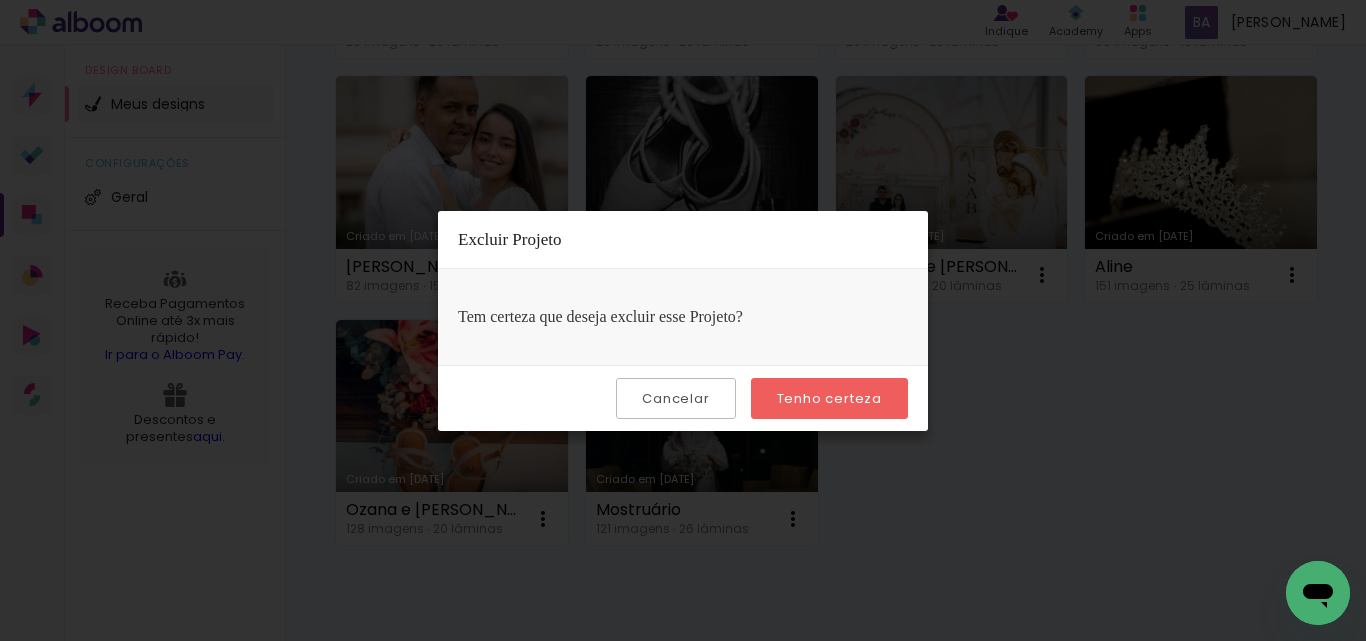 click on "Tenho certeza" at bounding box center (829, 398) 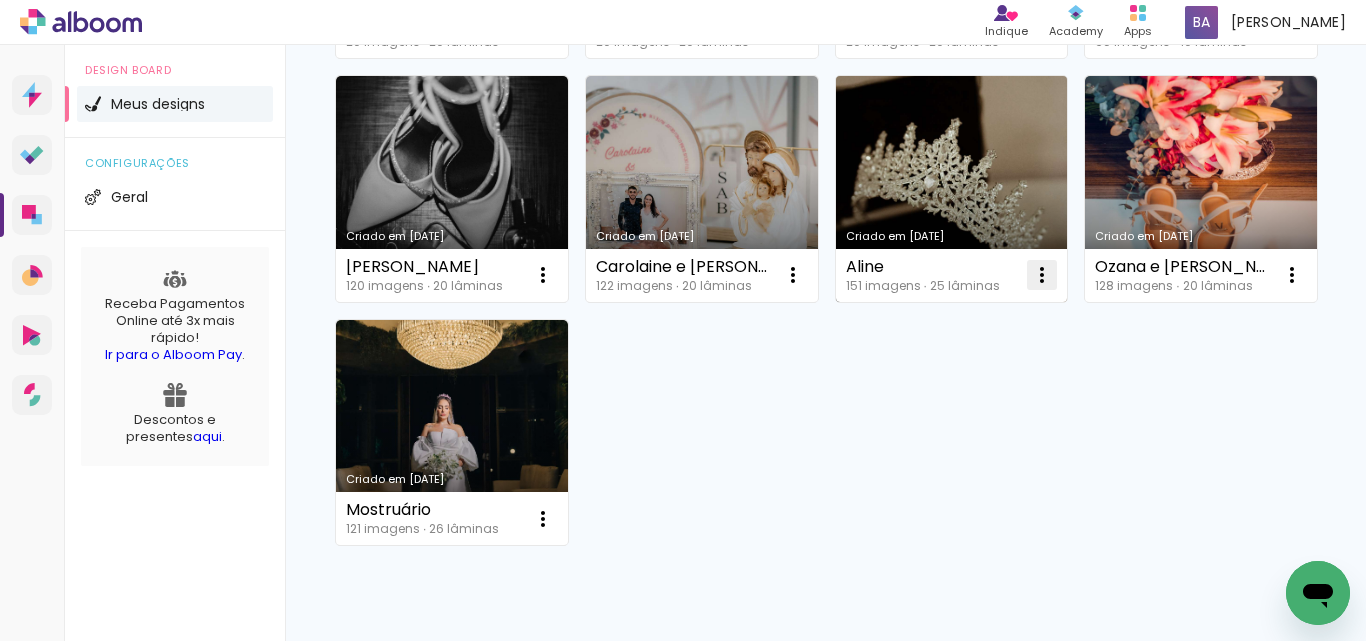 click at bounding box center (543, -212) 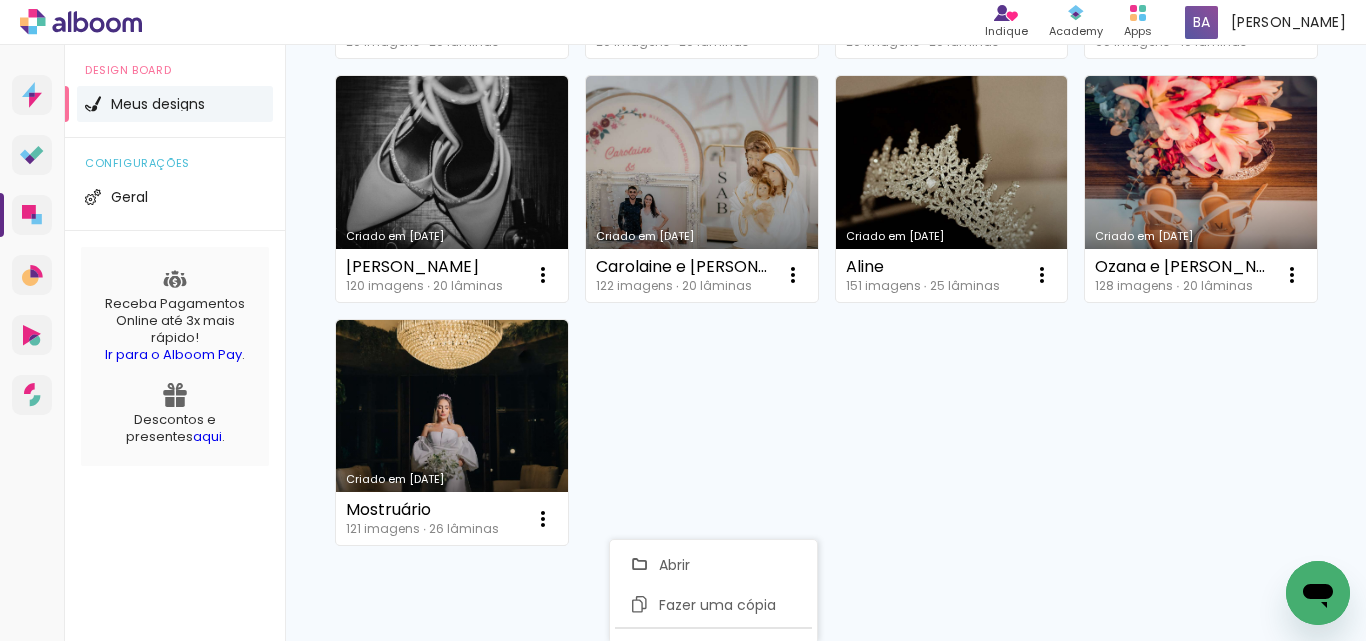 click on "Criado em 24/07/25 Maria Carolina & João Pedro 20 imagens  ∙ 20 lâminas  Abrir Fazer uma cópia Excluir Criado em 23/07/25 Karina e Clepse 142 imagens  ∙ 25 lâminas  Abrir Fazer uma cópia Excluir Criado em 23/07/25 Klarissa e Jamersio 100 imagens  ∙ 20 lâminas  Abrir Fazer uma cópia Excluir Criado em 23/07/25 Maria Carolina e João Pedro 104 imagens  ∙ 20 lâminas  Abrir Fazer uma cópia Excluir Criado em 23/07/25 Diana & Douglas 20 imagens  ∙ 20 lâminas  Abrir Fazer uma cópia Excluir Criado em 23/07/25 Carolaine & Guilherme 20 imagens  ∙ 20 lâminas  Abrir Fazer uma cópia Excluir Criado em 23/07/25 Ozana & Francisco 20 imagens  ∙ 20 lâminas  Abrir Fazer uma cópia Excluir Criado em 22/07/25 Mostruário pré 96 imagens  ∙ 10 lâminas  Abrir Fazer uma cópia Excluir Criado em 21/07/25 Diana  120 imagens  ∙ 20 lâminas  Abrir Fazer uma cópia Excluir Criado em 21/07/25 Carolaine e Guilherme 122 imagens  ∙ 20 lâminas  Abrir Fazer uma cópia Excluir Criado em 18/07/25 Aline  Abrir" at bounding box center (825, 66) 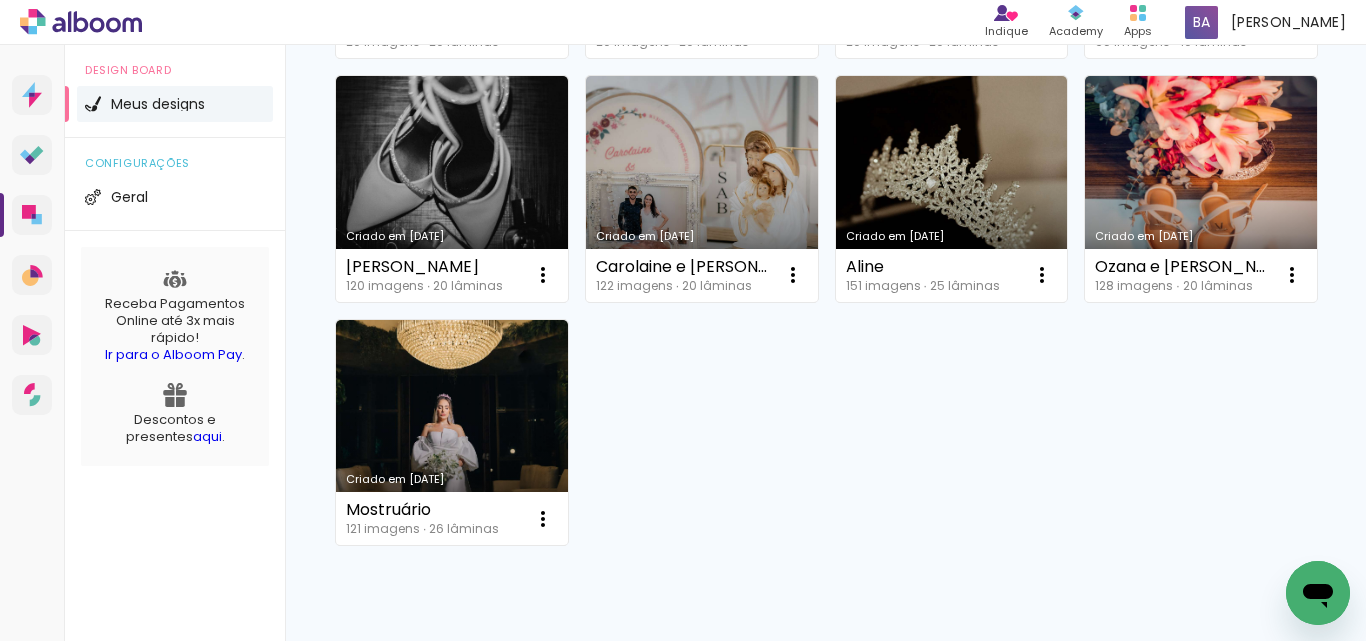 scroll, scrollTop: 833, scrollLeft: 0, axis: vertical 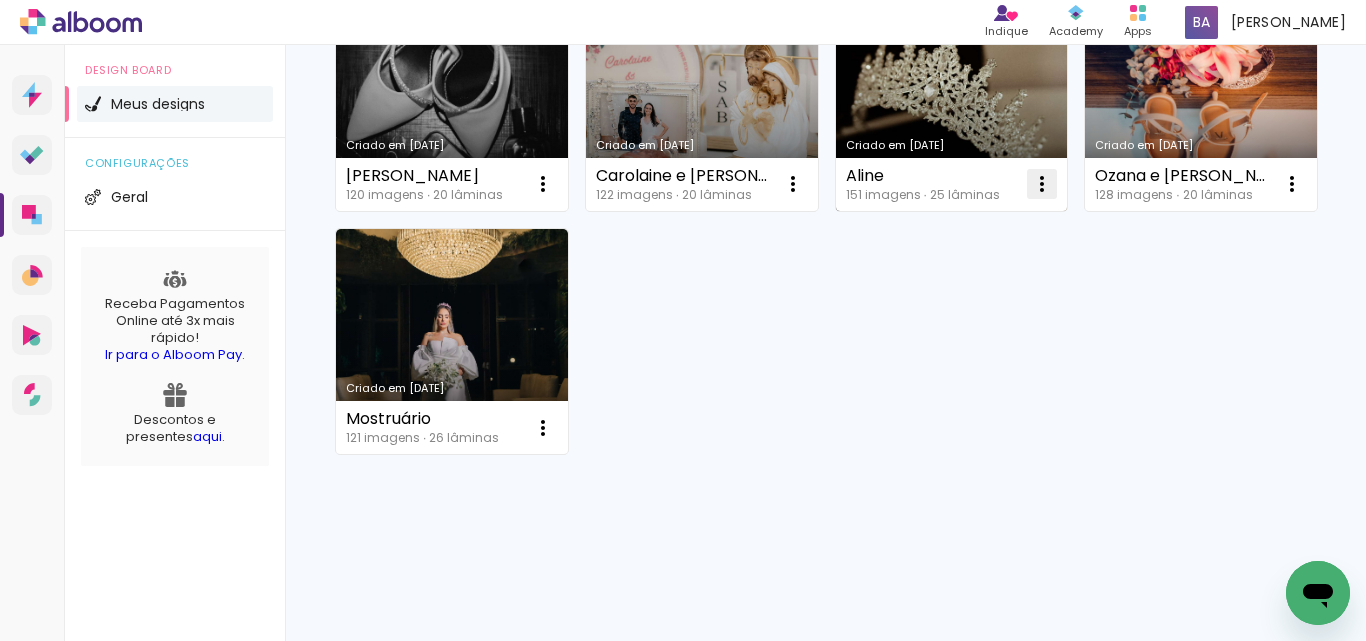 click at bounding box center (543, -303) 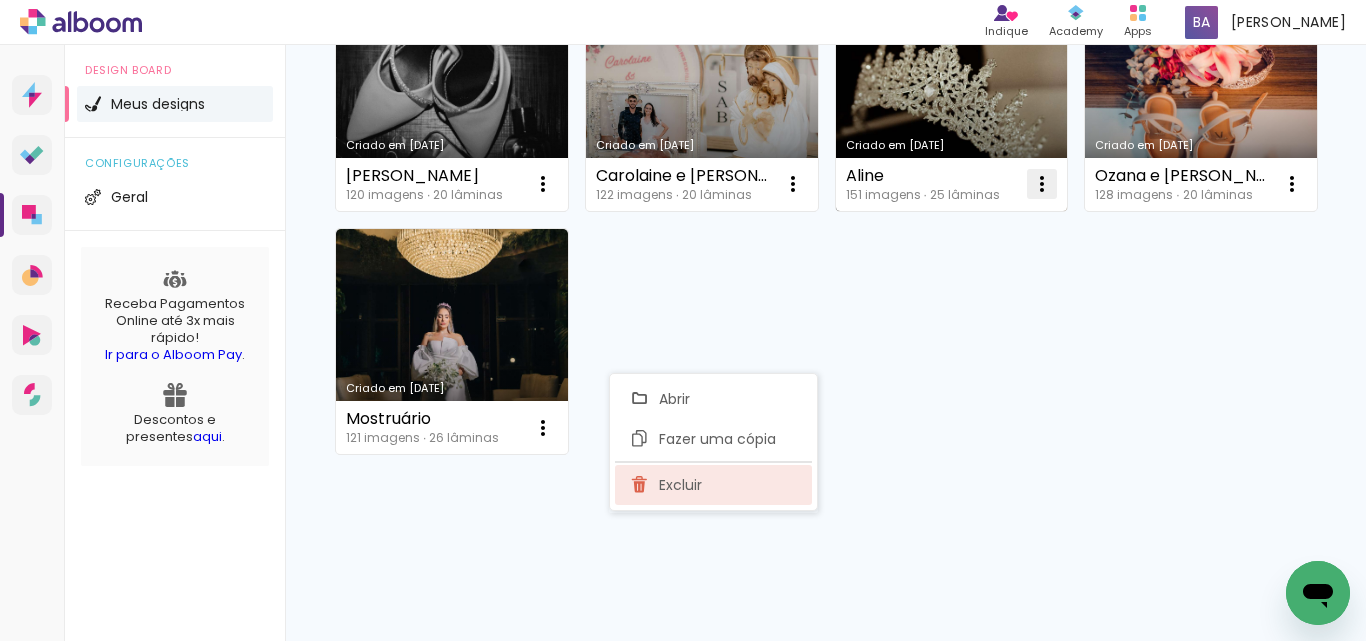 click on "Excluir" 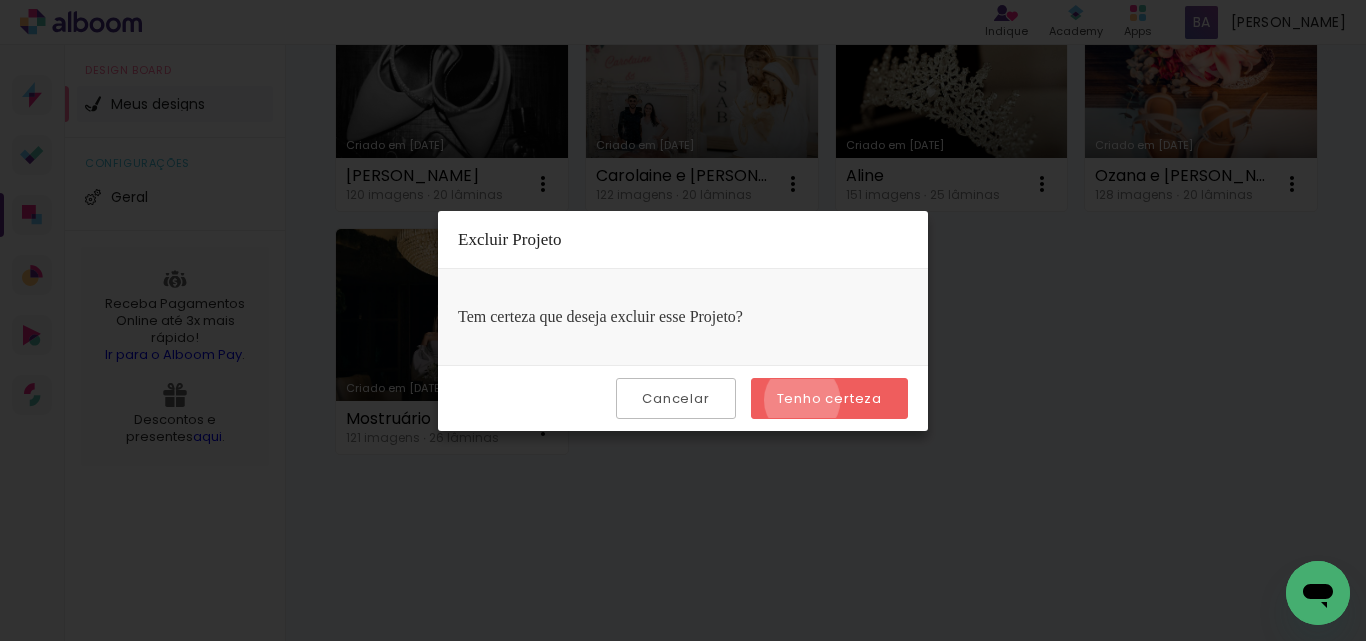 click on "Tenho certeza" at bounding box center (0, 0) 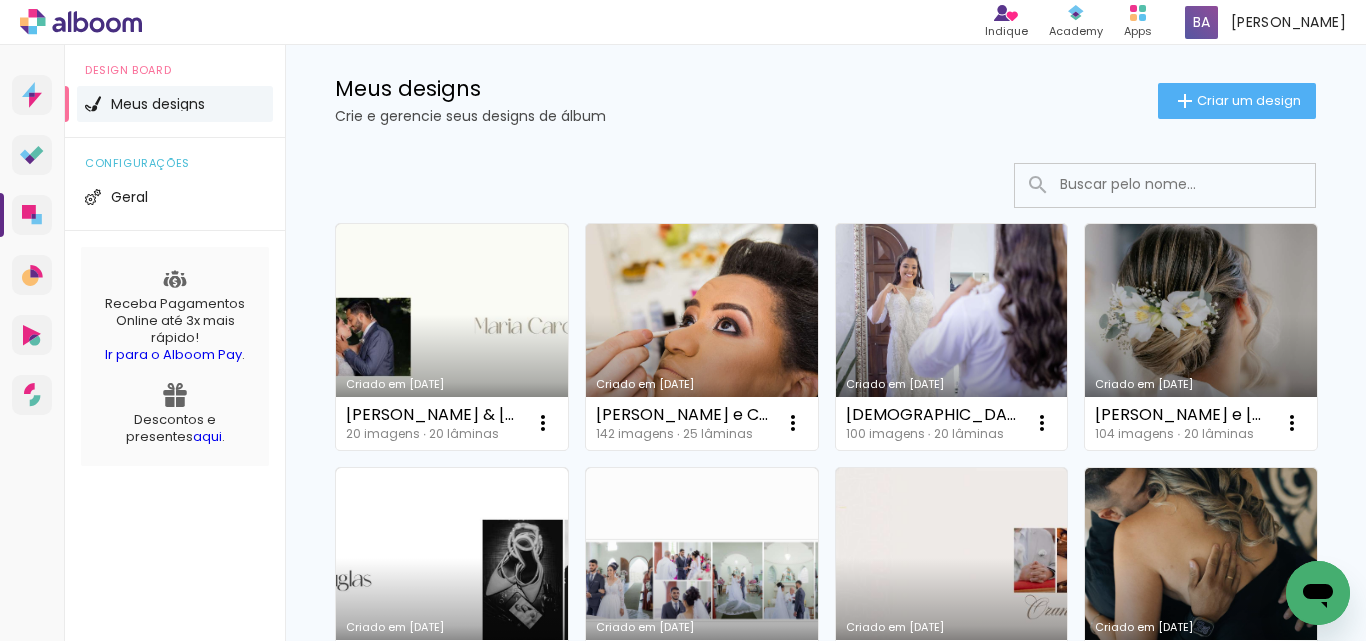 scroll, scrollTop: 0, scrollLeft: 0, axis: both 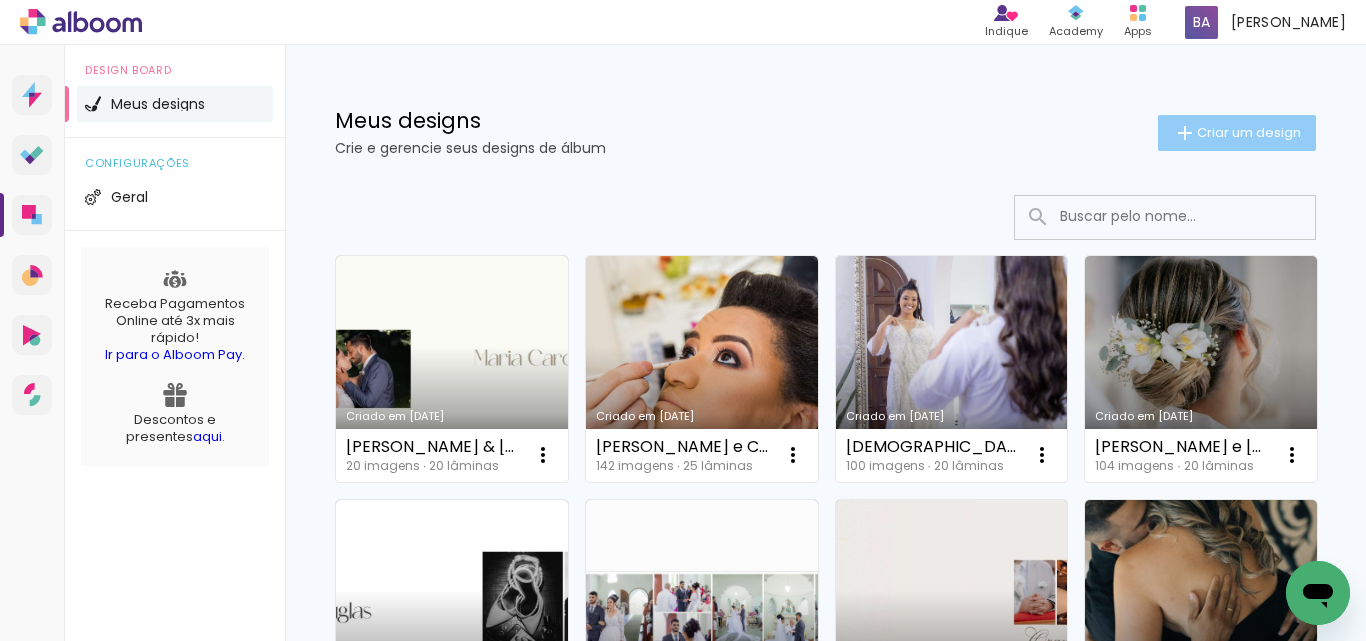 click on "Criar um design" 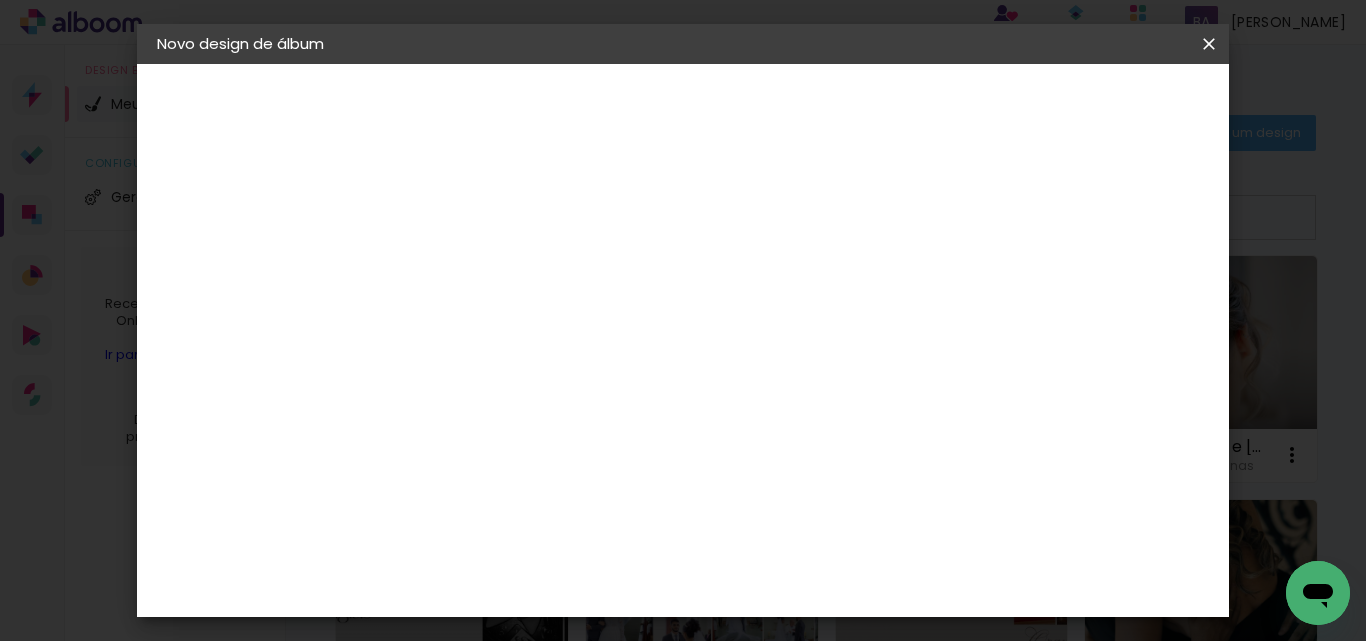 click at bounding box center [484, 268] 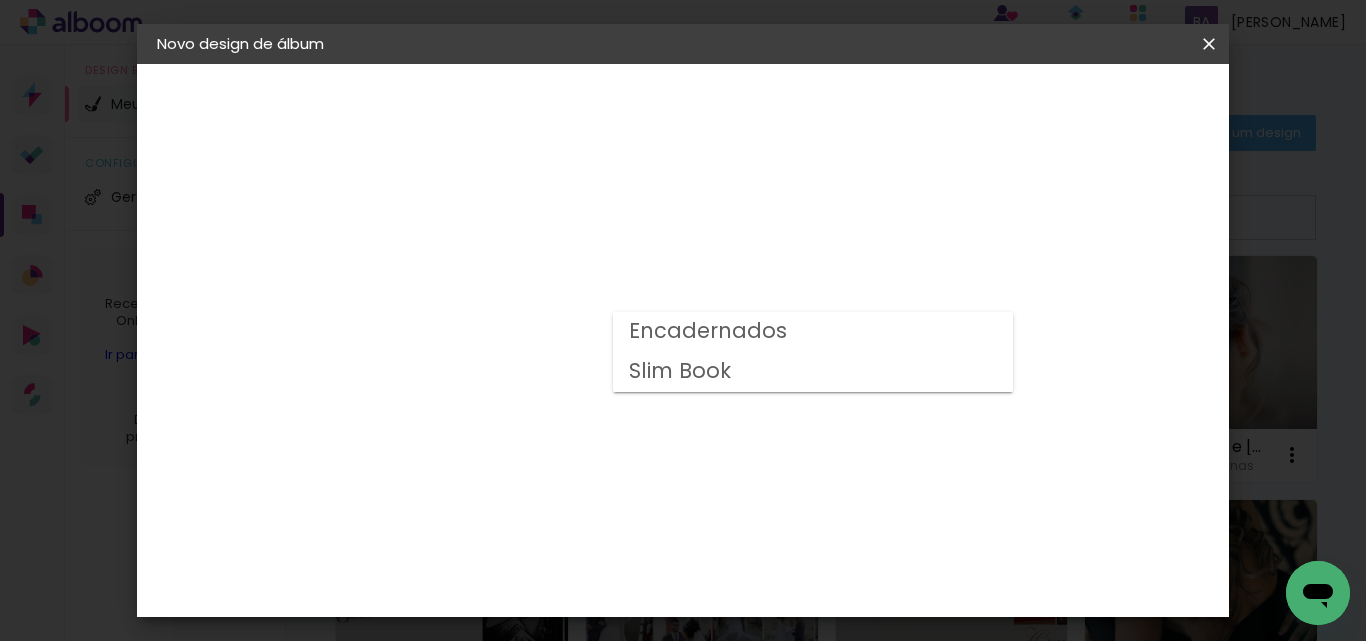 click on "Encadernados" at bounding box center (0, 0) 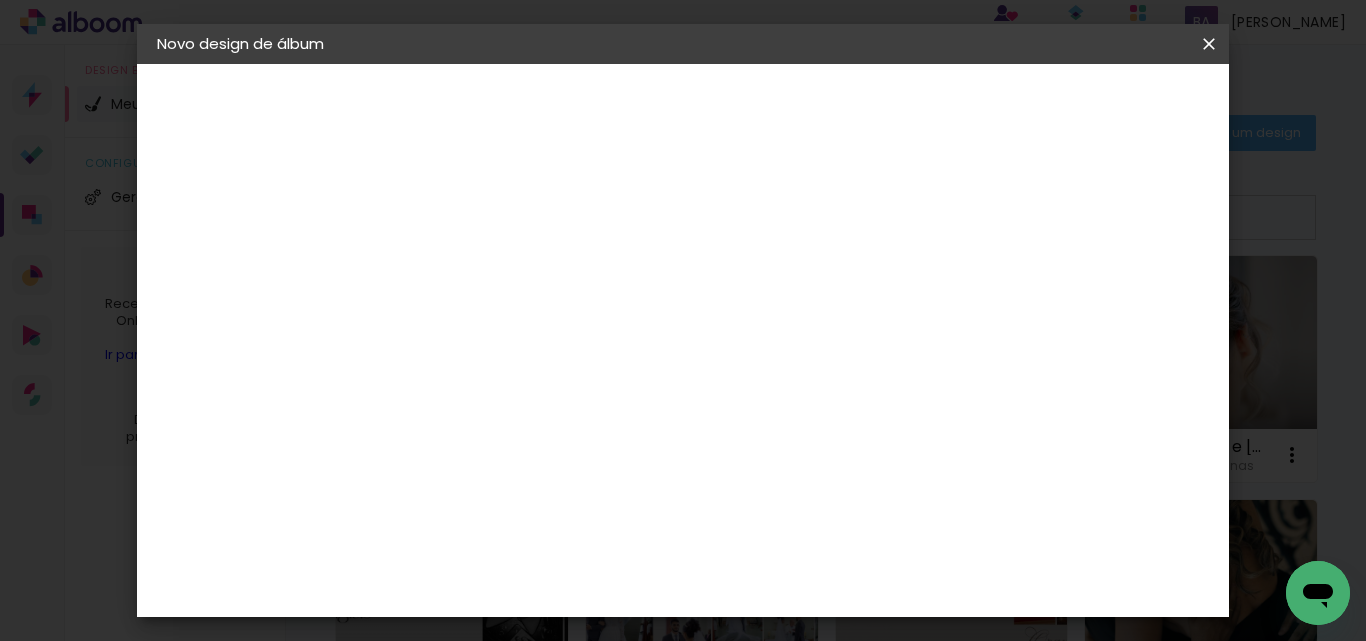 scroll, scrollTop: 833, scrollLeft: 0, axis: vertical 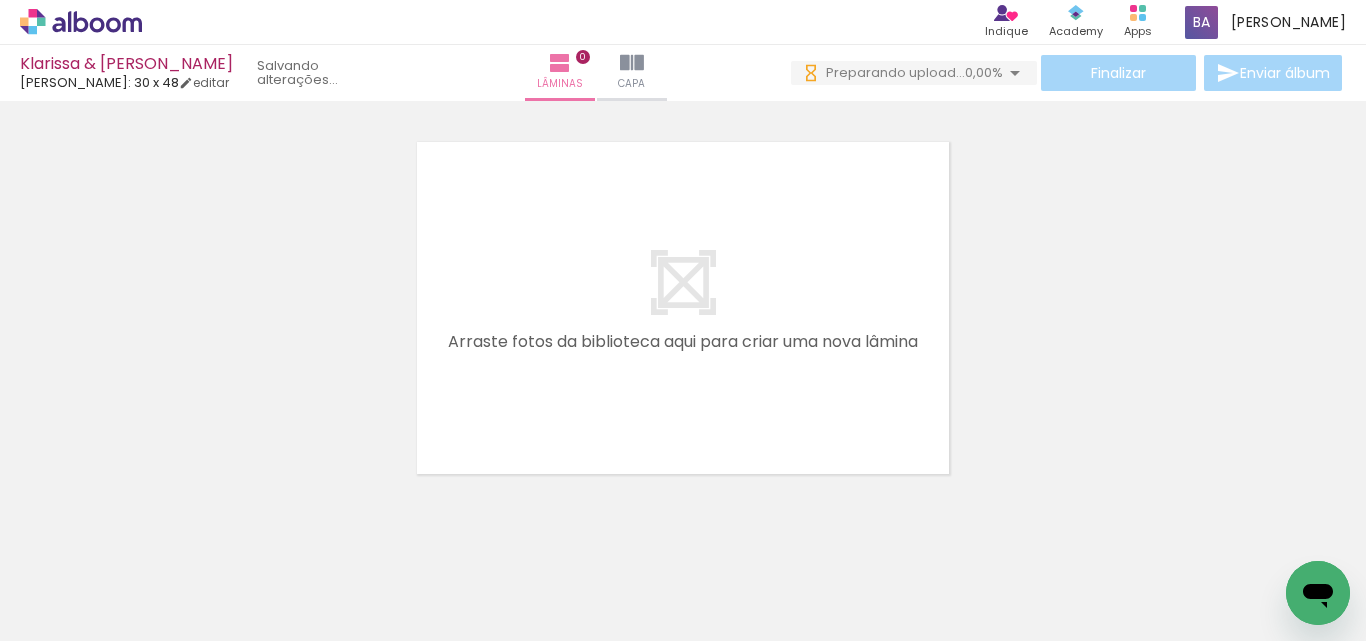 click at bounding box center [200, 573] 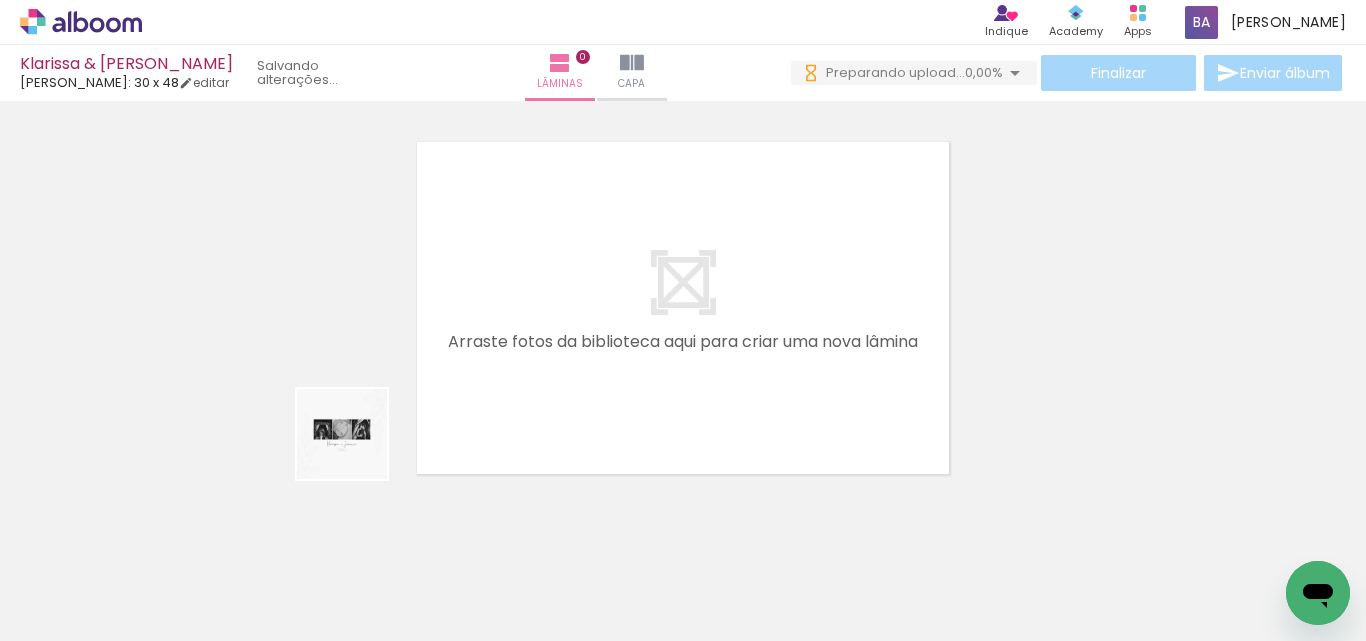 drag, startPoint x: 197, startPoint y: 590, endPoint x: 630, endPoint y: 292, distance: 525.6358 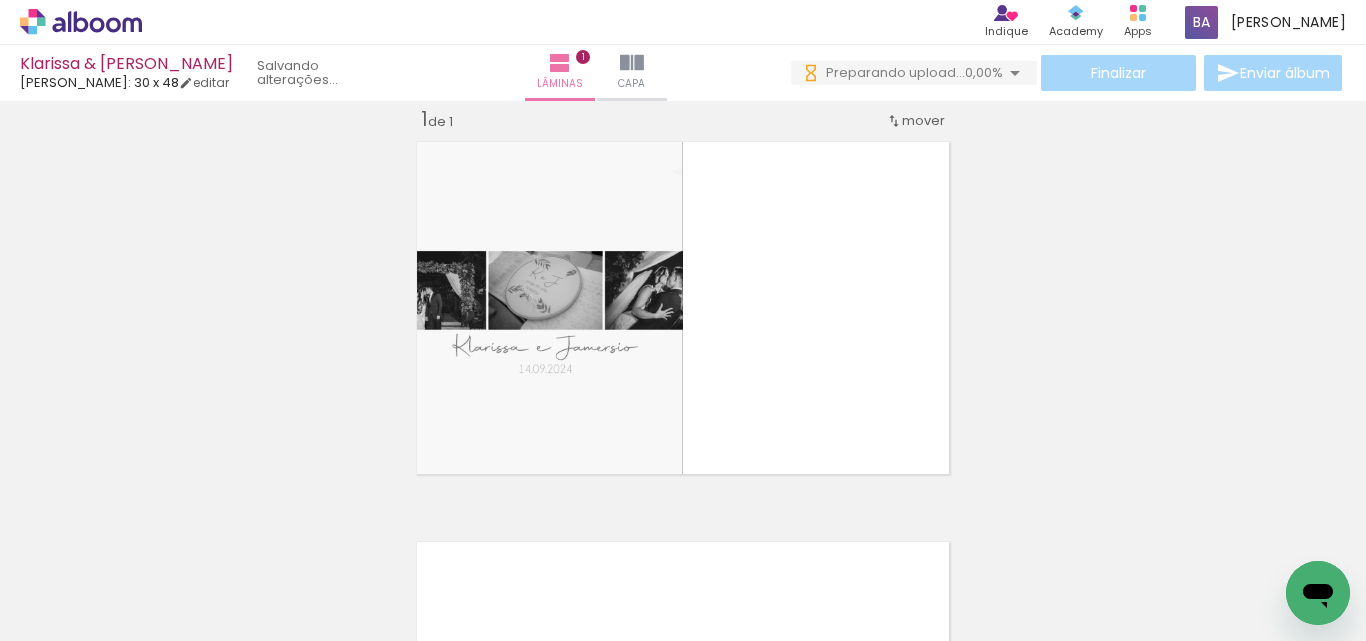 scroll, scrollTop: 26, scrollLeft: 0, axis: vertical 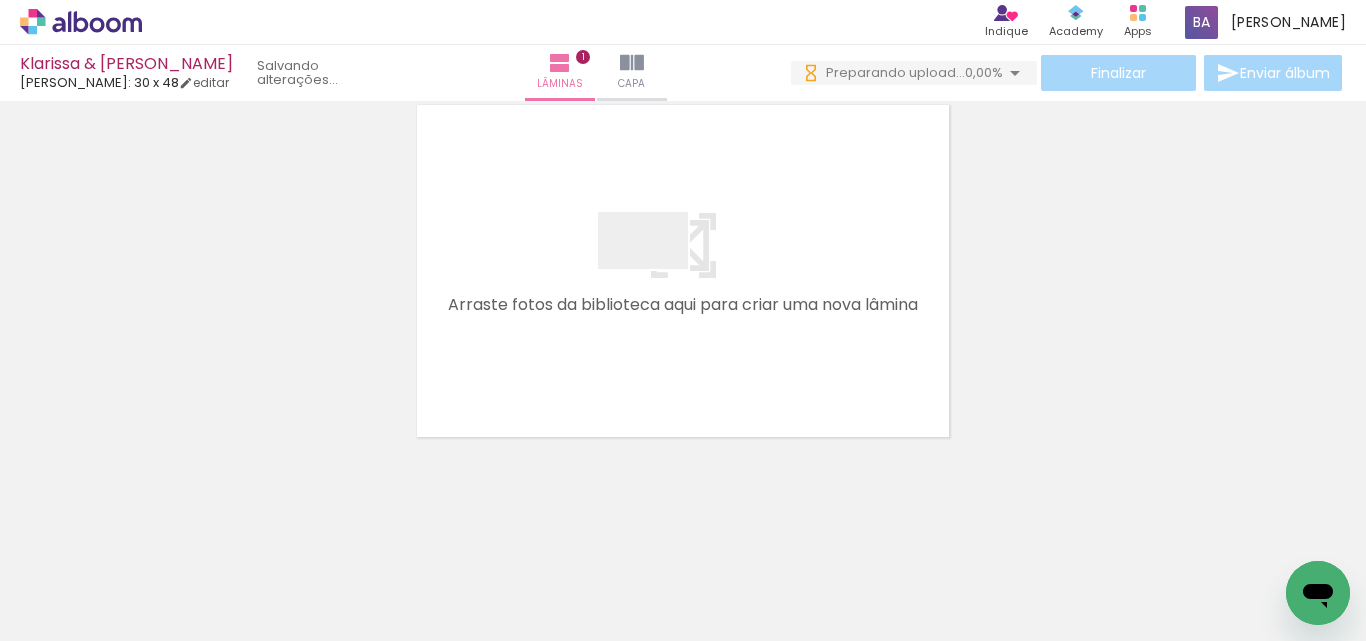 click at bounding box center (683, 320) 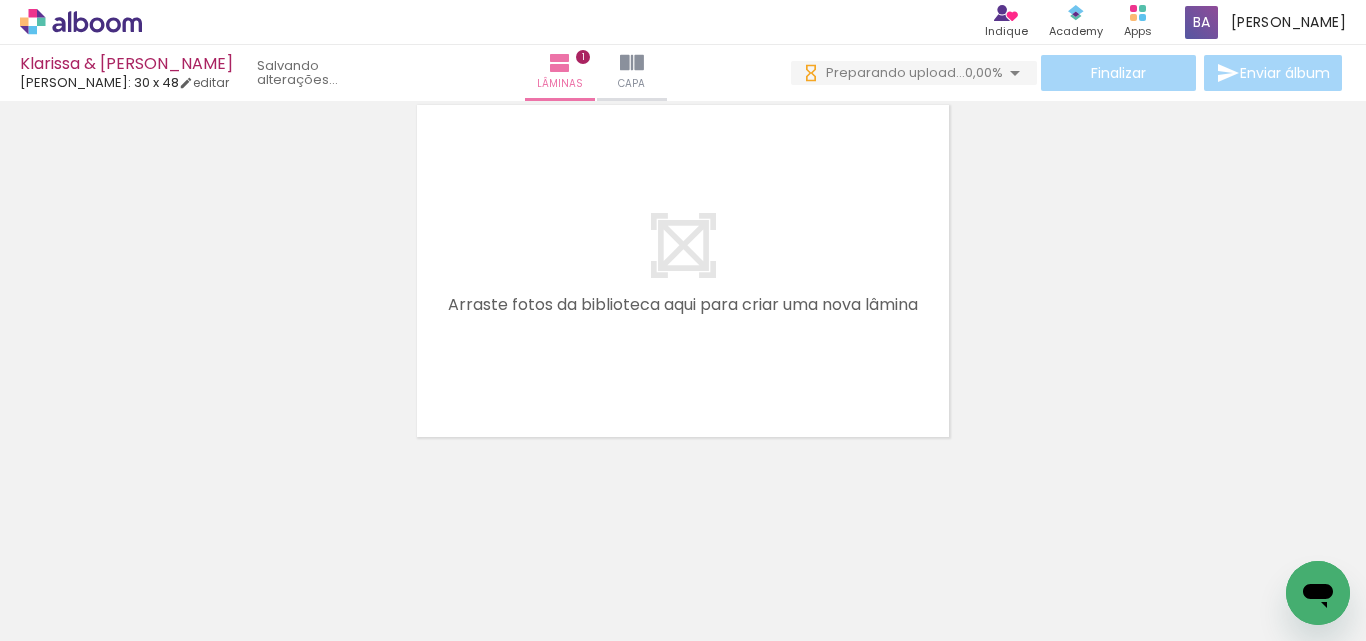 scroll, scrollTop: 0, scrollLeft: 0, axis: both 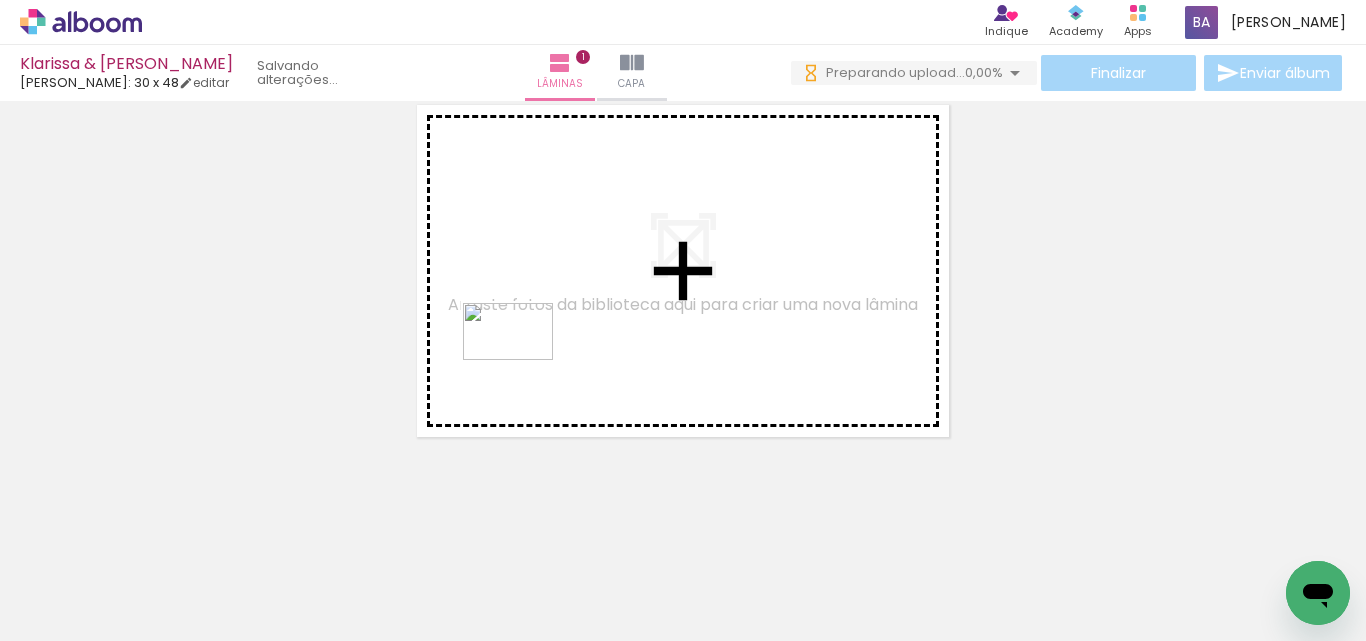 drag, startPoint x: 319, startPoint y: 589, endPoint x: 518, endPoint y: 401, distance: 273.76083 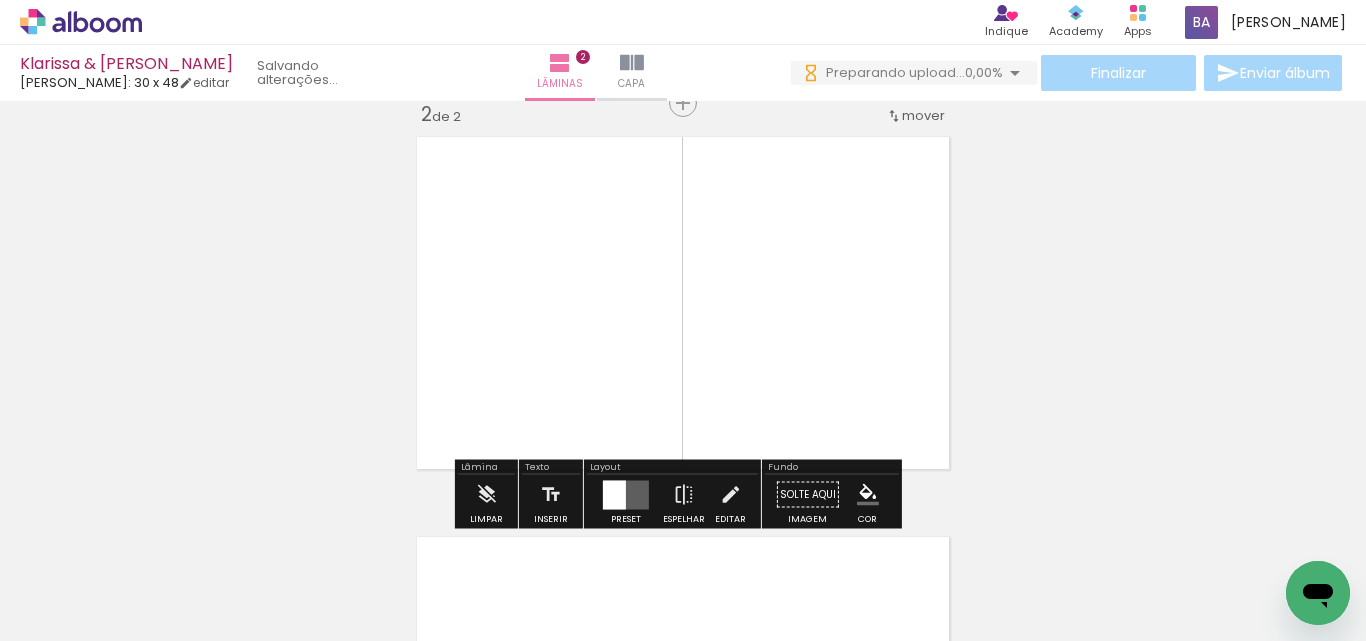 scroll, scrollTop: 426, scrollLeft: 0, axis: vertical 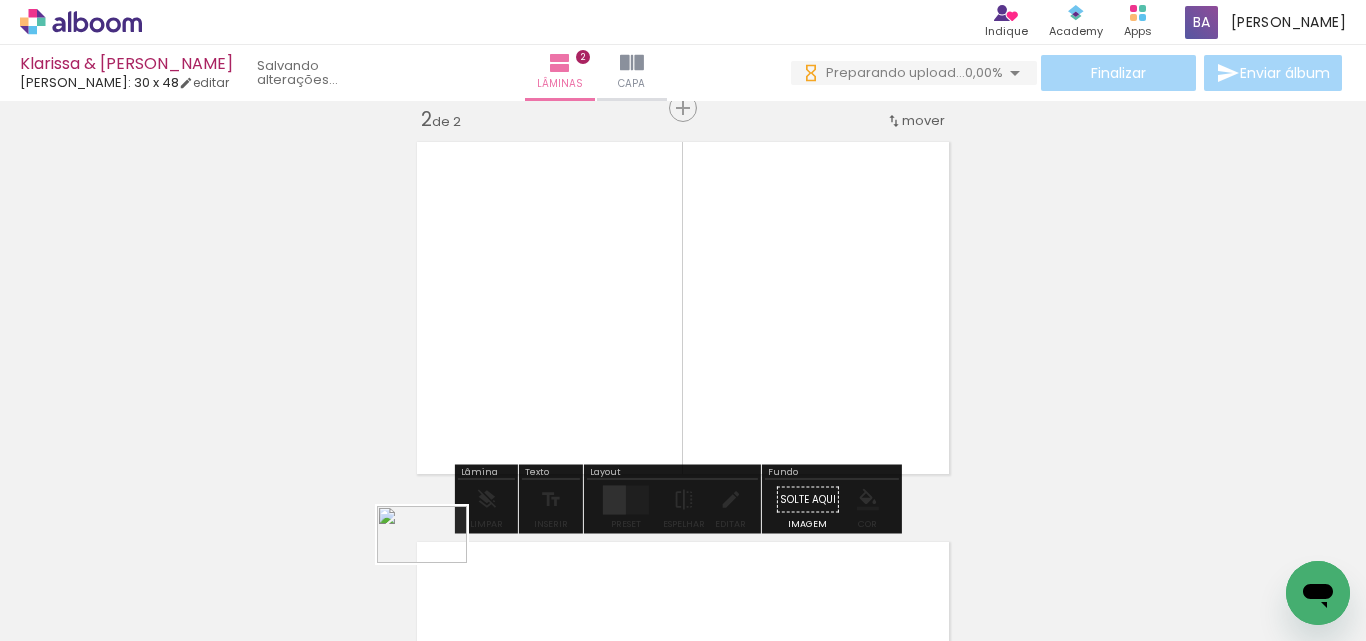drag, startPoint x: 431, startPoint y: 528, endPoint x: 436, endPoint y: 566, distance: 38.327538 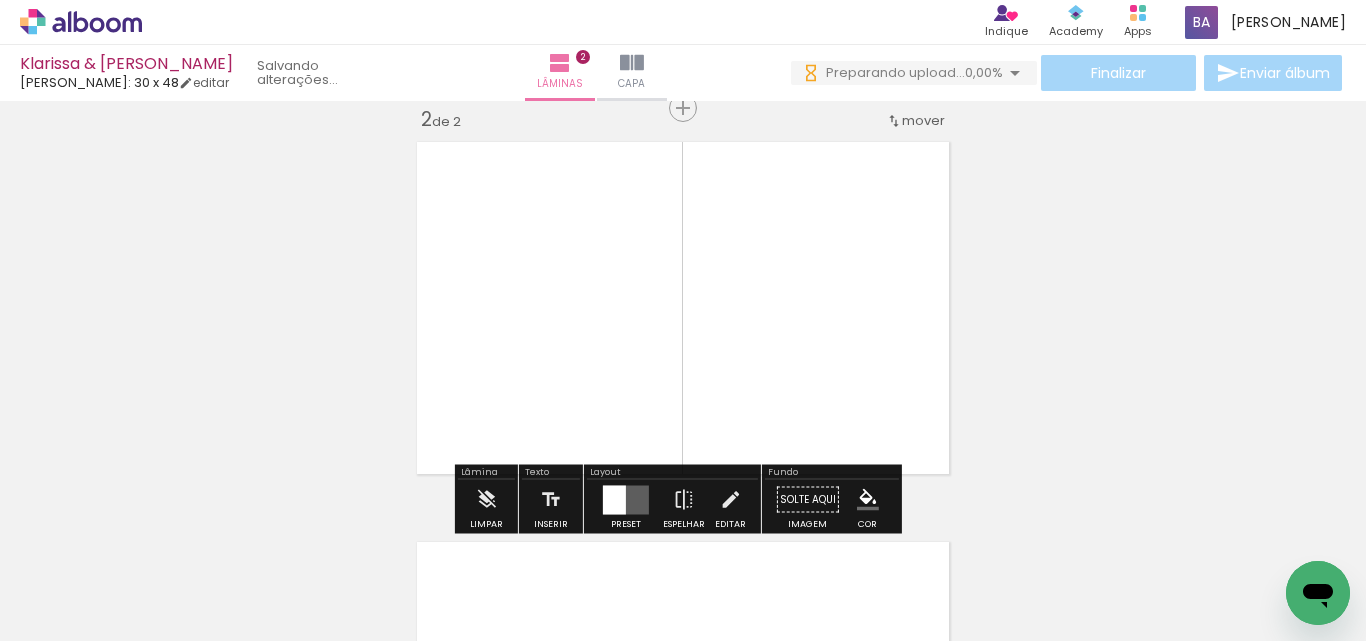 scroll, scrollTop: 759, scrollLeft: 0, axis: vertical 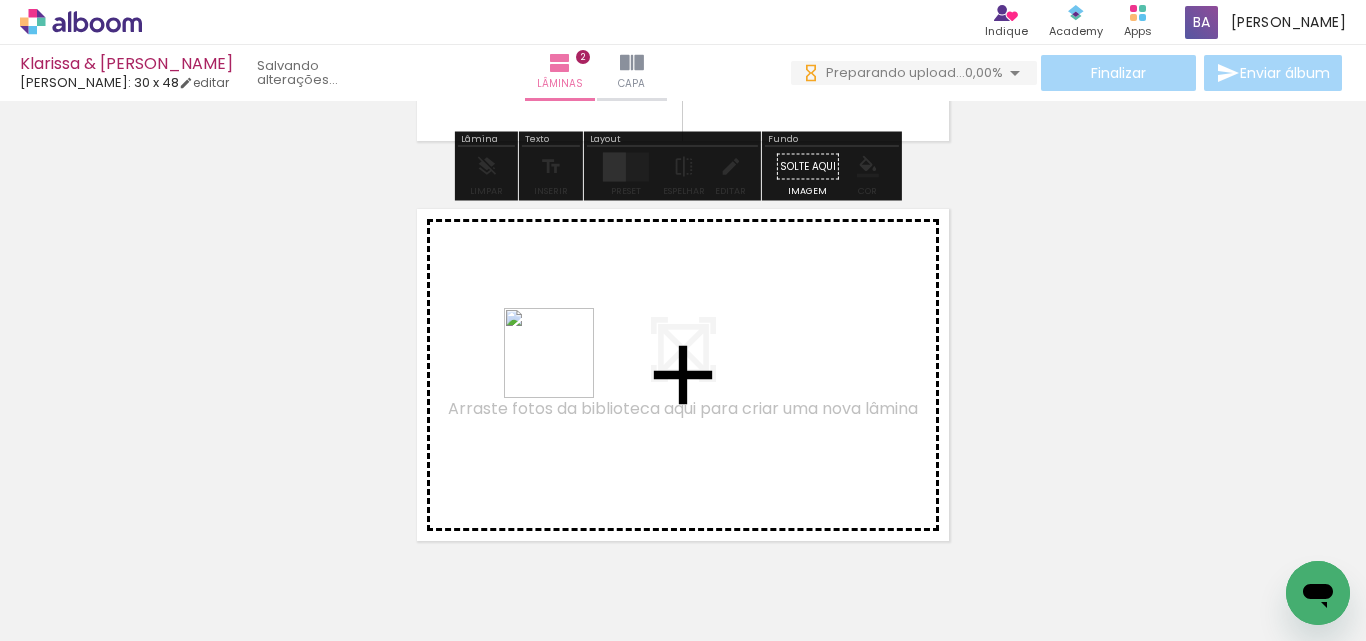drag, startPoint x: 536, startPoint y: 417, endPoint x: 564, endPoint y: 368, distance: 56.435802 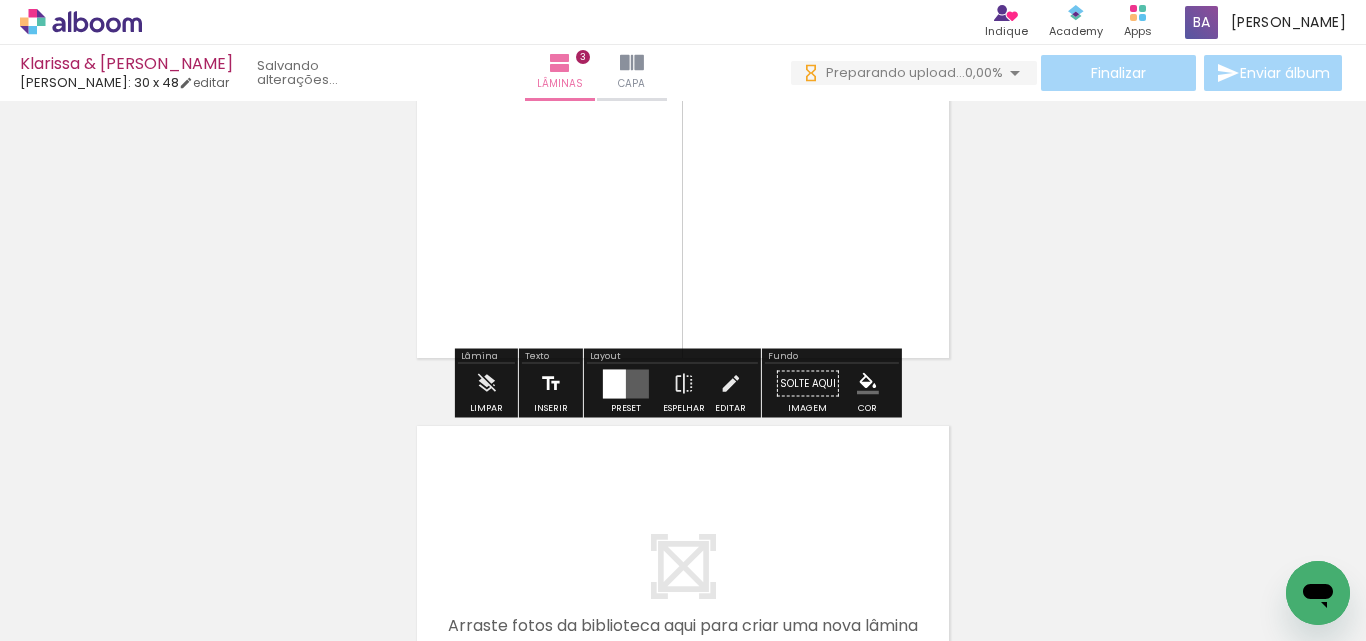 scroll, scrollTop: 981, scrollLeft: 0, axis: vertical 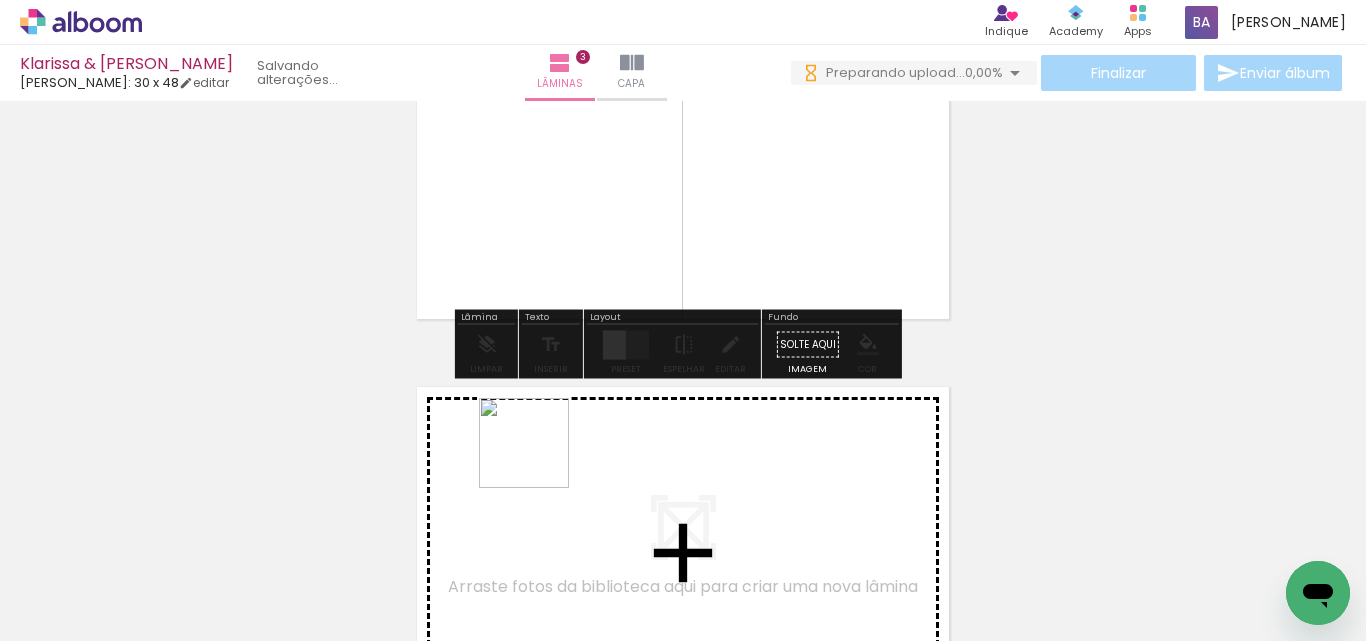 click at bounding box center [683, 320] 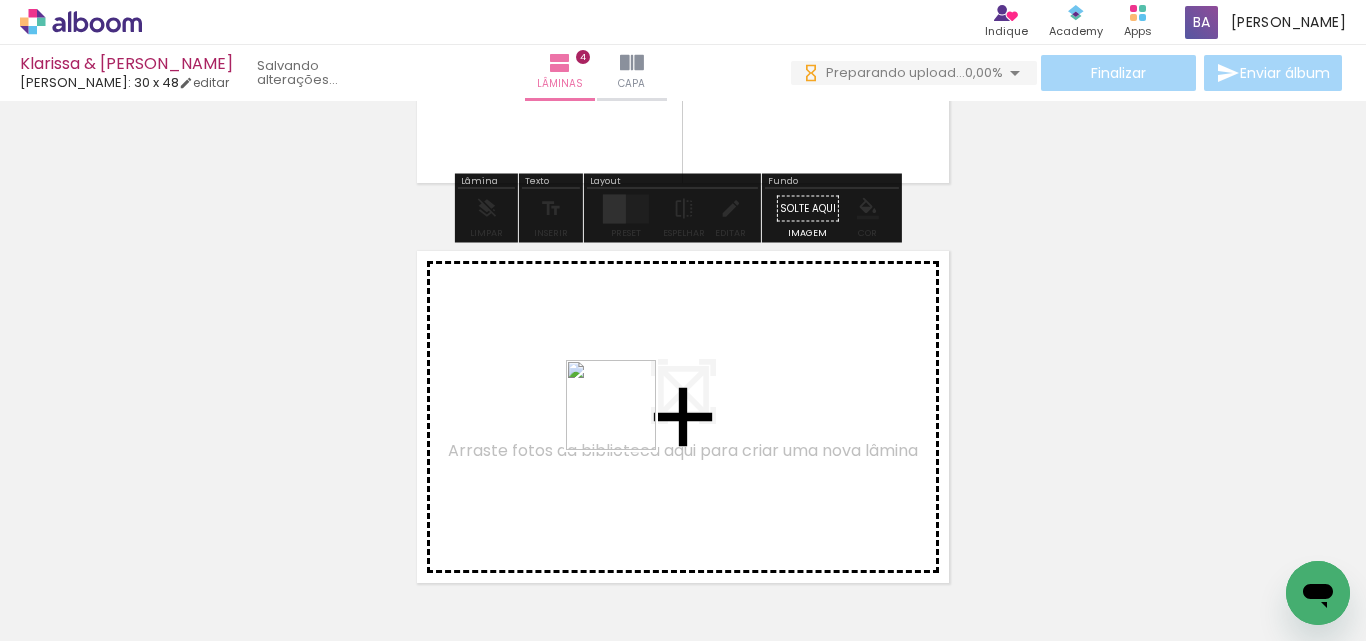 drag, startPoint x: 637, startPoint y: 567, endPoint x: 623, endPoint y: 409, distance: 158.61903 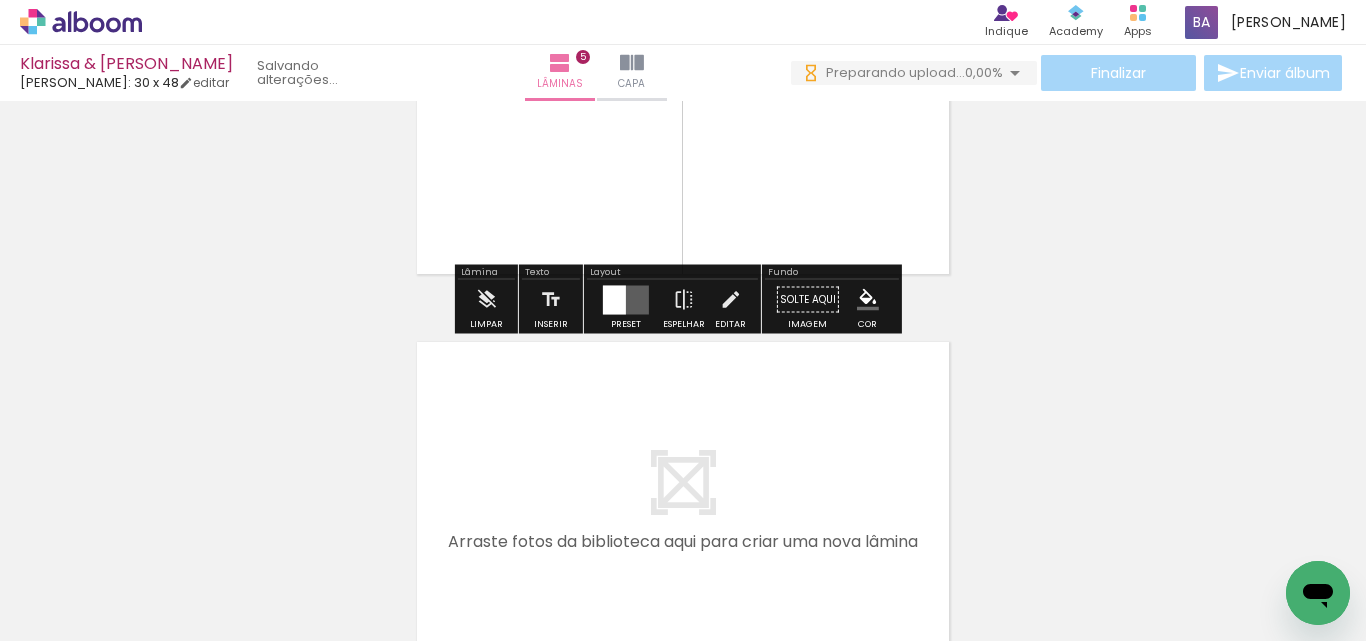 scroll, scrollTop: 1829, scrollLeft: 0, axis: vertical 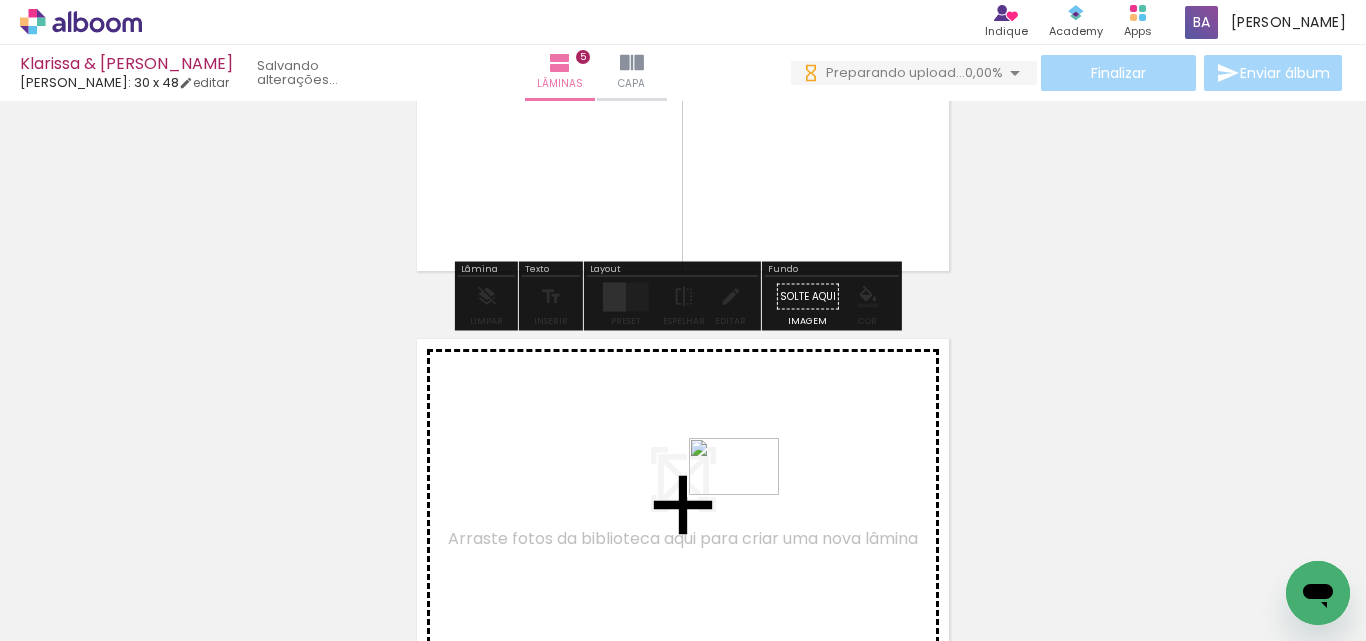 drag, startPoint x: 777, startPoint y: 596, endPoint x: 731, endPoint y: 425, distance: 177.07907 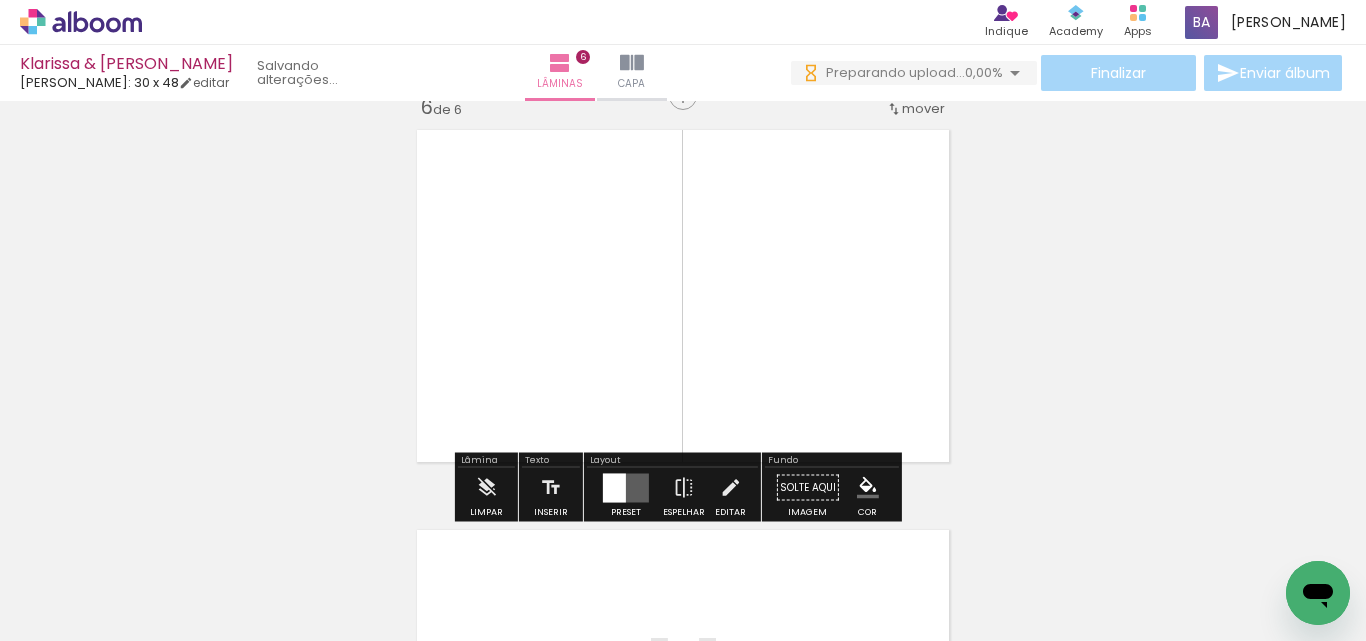 scroll, scrollTop: 2099, scrollLeft: 0, axis: vertical 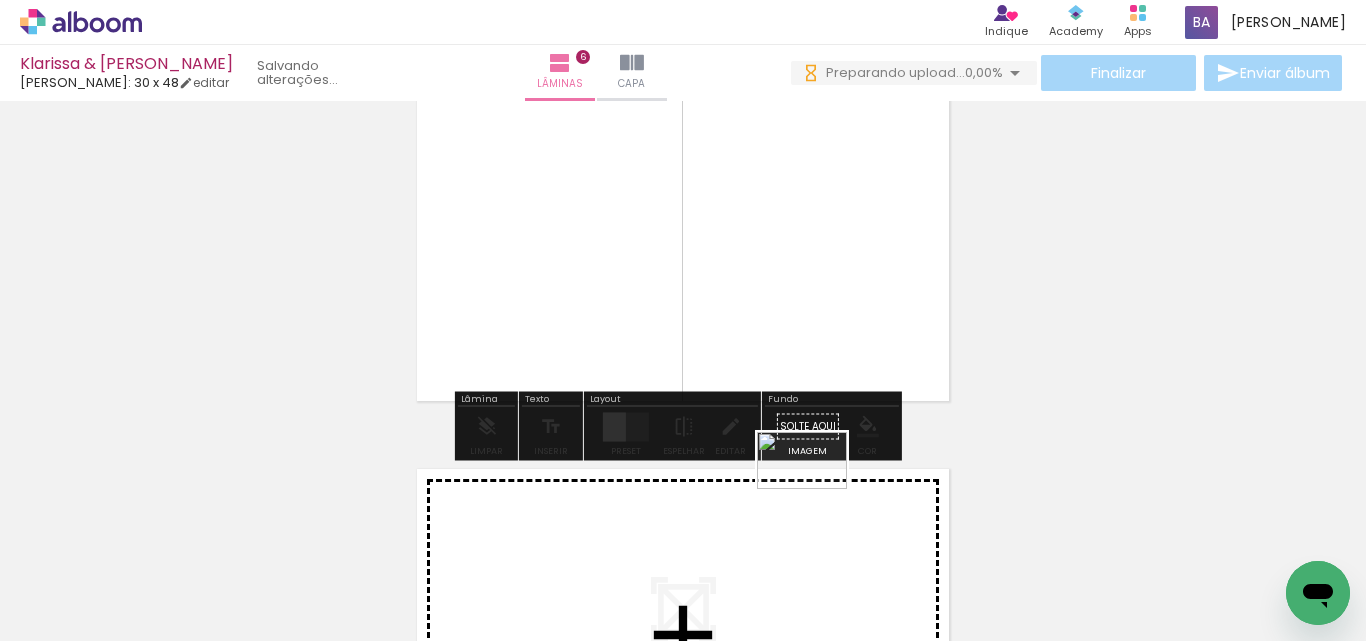 drag, startPoint x: 846, startPoint y: 539, endPoint x: 817, endPoint y: 492, distance: 55.226807 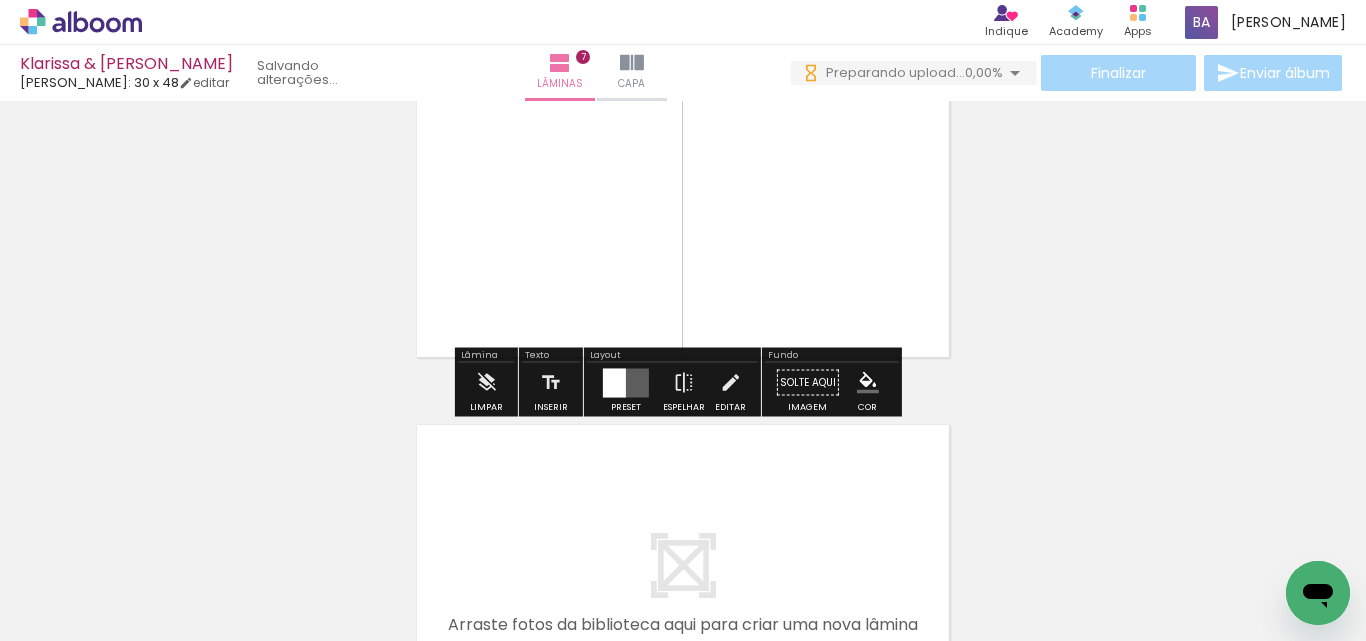 scroll, scrollTop: 2566, scrollLeft: 0, axis: vertical 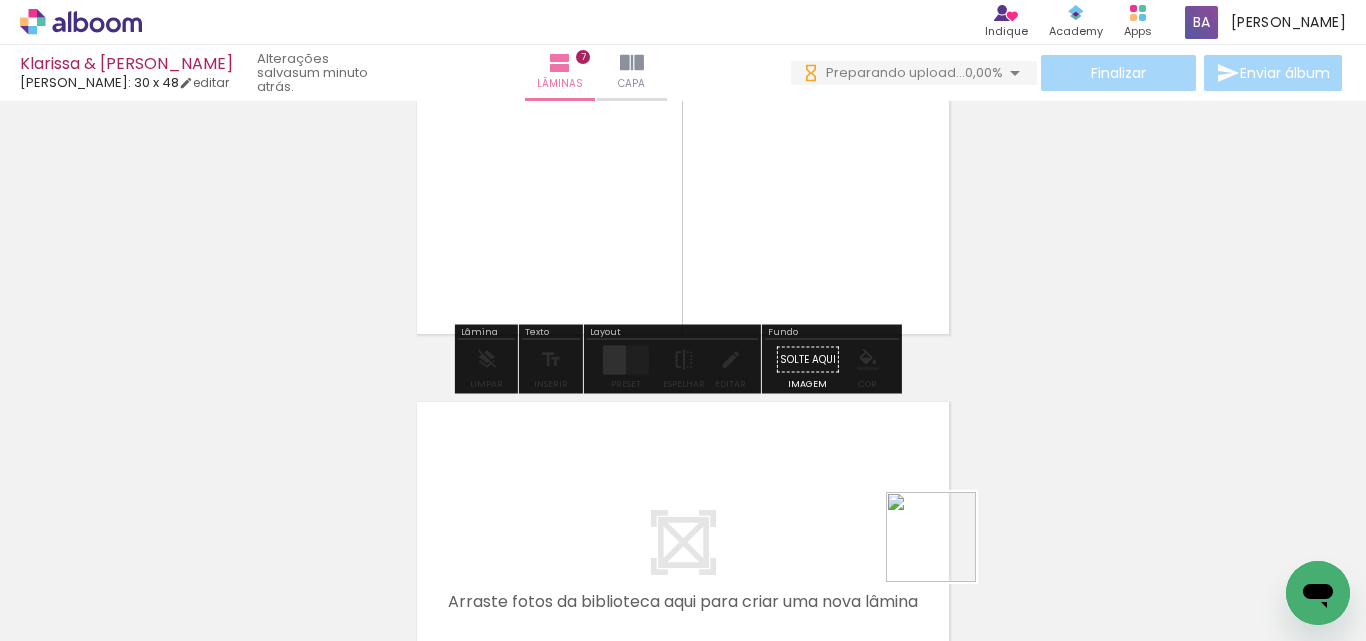 drag, startPoint x: 946, startPoint y: 552, endPoint x: 743, endPoint y: 453, distance: 225.85393 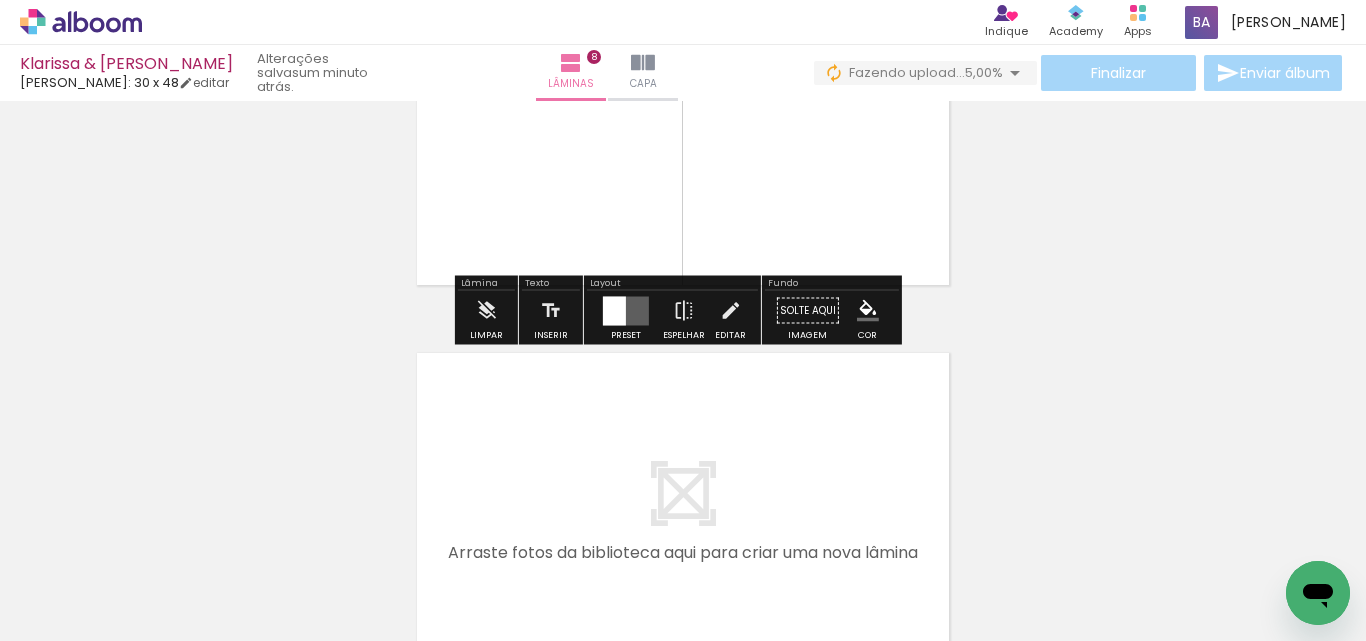 scroll, scrollTop: 3210, scrollLeft: 0, axis: vertical 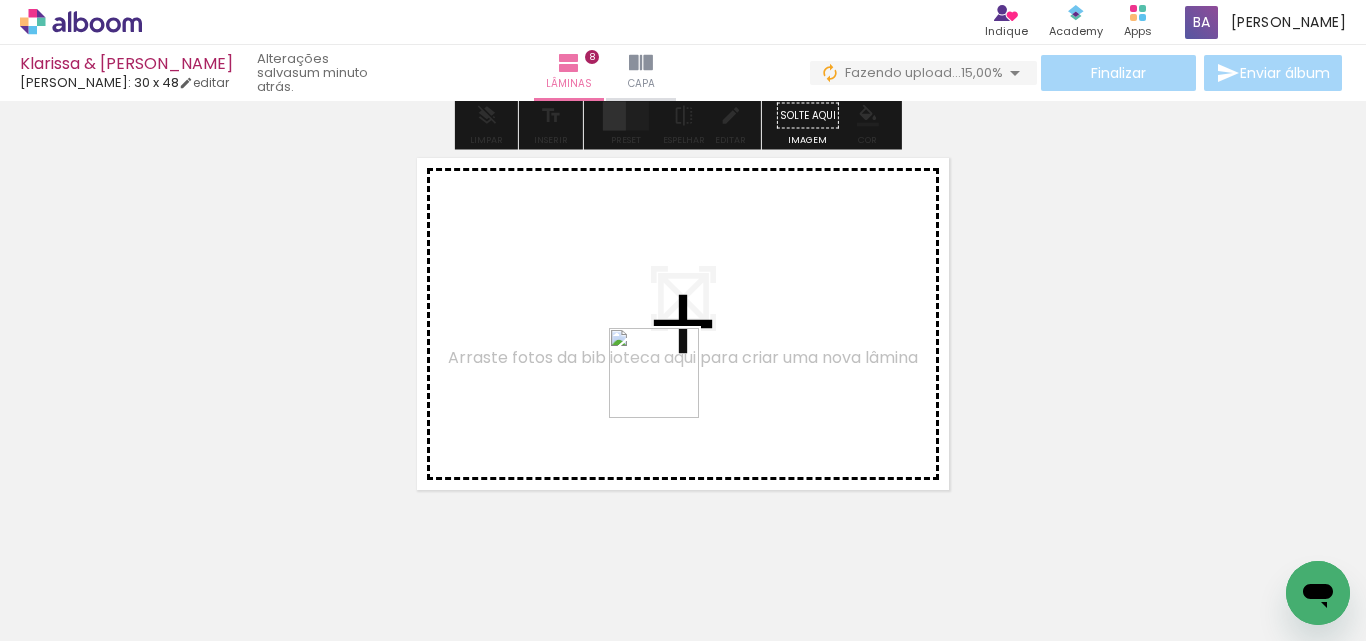 drag, startPoint x: 1085, startPoint y: 589, endPoint x: 658, endPoint y: 382, distance: 474.52924 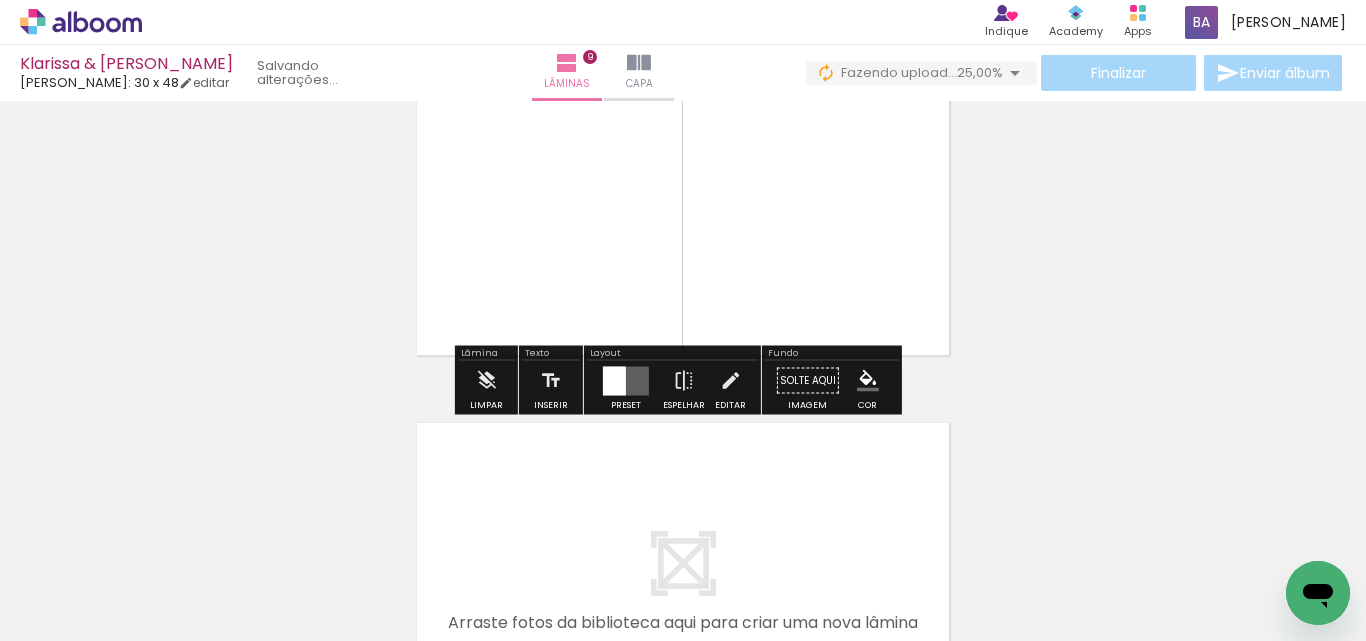 scroll, scrollTop: 3393, scrollLeft: 0, axis: vertical 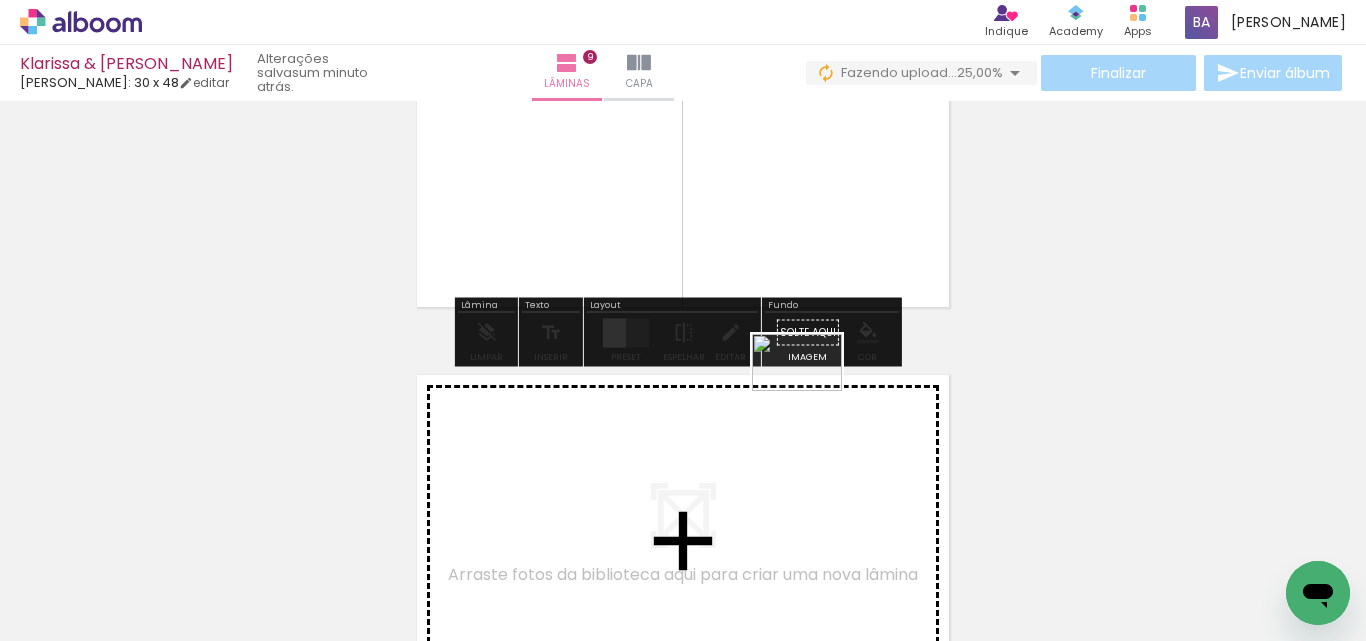 drag, startPoint x: 1165, startPoint y: 542, endPoint x: 991, endPoint y: 427, distance: 208.56894 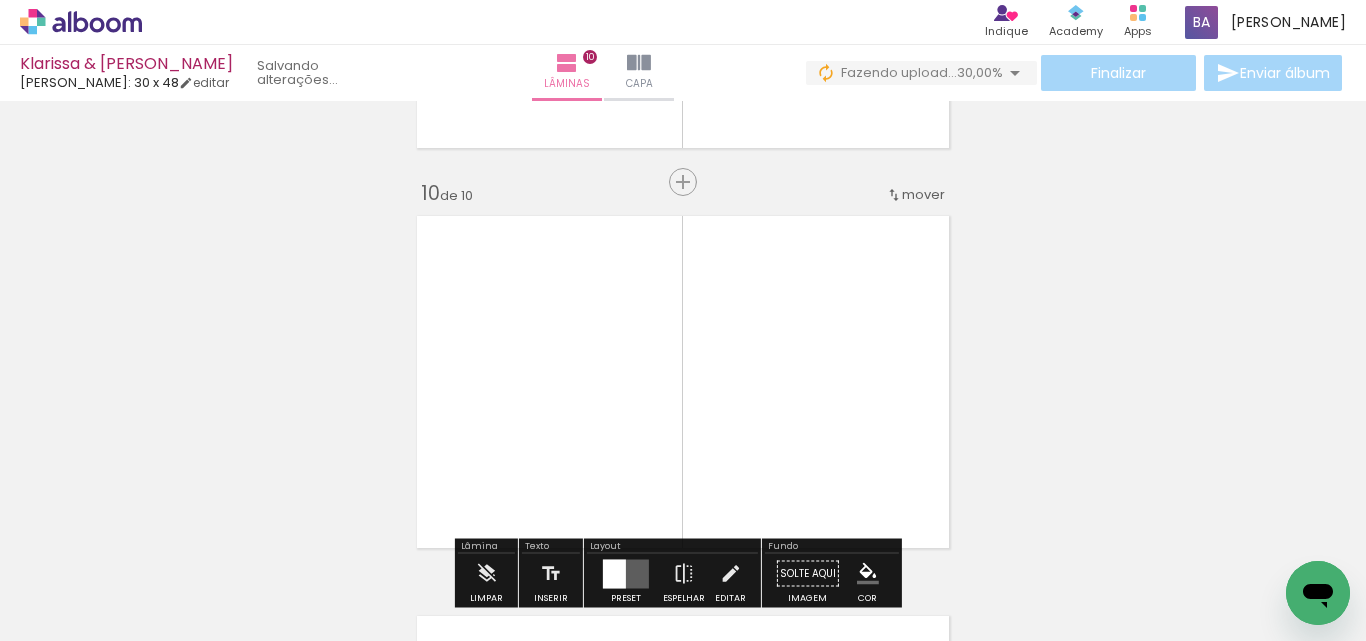 scroll, scrollTop: 3626, scrollLeft: 0, axis: vertical 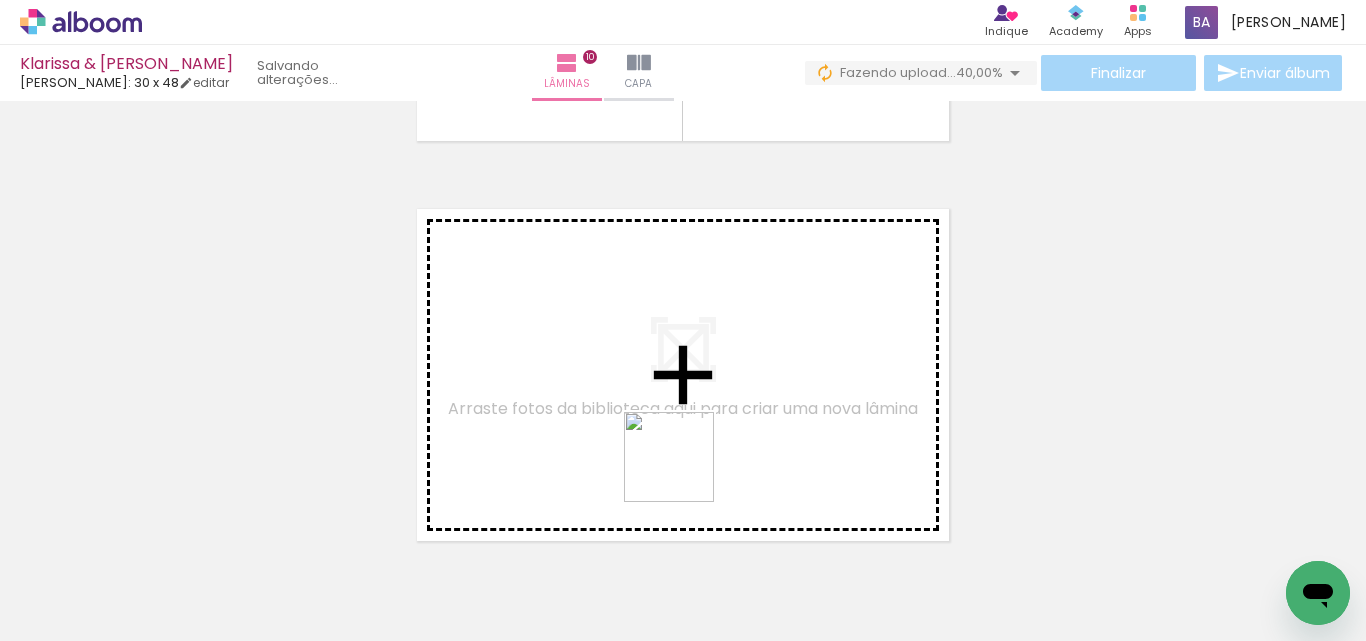 drag, startPoint x: 684, startPoint y: 472, endPoint x: 685, endPoint y: 354, distance: 118.004234 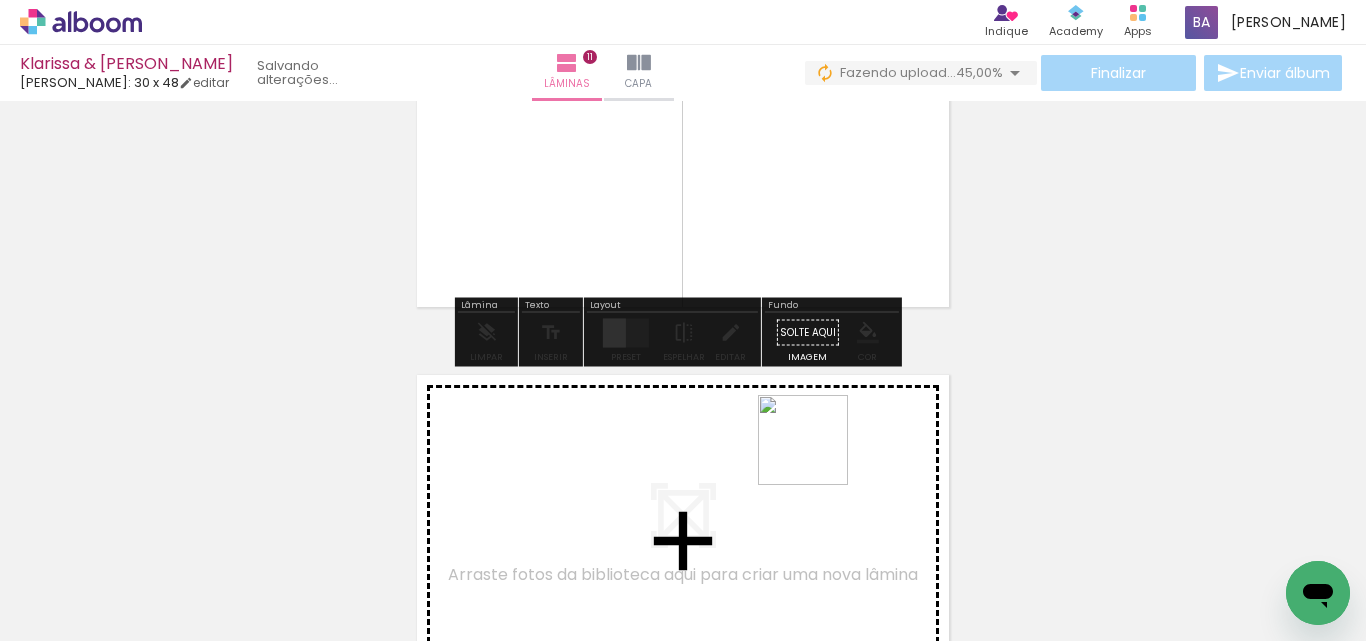 click at bounding box center (683, 320) 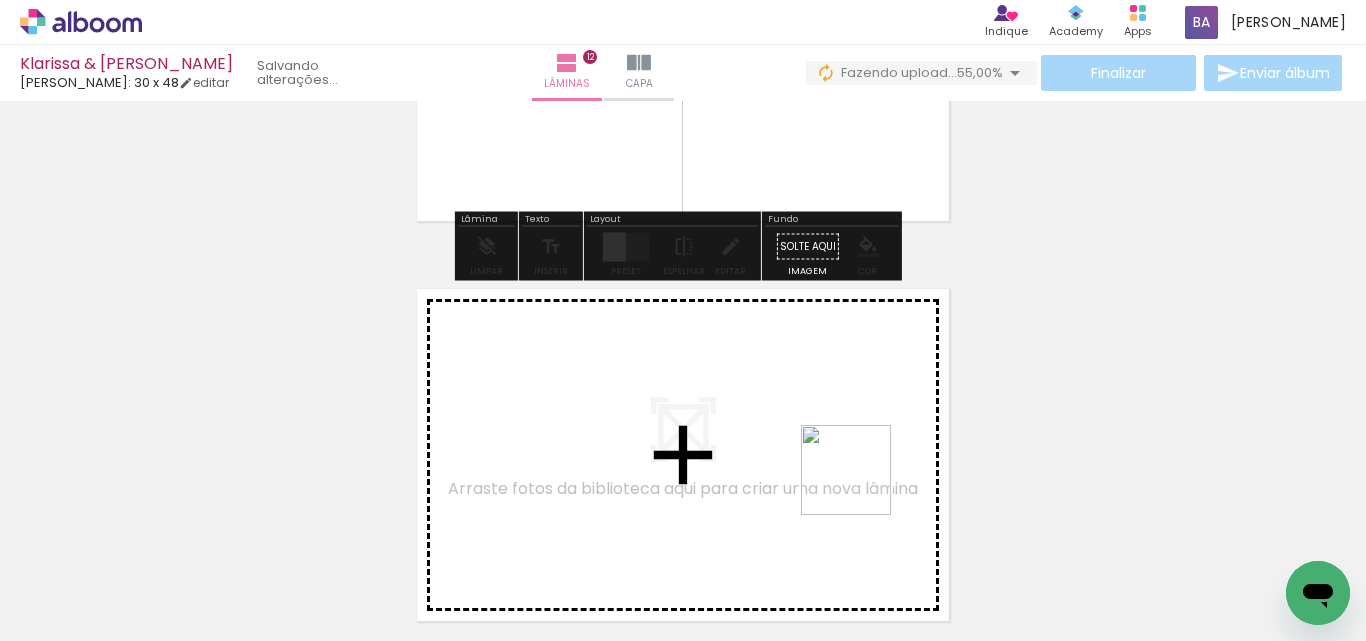 drag, startPoint x: 861, startPoint y: 485, endPoint x: 842, endPoint y: 449, distance: 40.706264 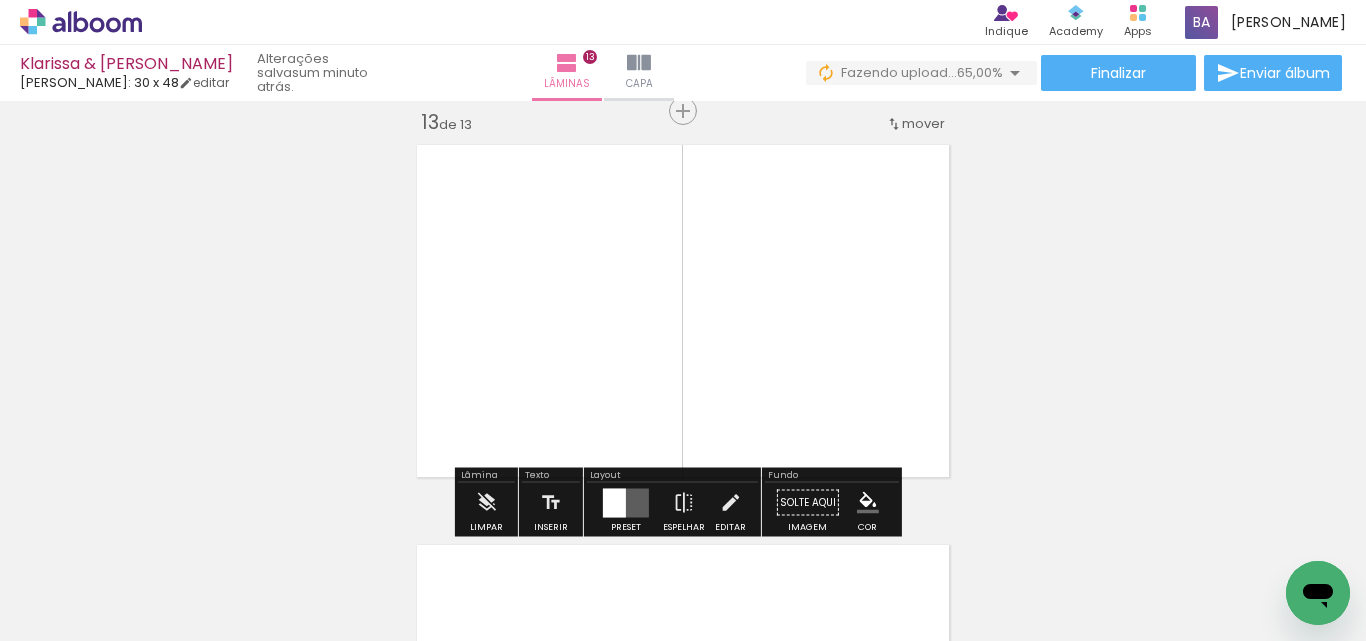 scroll, scrollTop: 4992, scrollLeft: 0, axis: vertical 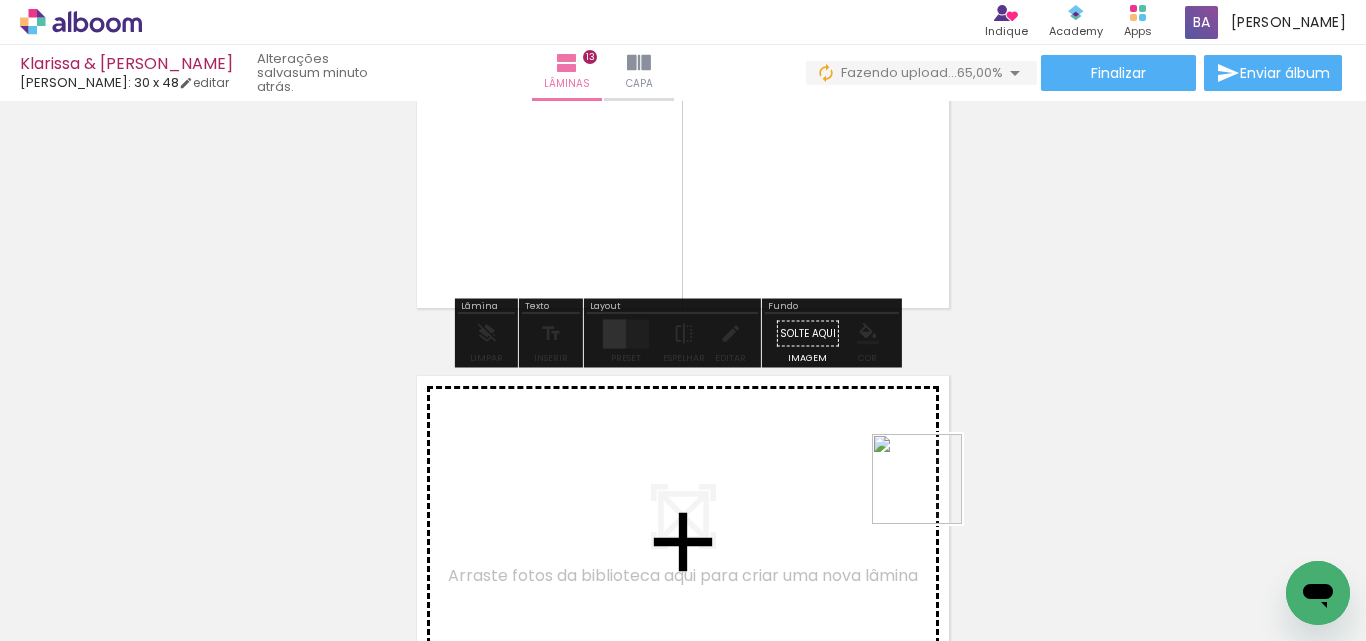 drag, startPoint x: 1011, startPoint y: 542, endPoint x: 908, endPoint y: 626, distance: 132.90974 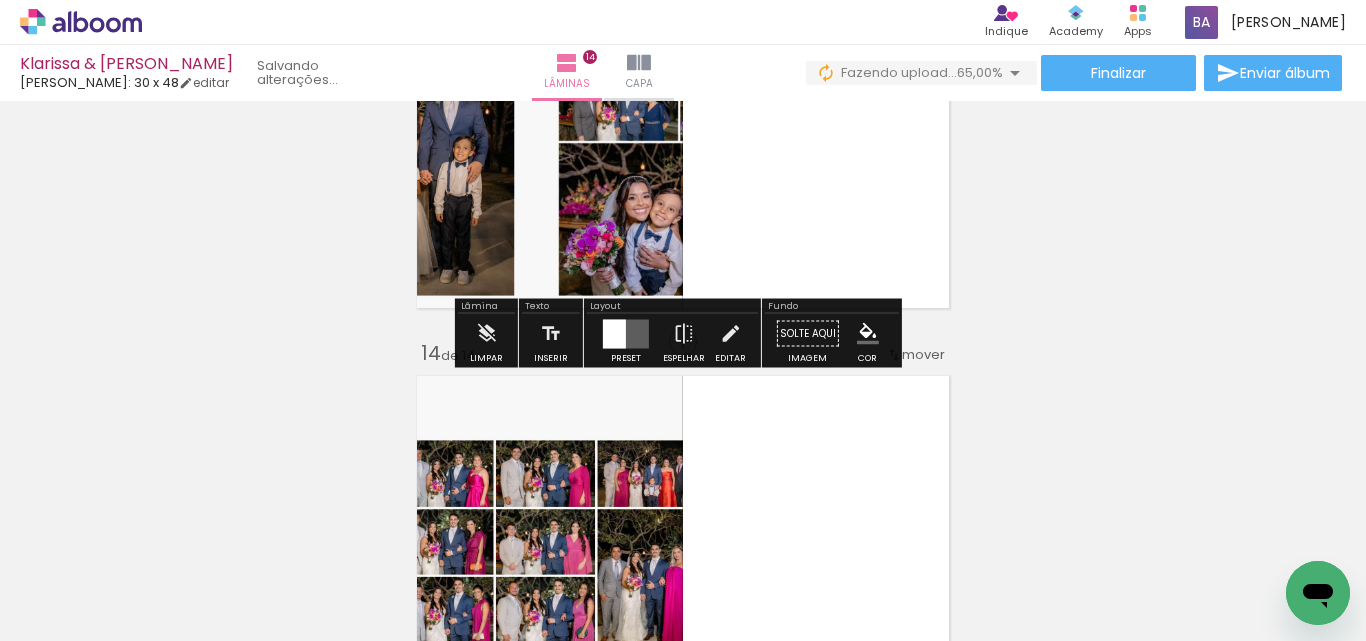 scroll, scrollTop: 5226, scrollLeft: 0, axis: vertical 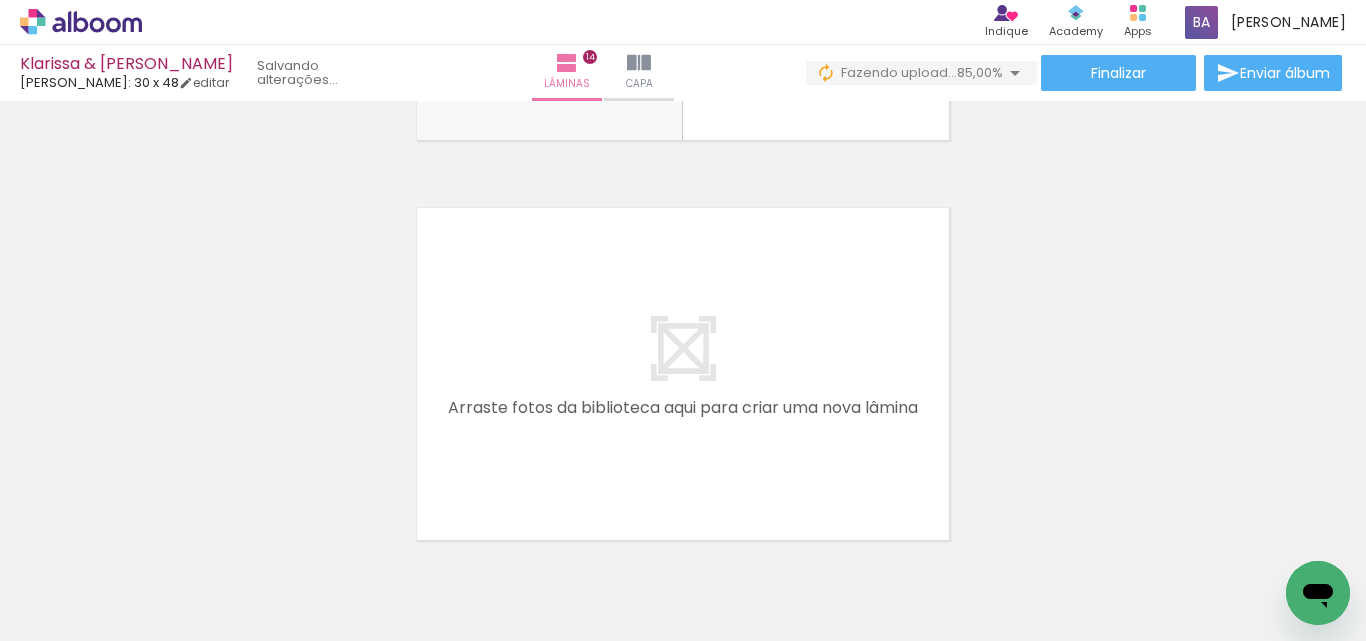 drag, startPoint x: 741, startPoint y: 415, endPoint x: 727, endPoint y: 364, distance: 52.886673 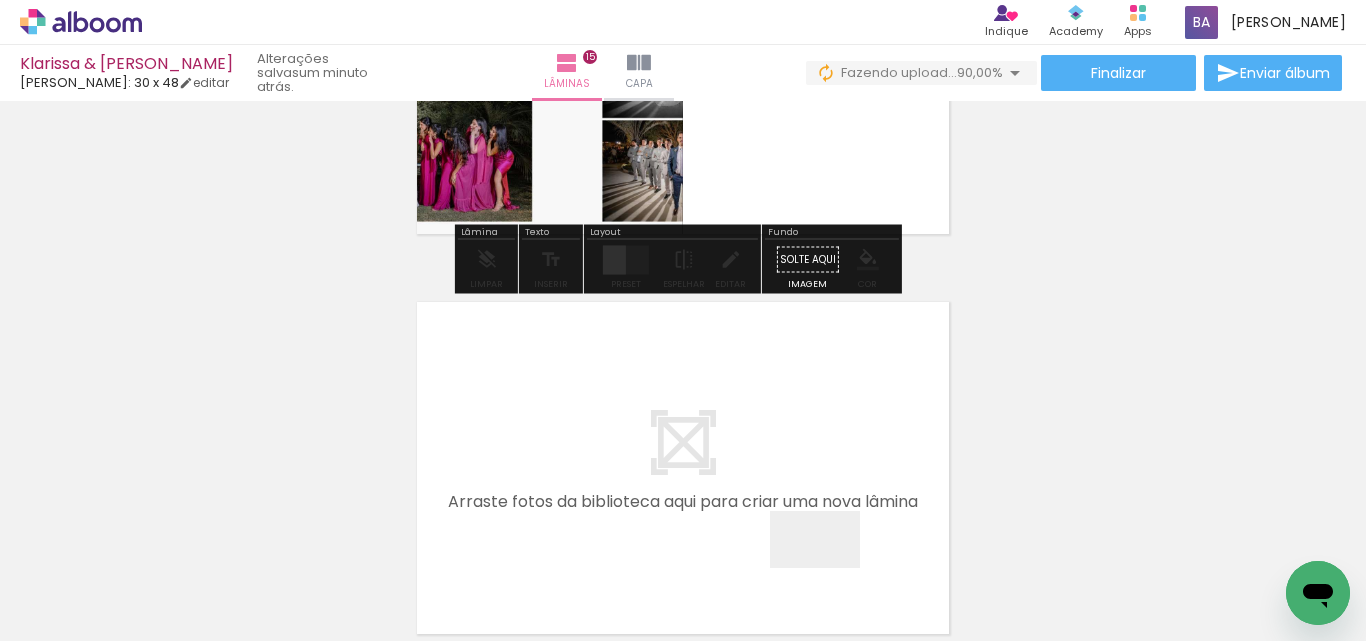 drag, startPoint x: 830, startPoint y: 571, endPoint x: 790, endPoint y: 464, distance: 114.232216 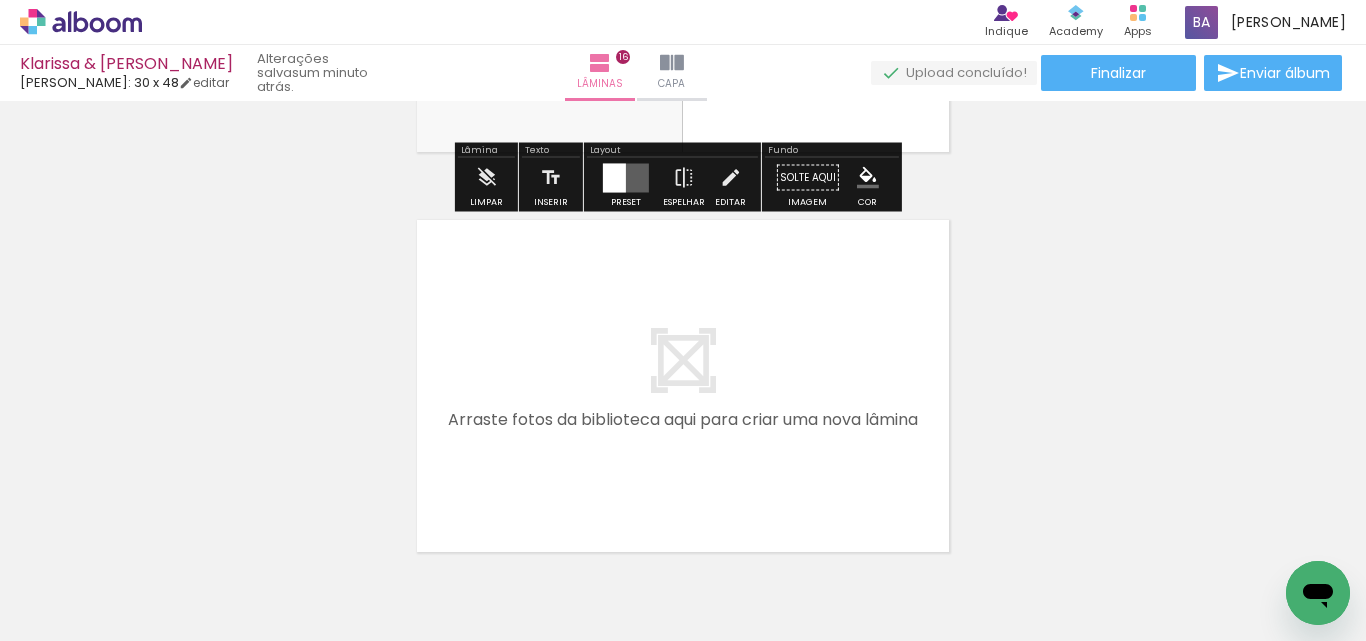 drag, startPoint x: 963, startPoint y: 572, endPoint x: 815, endPoint y: 396, distance: 229.95651 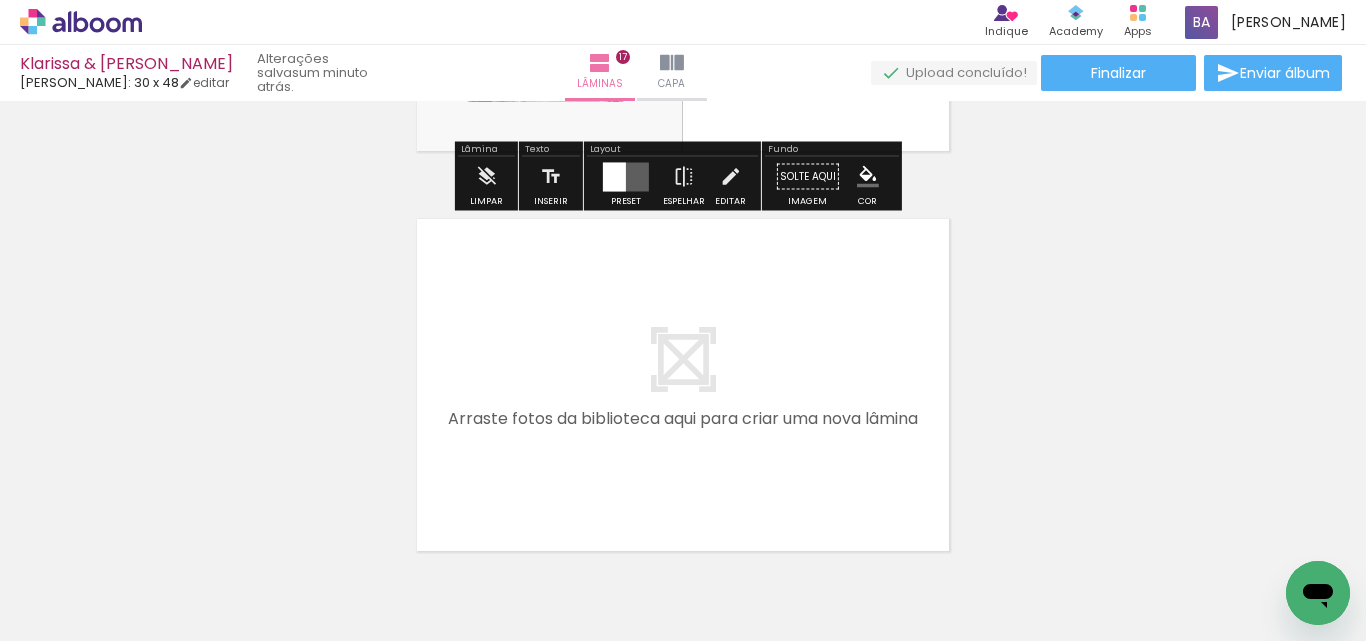 drag, startPoint x: 1054, startPoint y: 554, endPoint x: 739, endPoint y: 332, distance: 385.36865 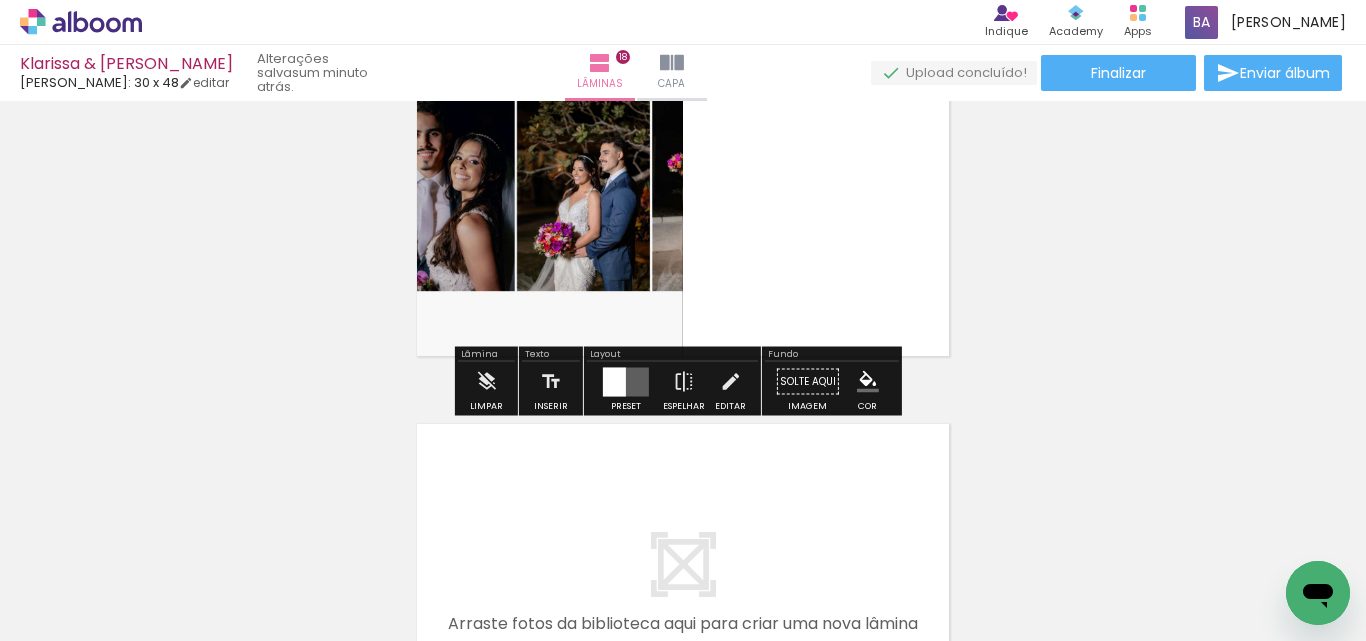 scroll, scrollTop: 6992, scrollLeft: 0, axis: vertical 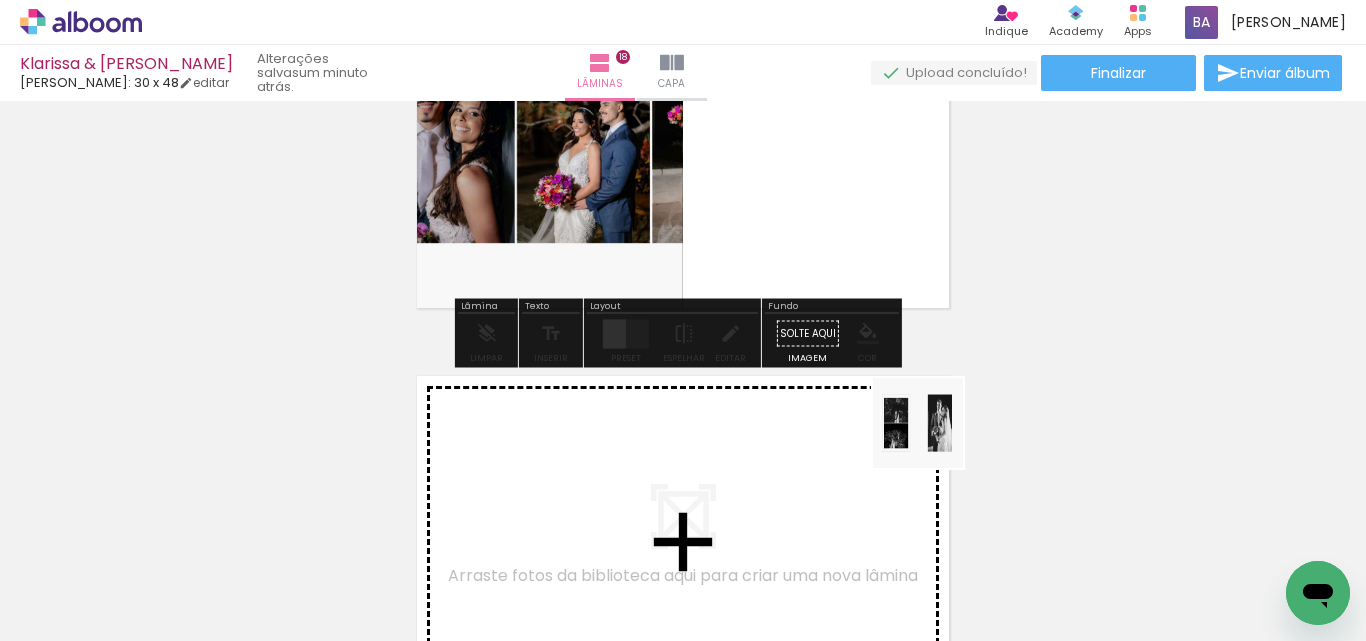 drag, startPoint x: 1142, startPoint y: 558, endPoint x: 790, endPoint y: 396, distance: 387.48935 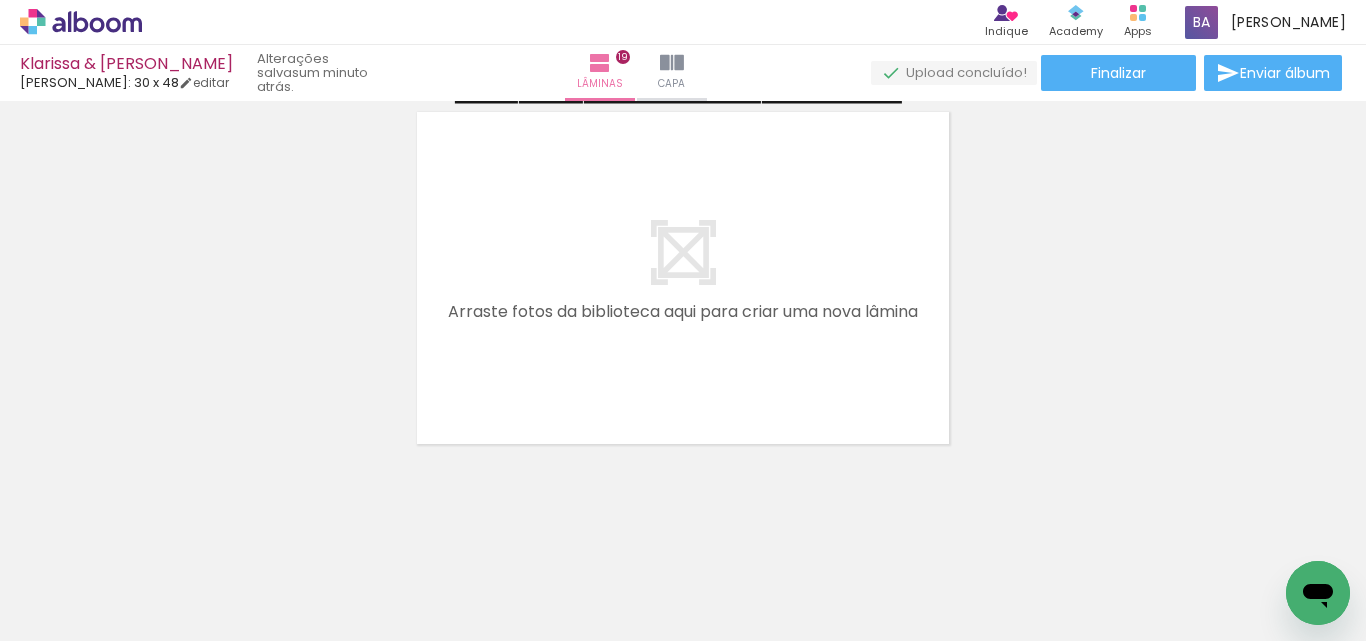 scroll, scrollTop: 7663, scrollLeft: 0, axis: vertical 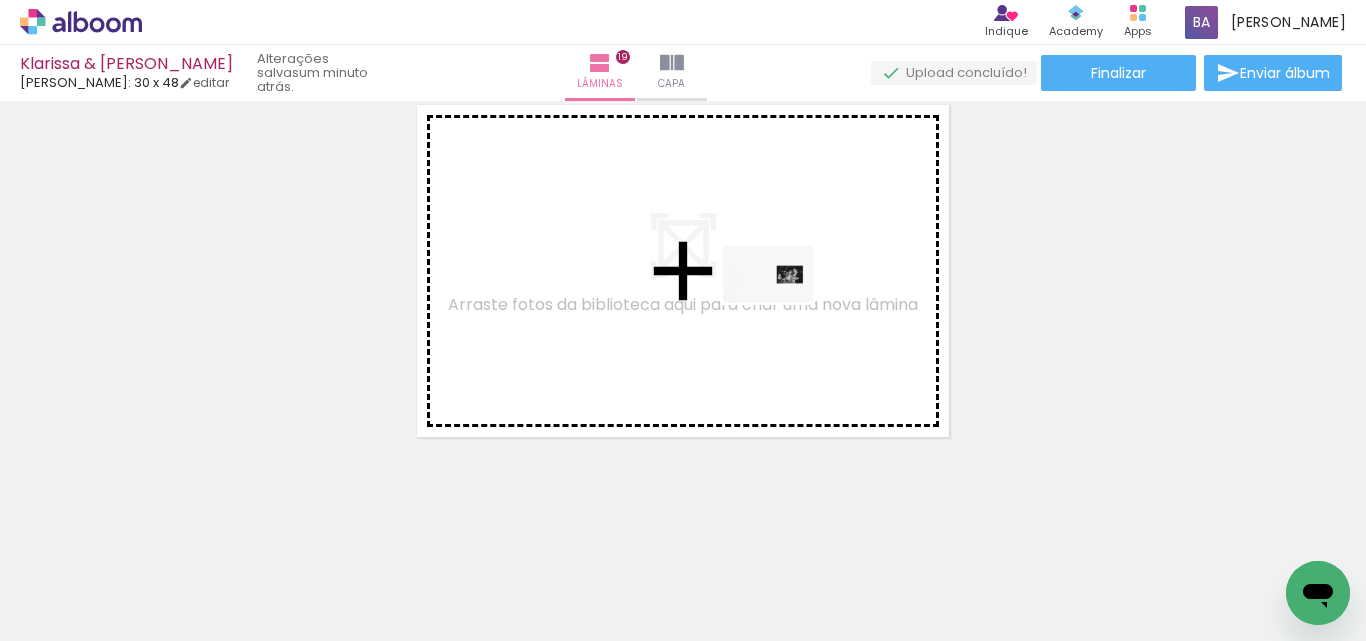 drag, startPoint x: 1197, startPoint y: 511, endPoint x: 783, endPoint y: 306, distance: 461.9751 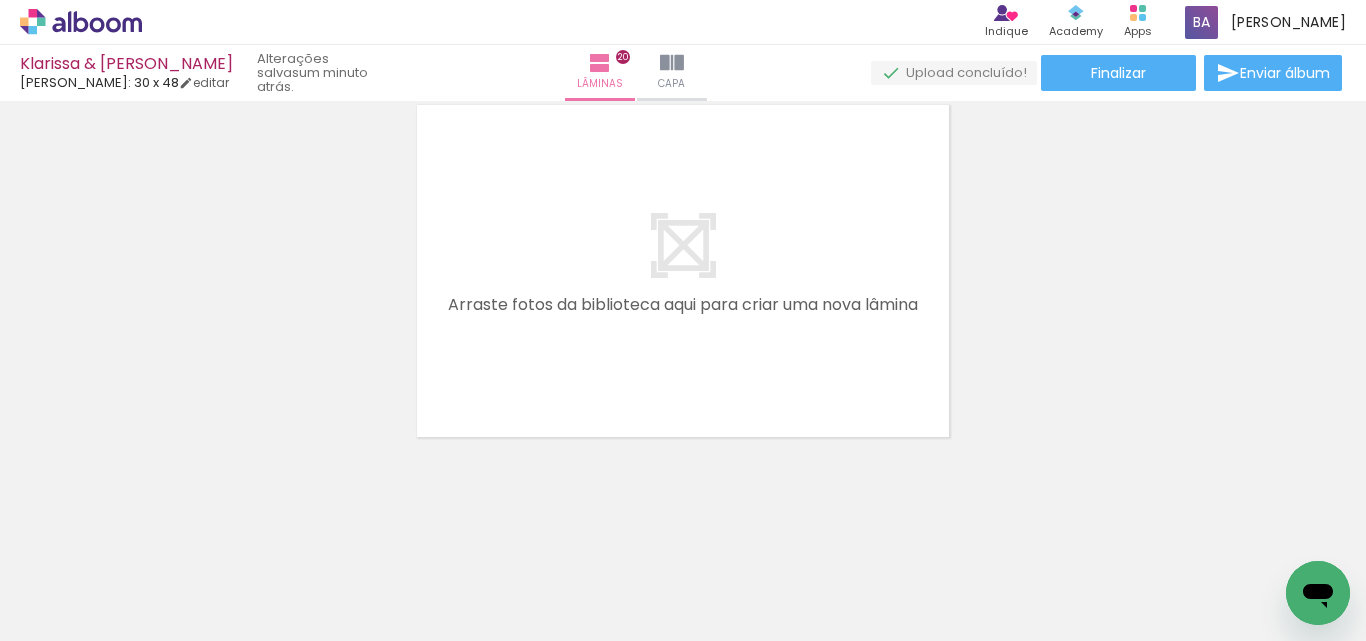 scroll, scrollTop: 7730, scrollLeft: 0, axis: vertical 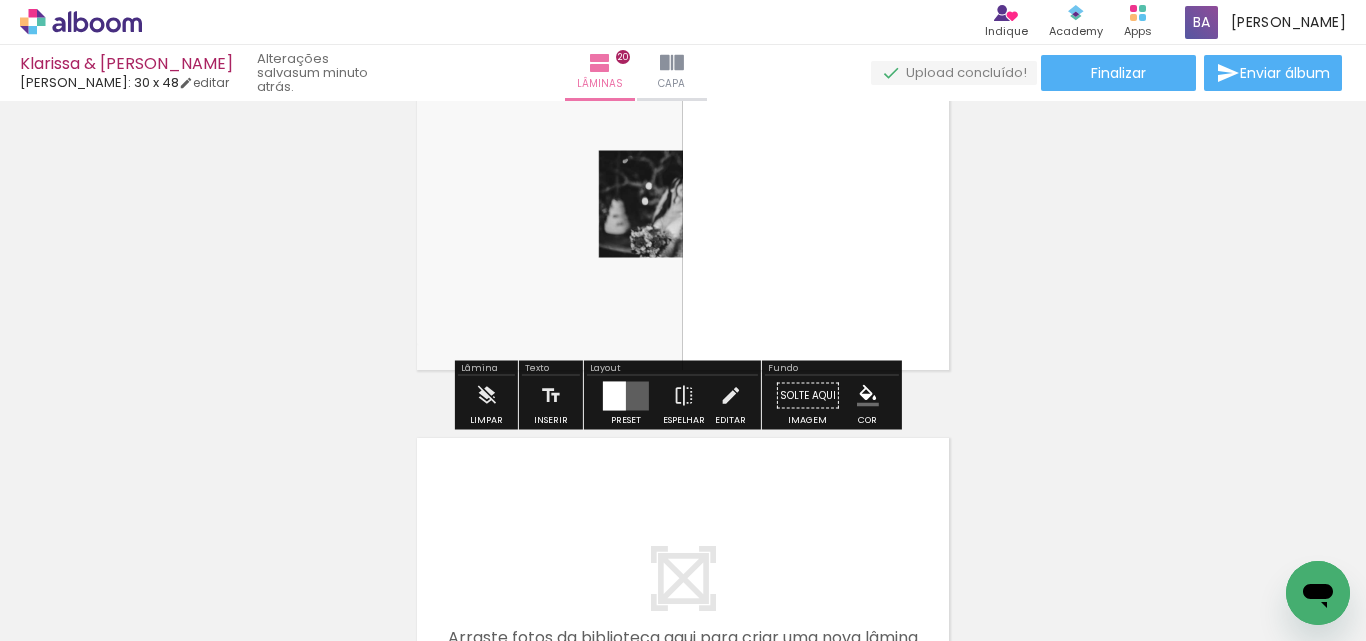 click at bounding box center [626, 395] 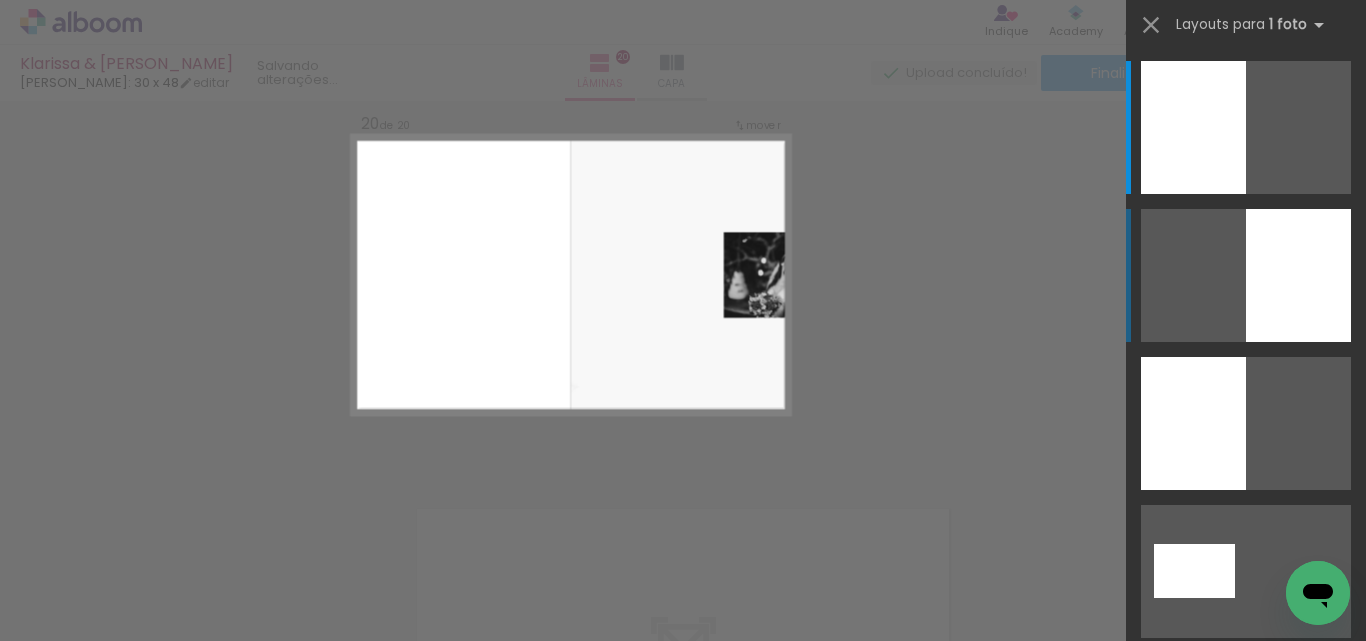 scroll, scrollTop: 7628, scrollLeft: 0, axis: vertical 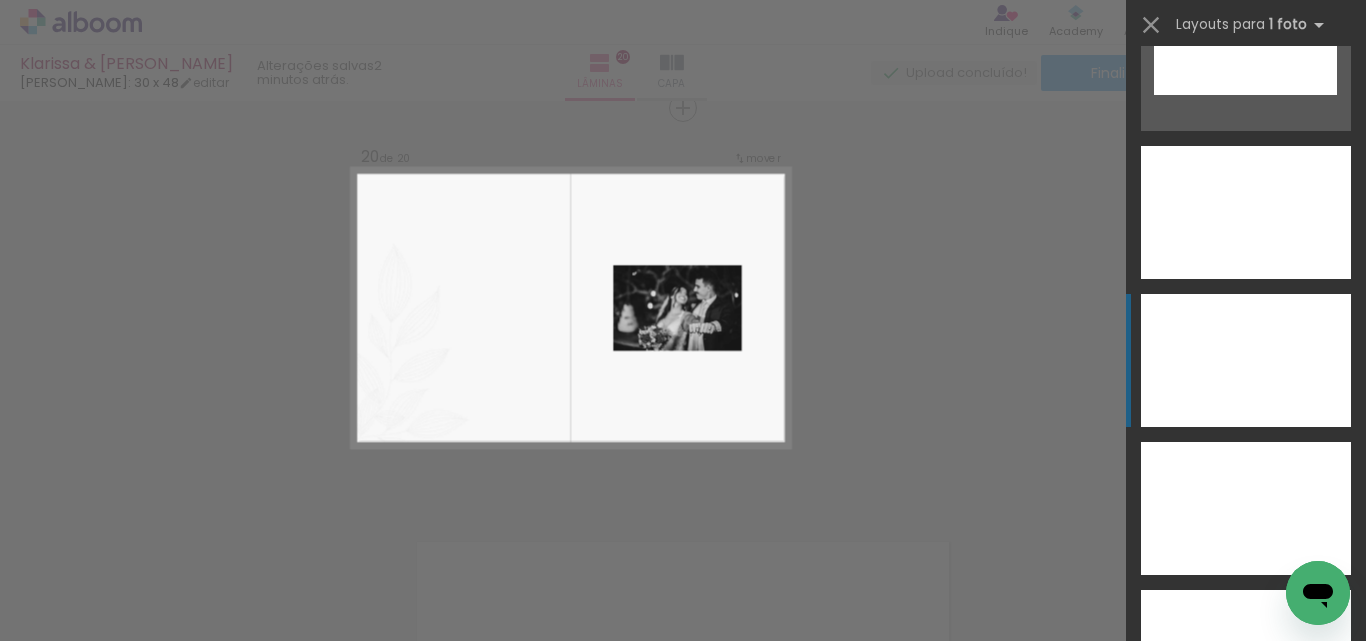 click at bounding box center (1246, 212) 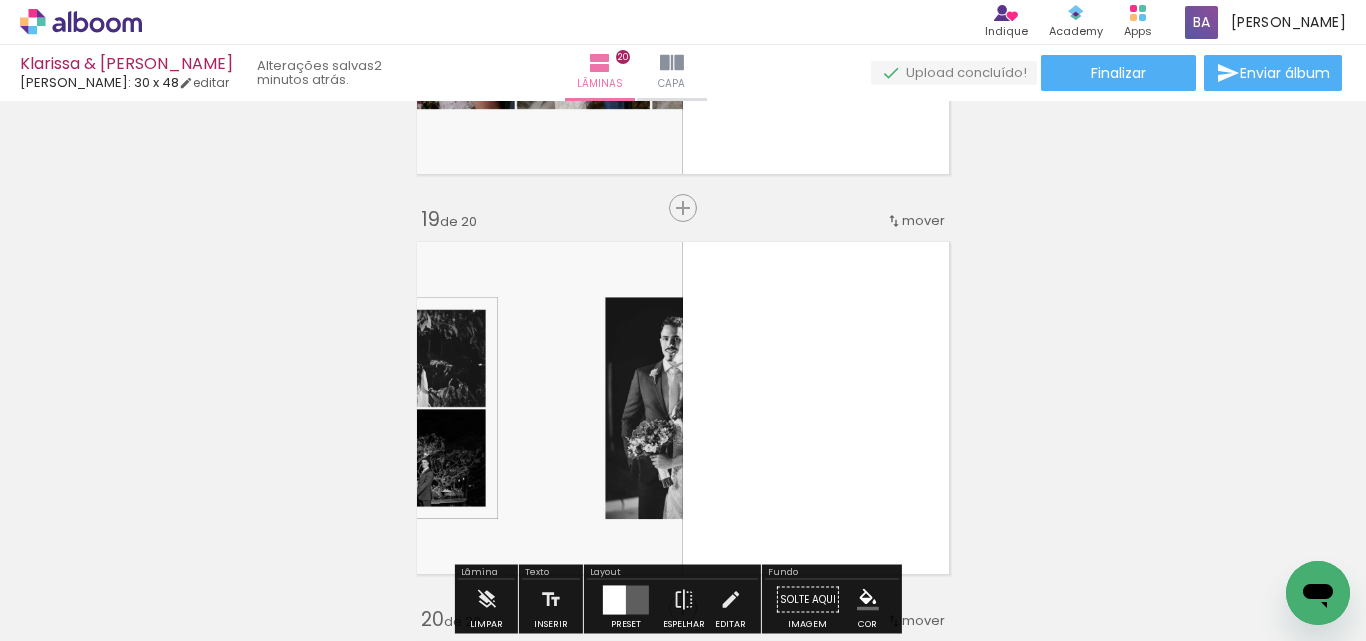 scroll, scrollTop: 7292, scrollLeft: 0, axis: vertical 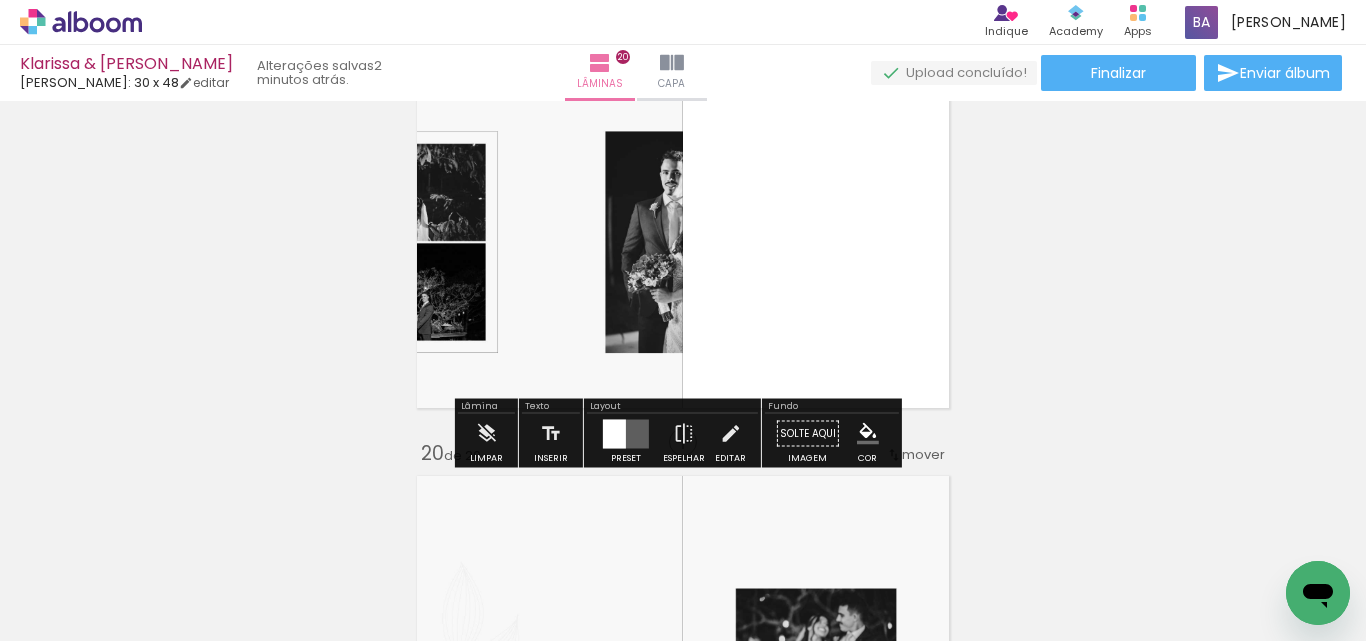 click at bounding box center (614, 433) 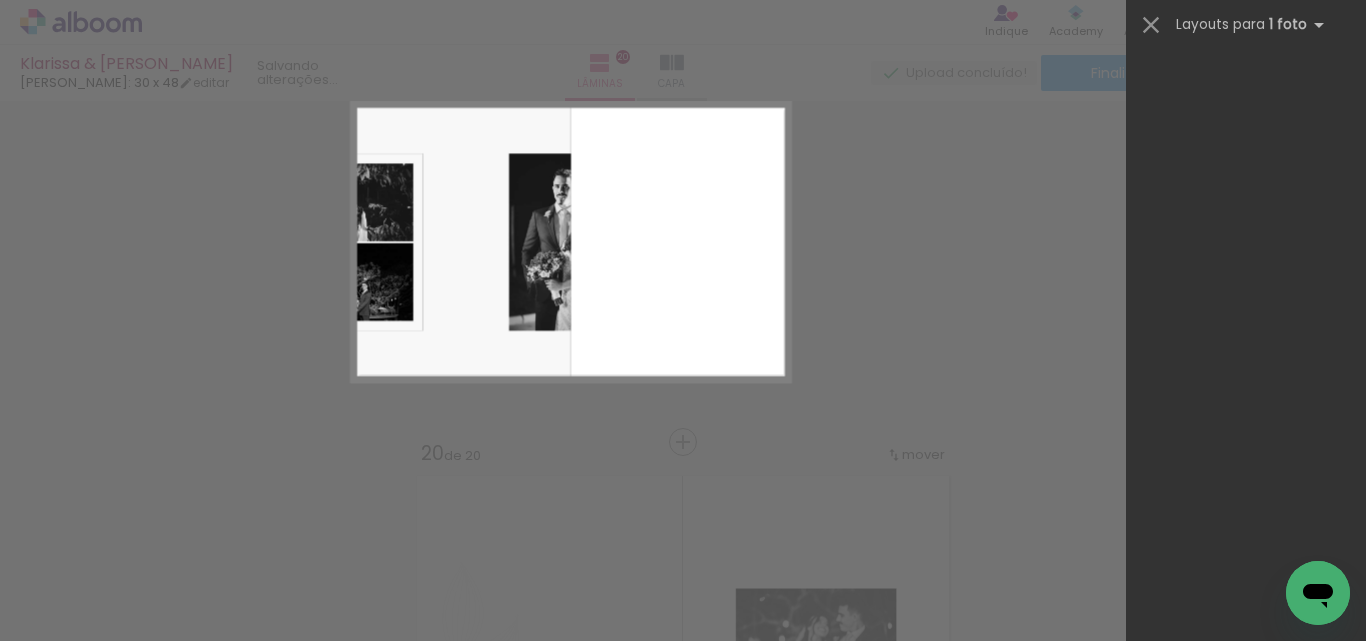 scroll, scrollTop: 0, scrollLeft: 0, axis: both 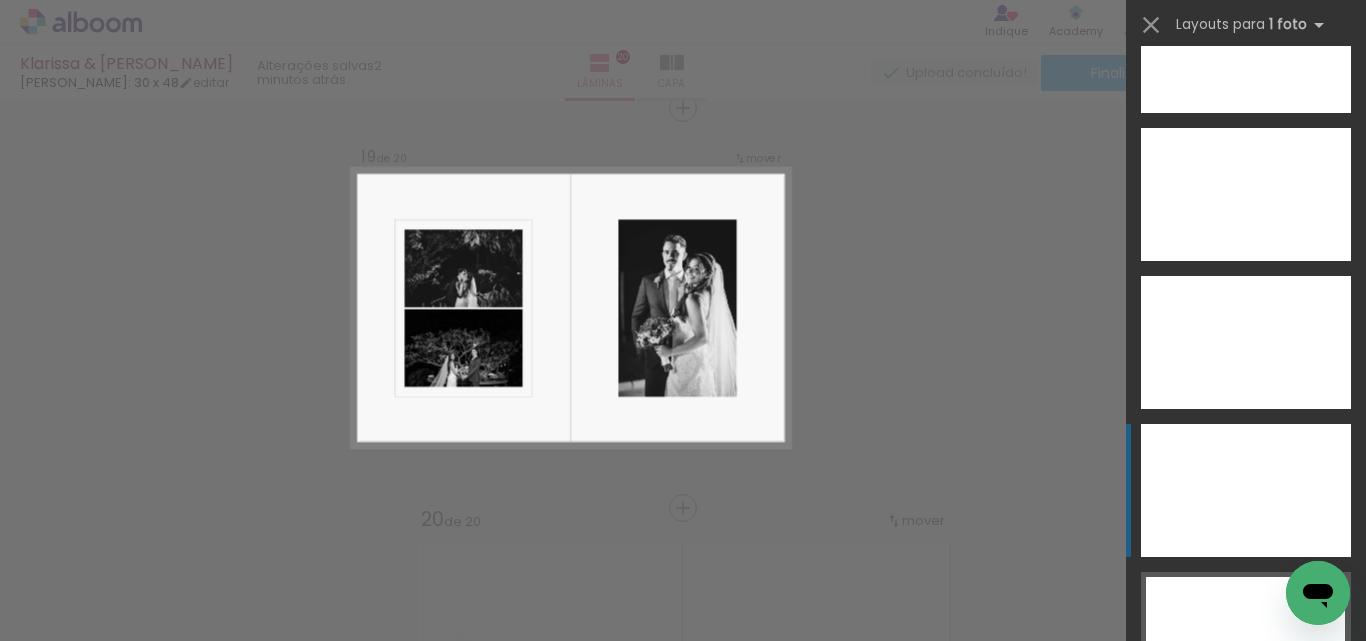click at bounding box center (1246, 490) 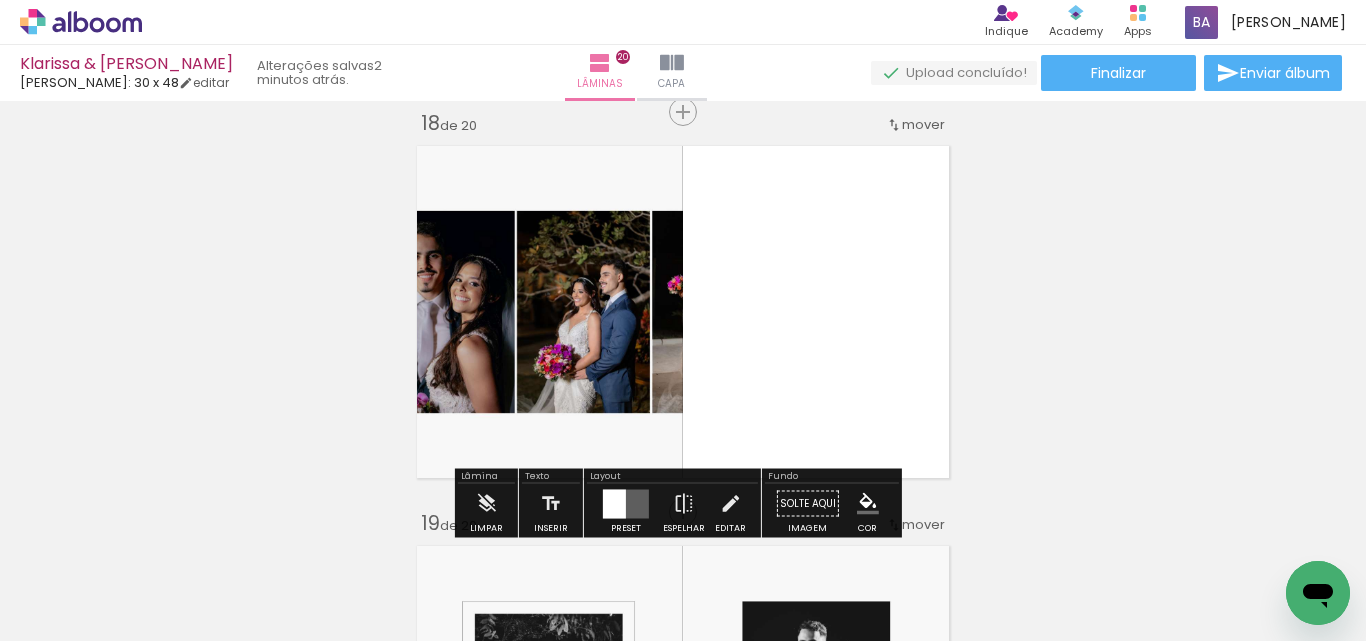scroll, scrollTop: 6893, scrollLeft: 0, axis: vertical 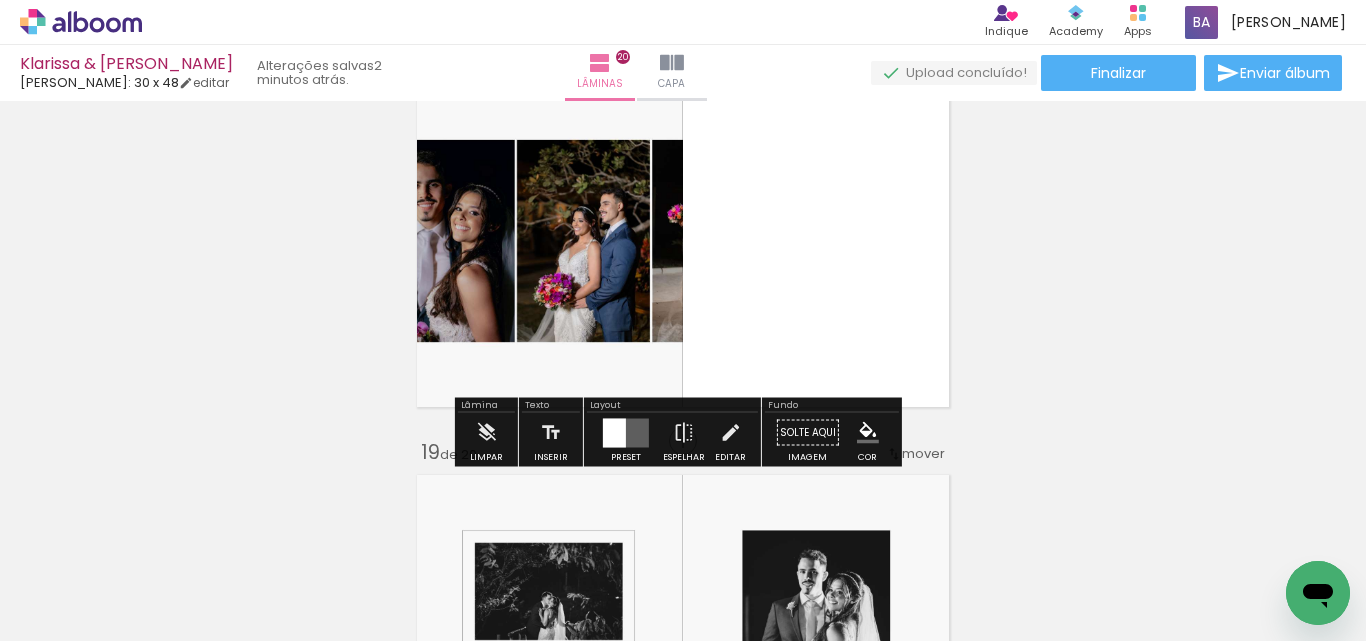 click at bounding box center [614, 432] 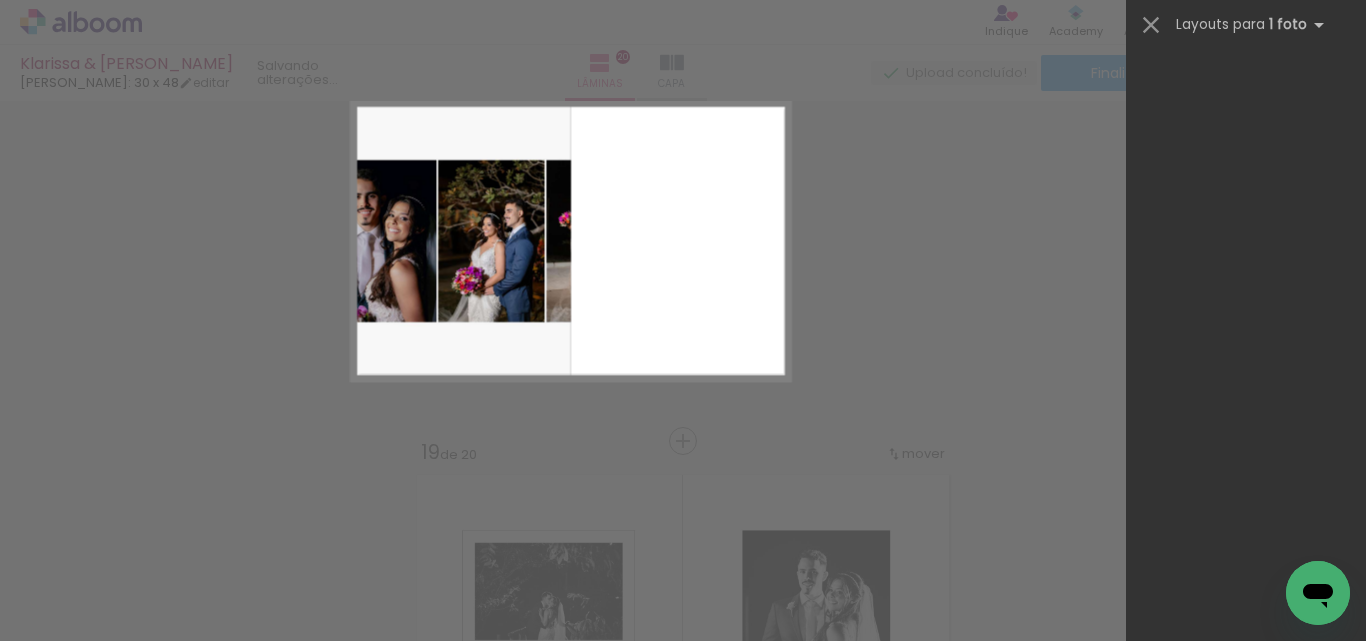 scroll, scrollTop: 0, scrollLeft: 0, axis: both 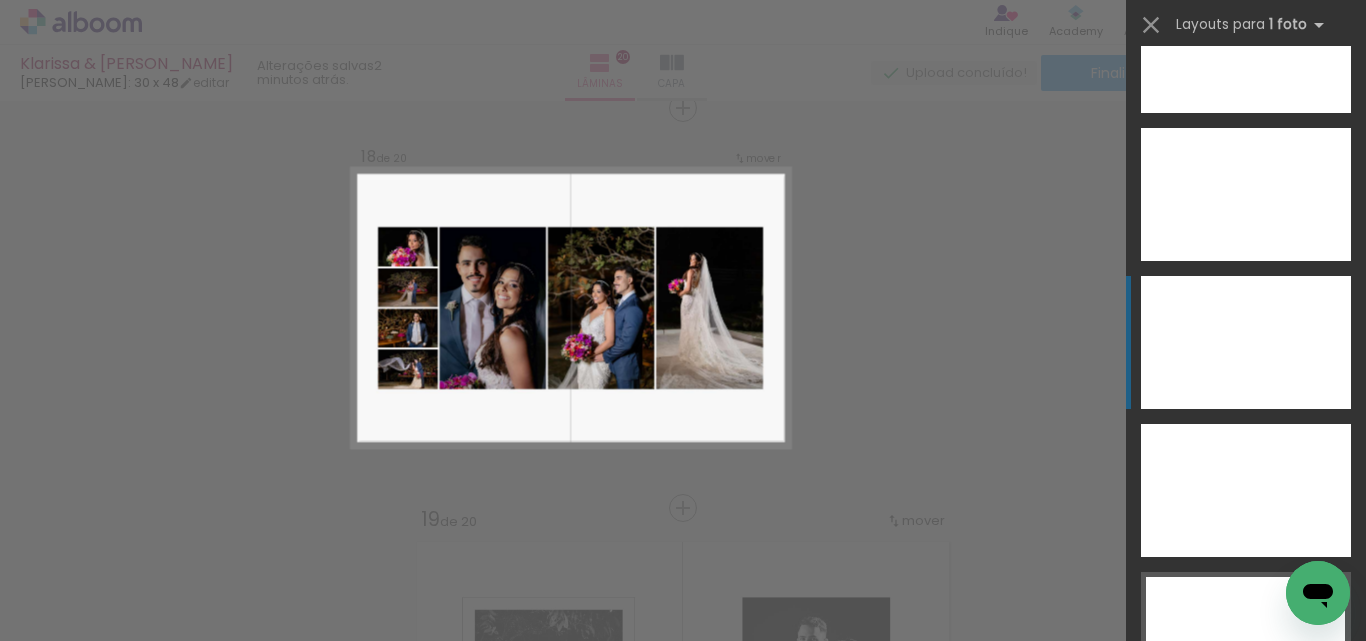click at bounding box center (1246, 46) 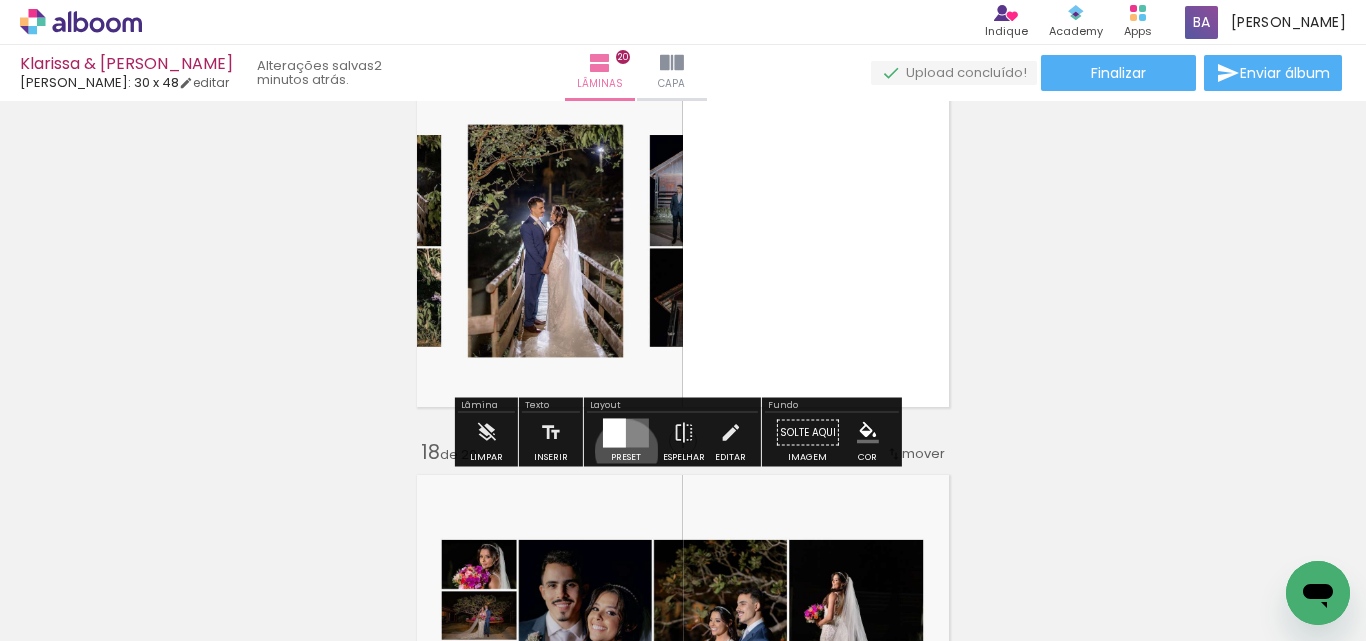 click at bounding box center (626, 433) 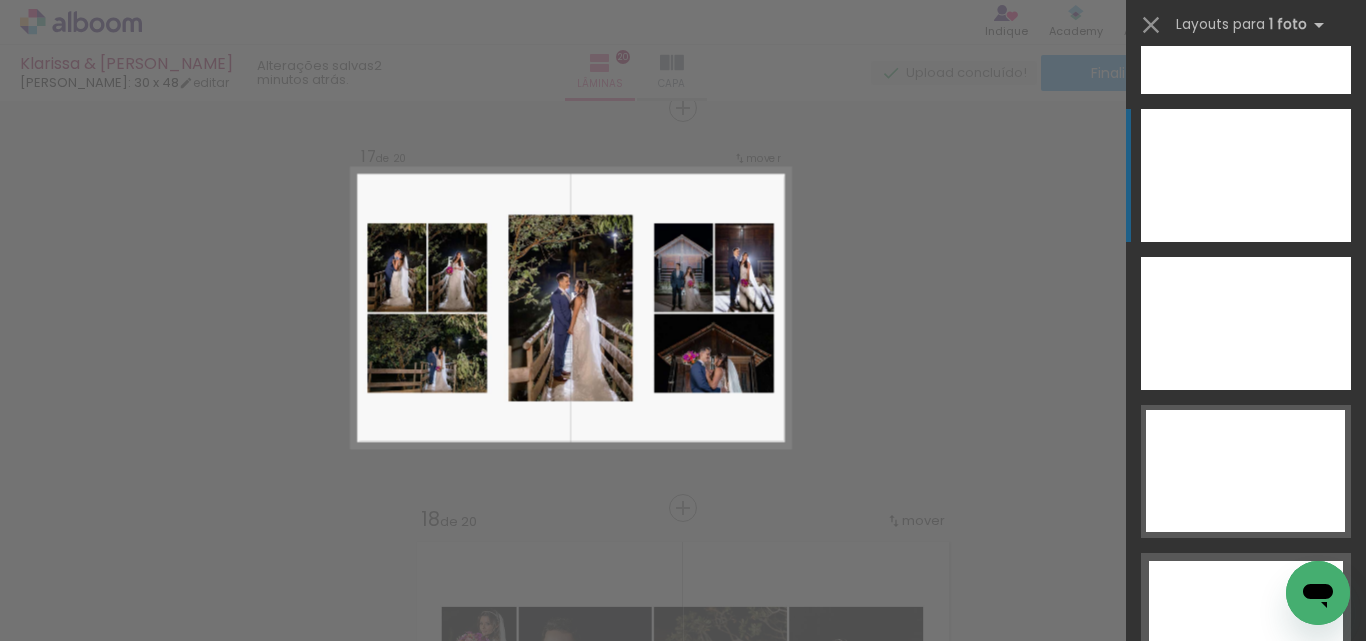 click at bounding box center (1246, -121) 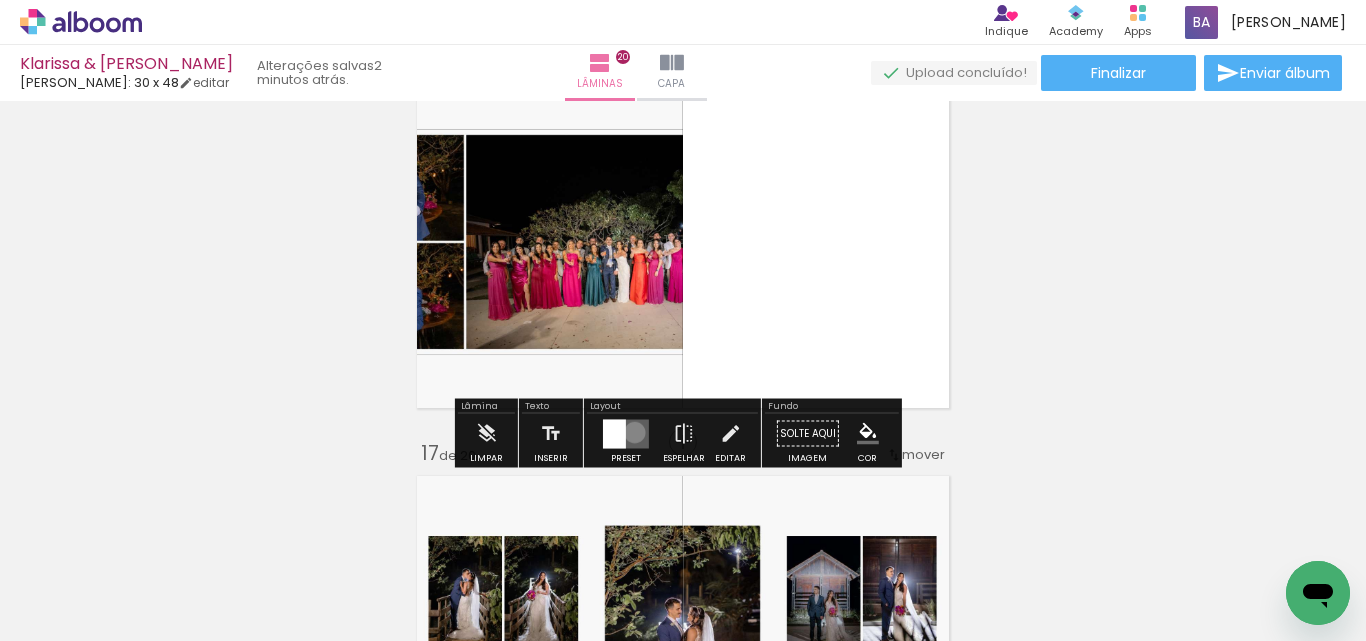 drag, startPoint x: 630, startPoint y: 432, endPoint x: 812, endPoint y: 329, distance: 209.12436 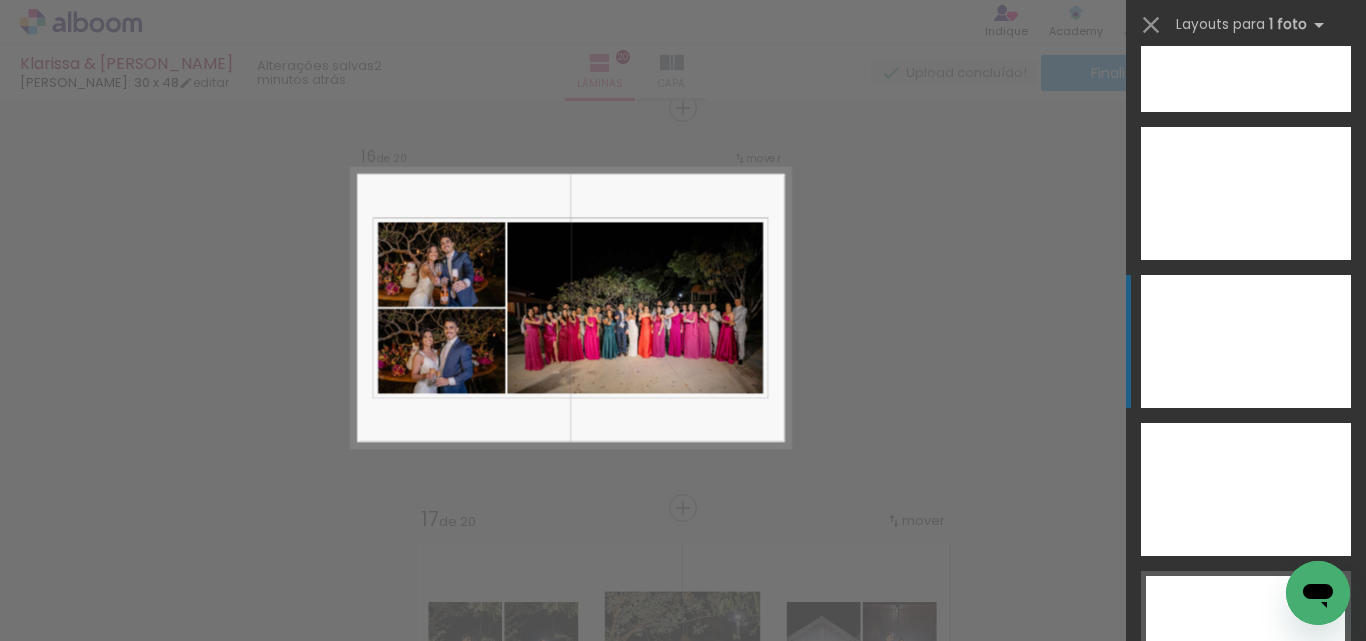 click at bounding box center [1246, 193] 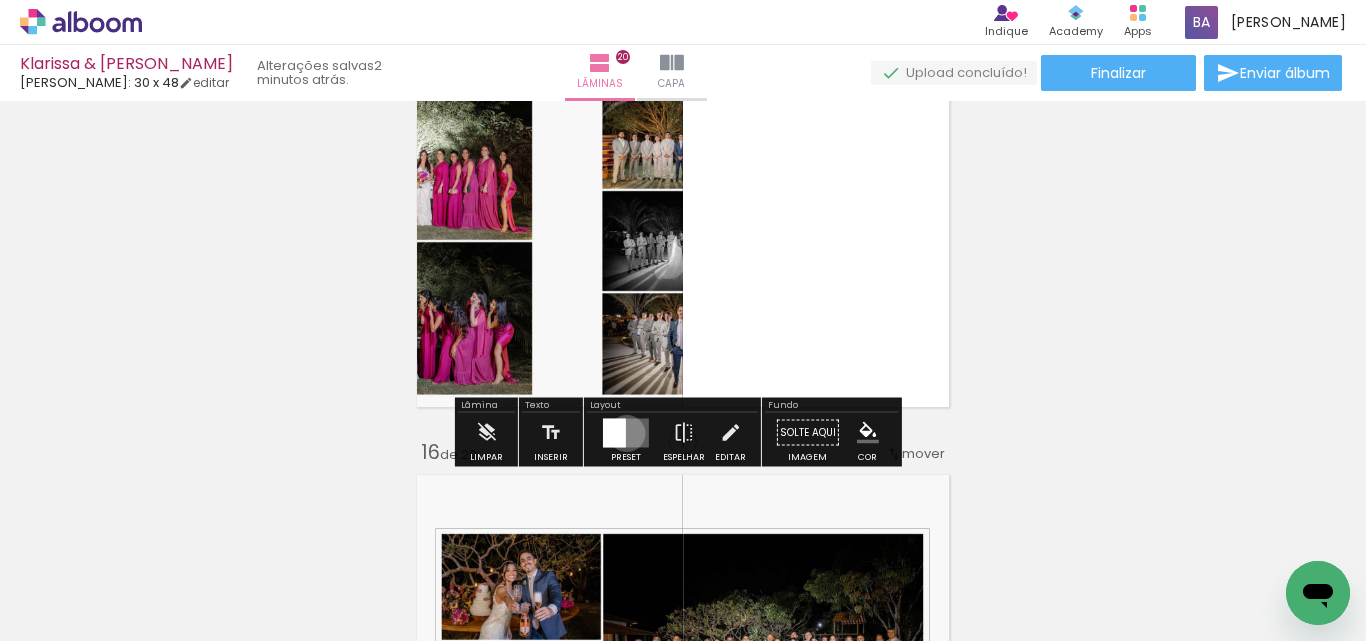 click at bounding box center (626, 432) 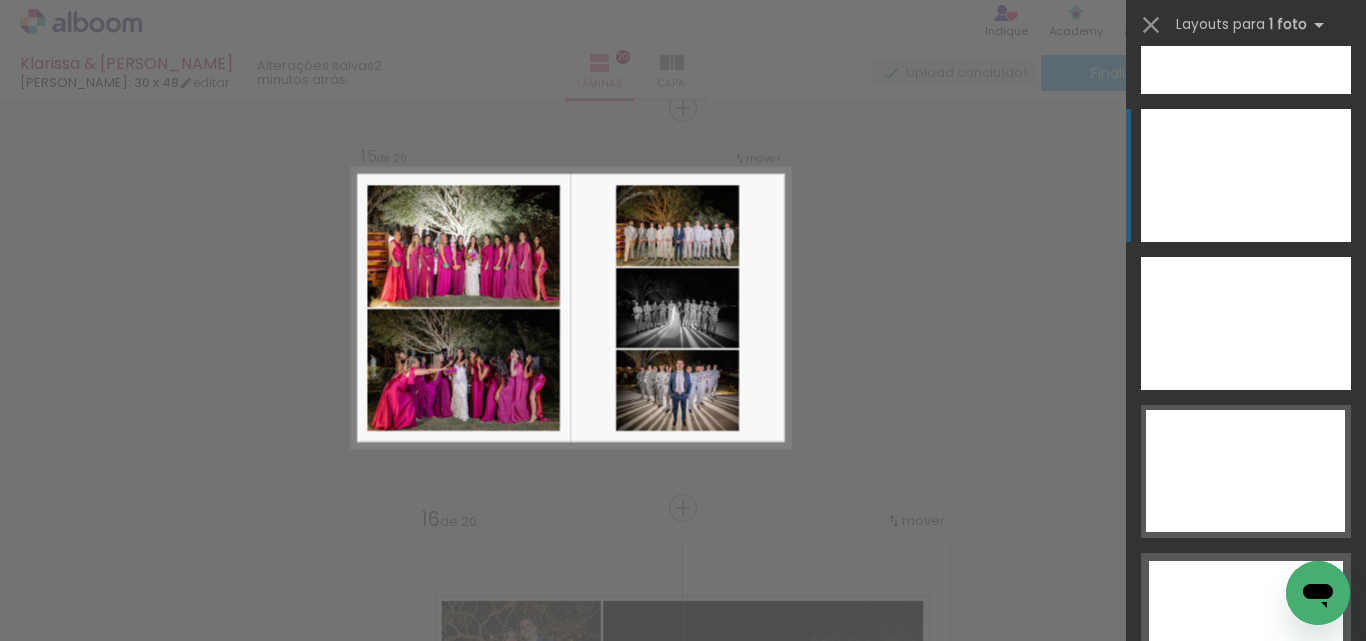 click at bounding box center [1246, 323] 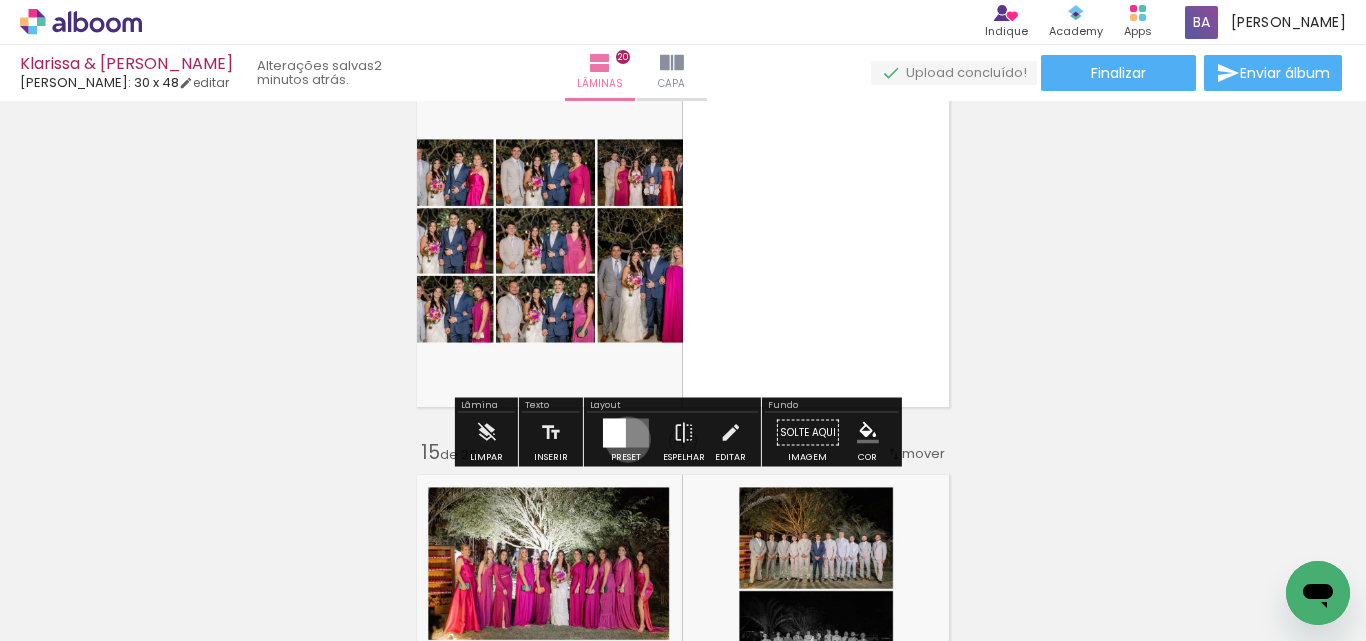 drag, startPoint x: 623, startPoint y: 439, endPoint x: 1199, endPoint y: 280, distance: 597.5425 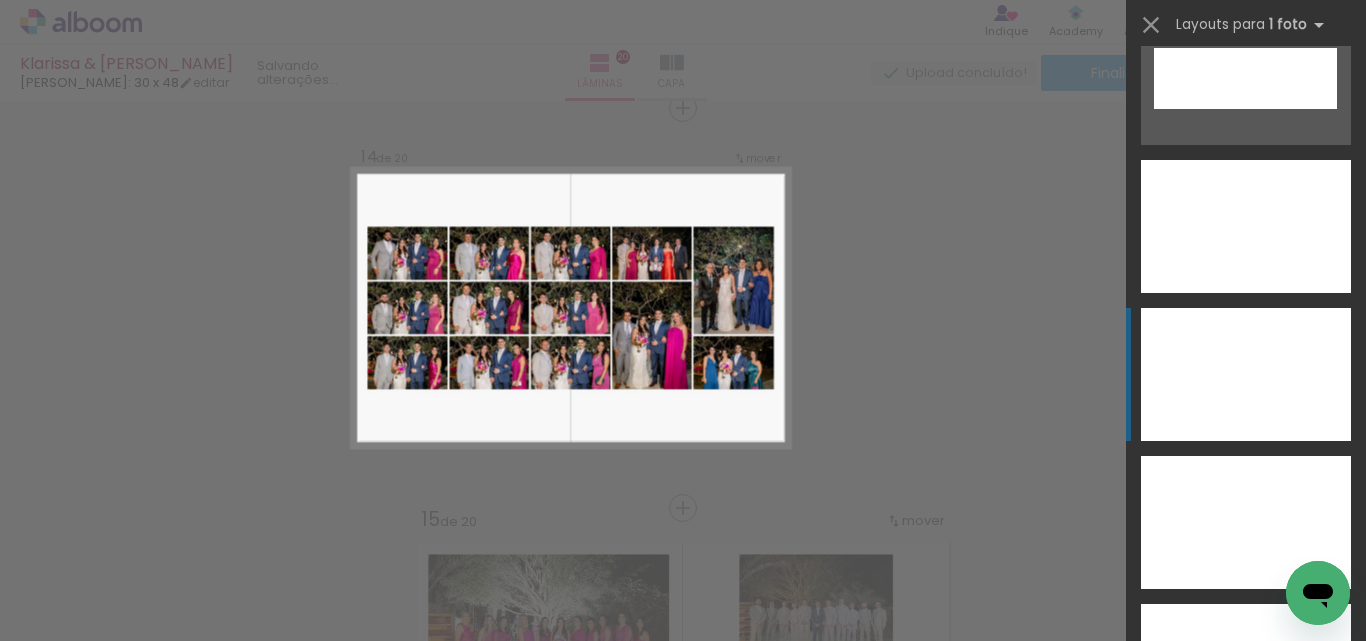 click at bounding box center (1246, 226) 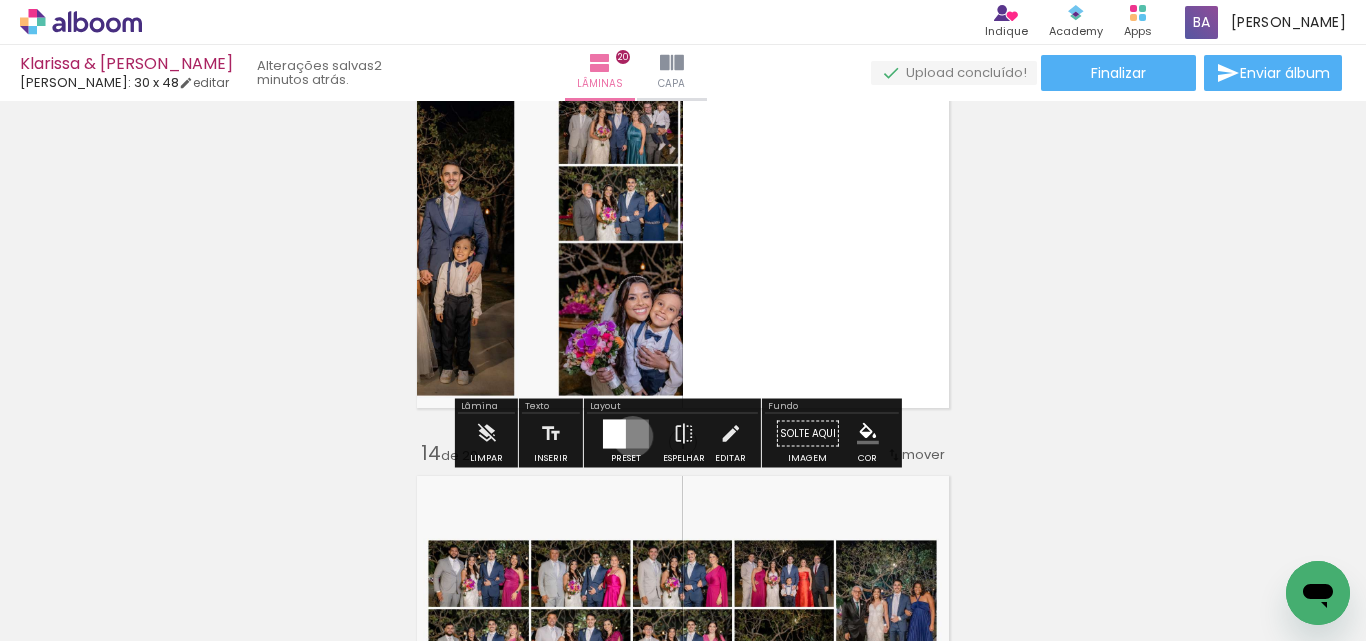 click at bounding box center (626, 433) 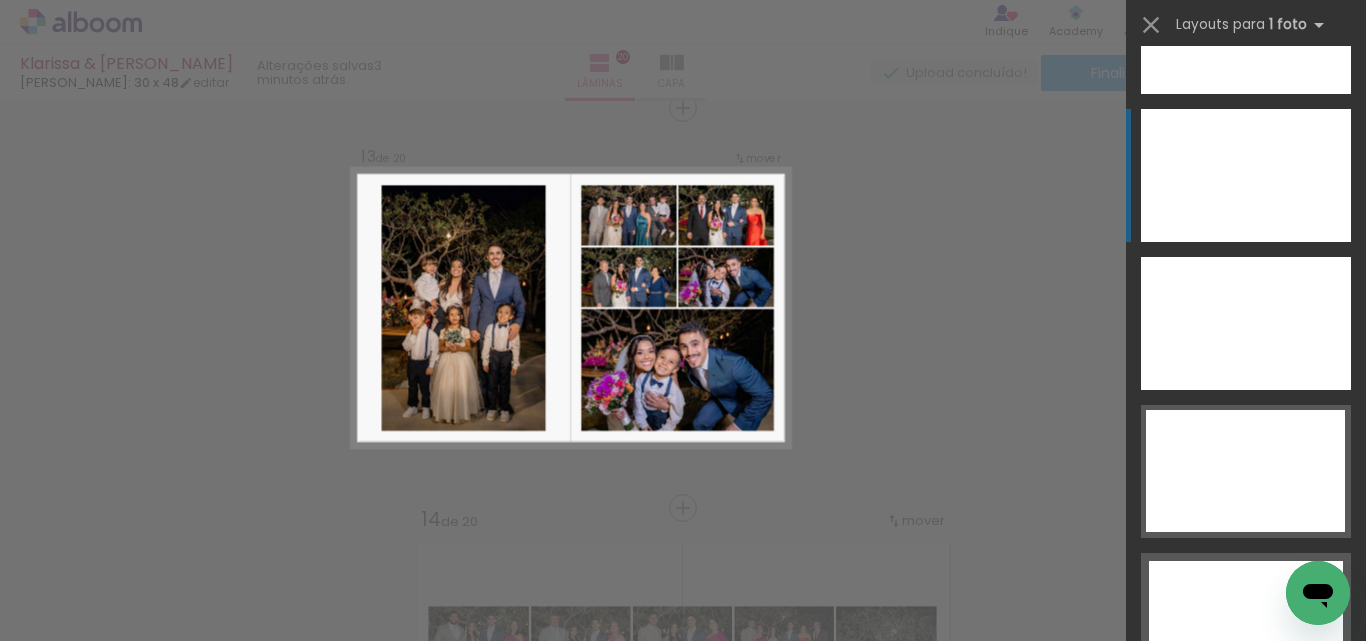 click at bounding box center (1246, -121) 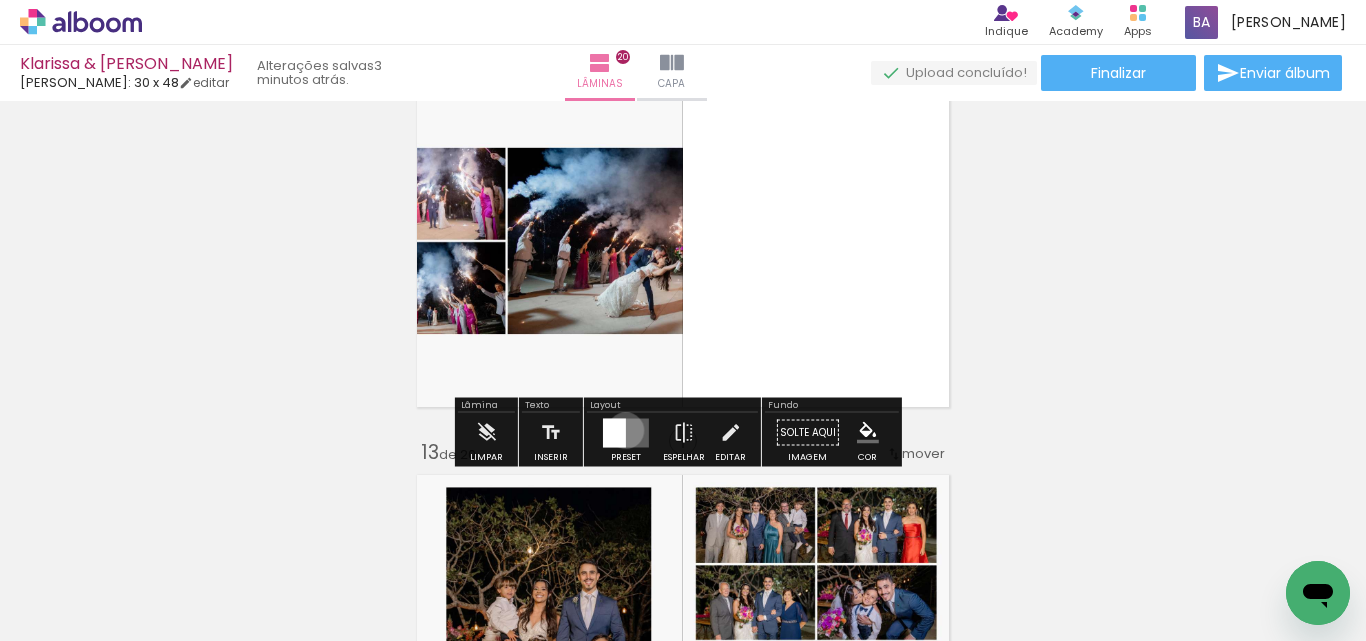 click at bounding box center (614, 432) 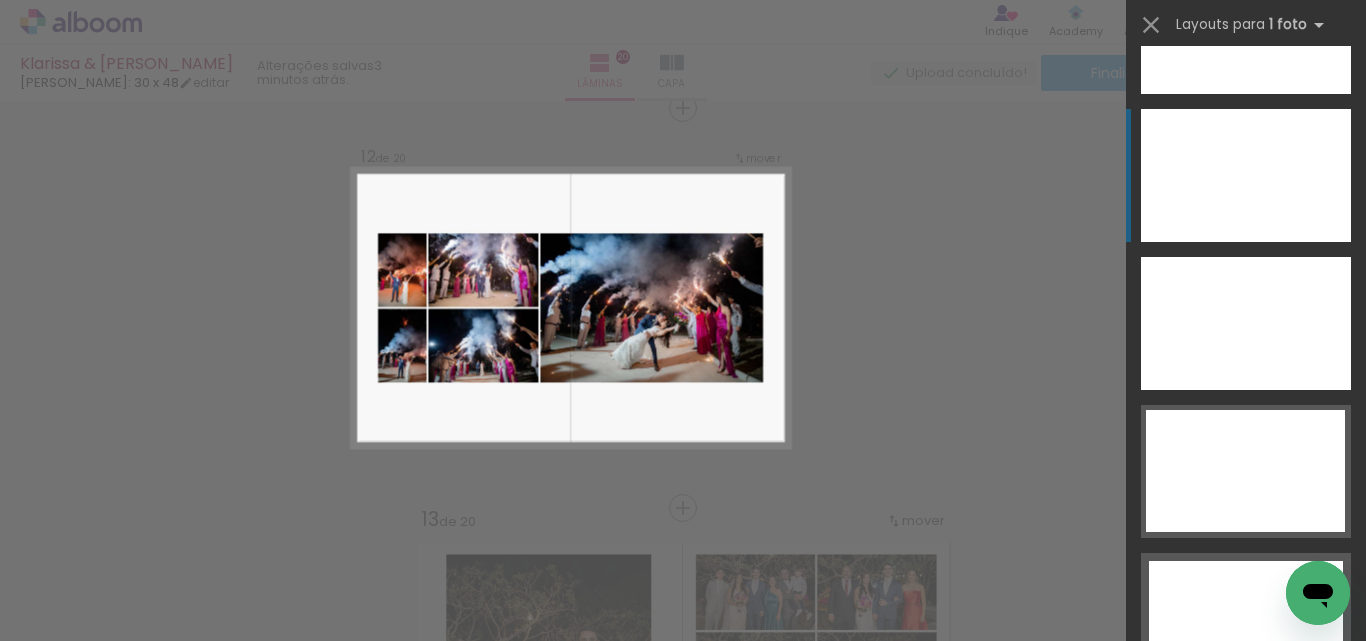 click at bounding box center [1246, 27] 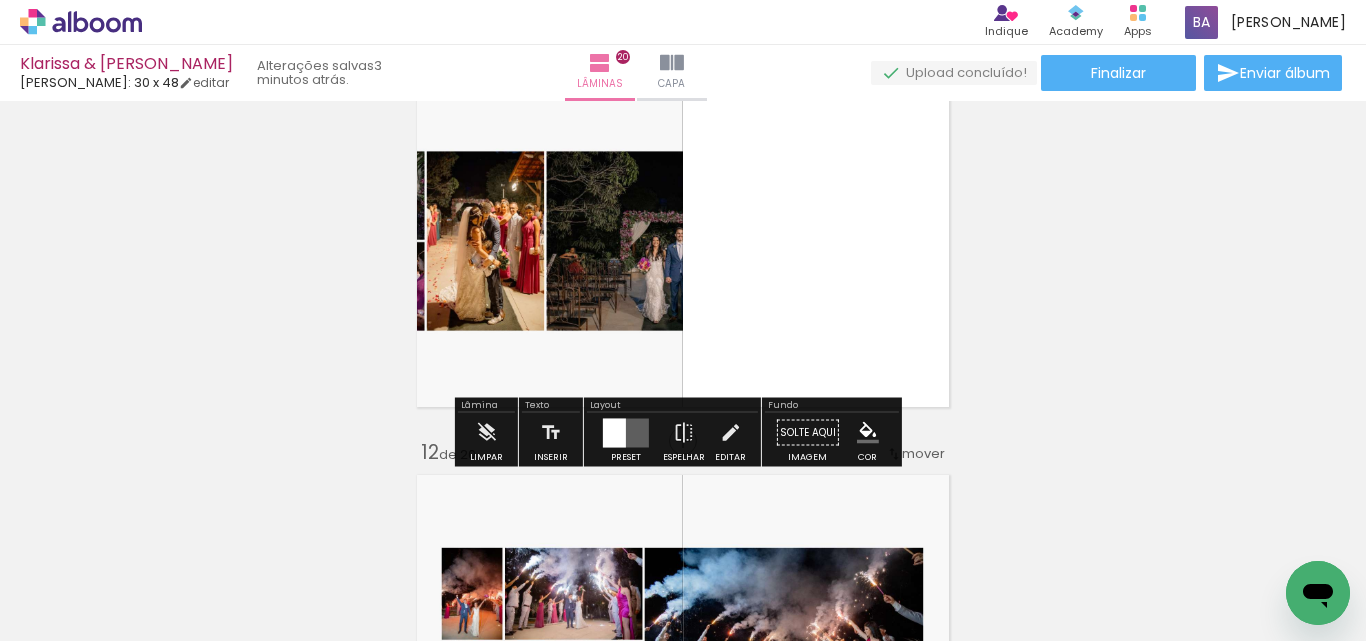 click at bounding box center (626, 432) 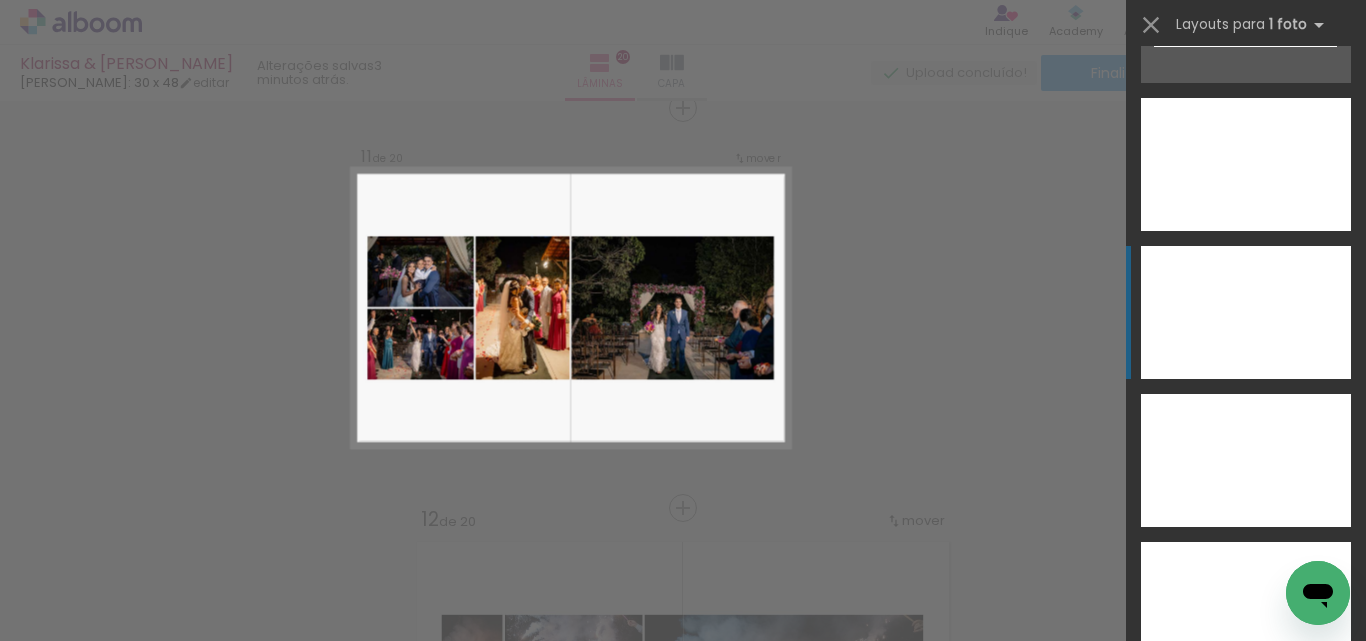 click at bounding box center (1246, 164) 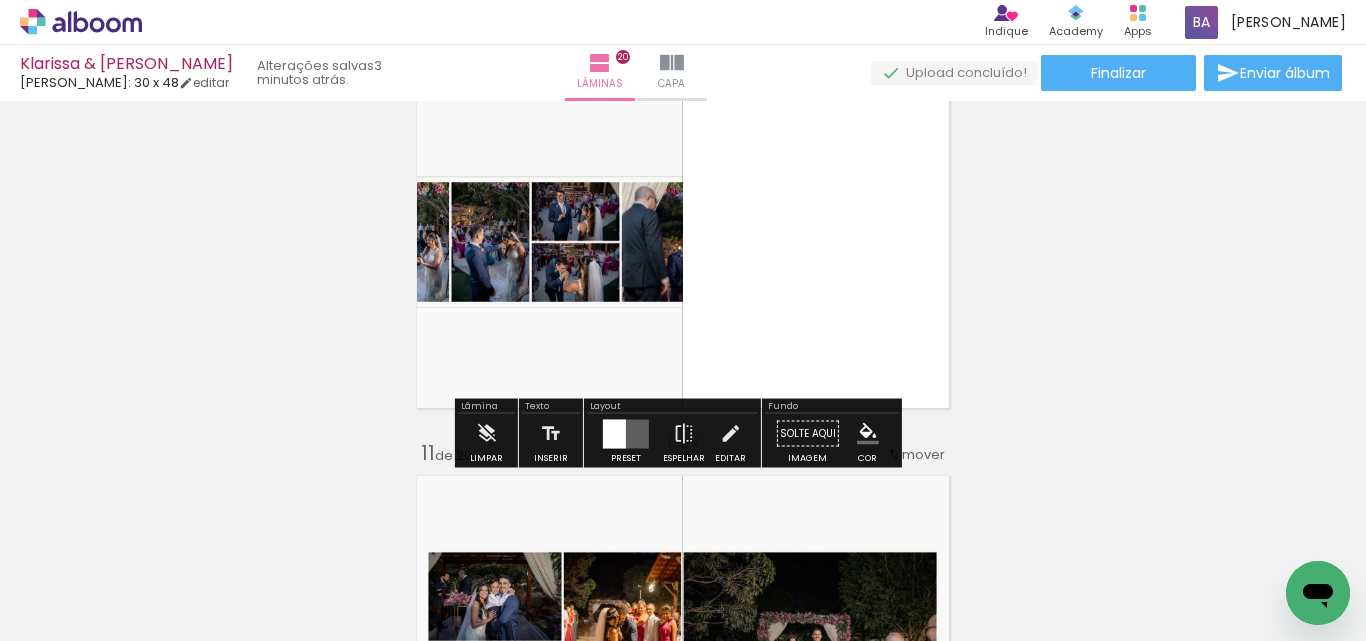 click at bounding box center [626, 433] 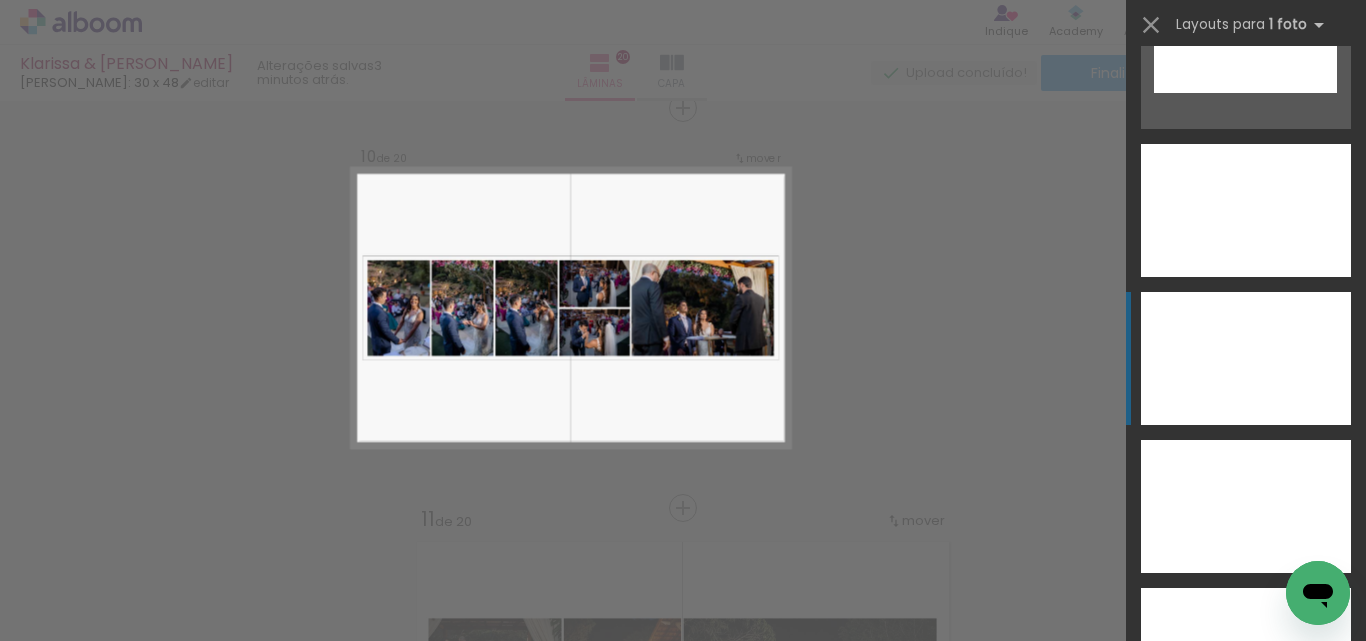click at bounding box center (1246, -530) 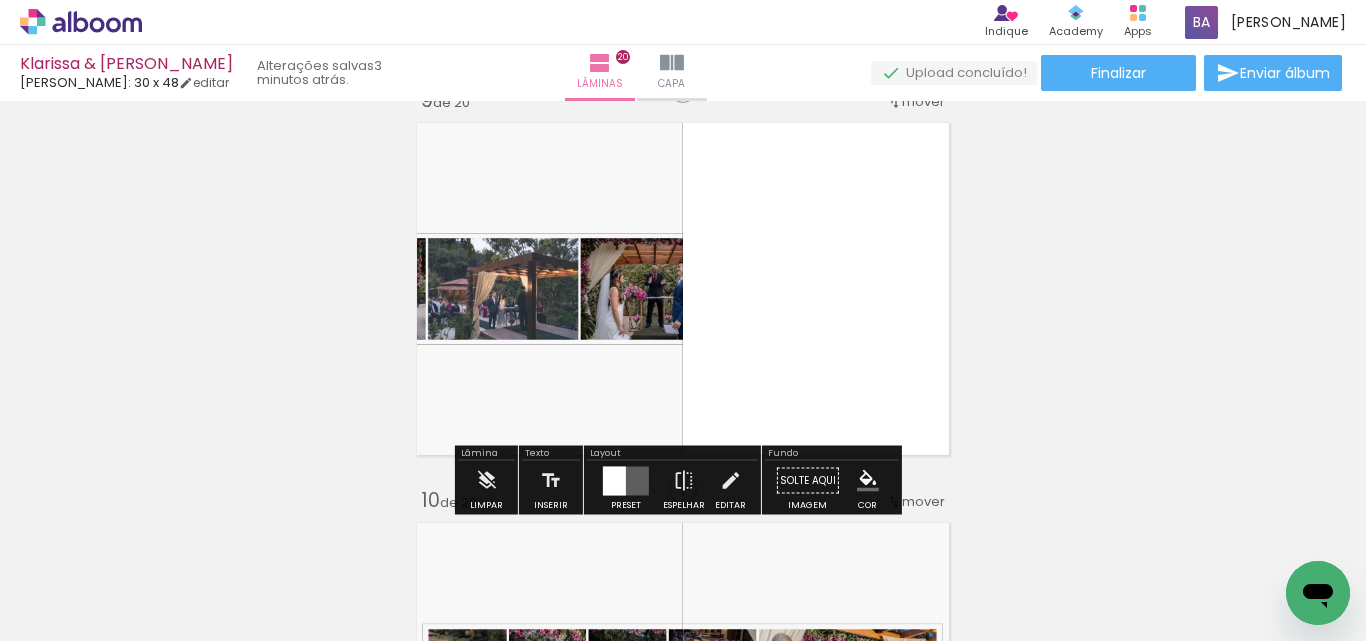 scroll, scrollTop: 3293, scrollLeft: 0, axis: vertical 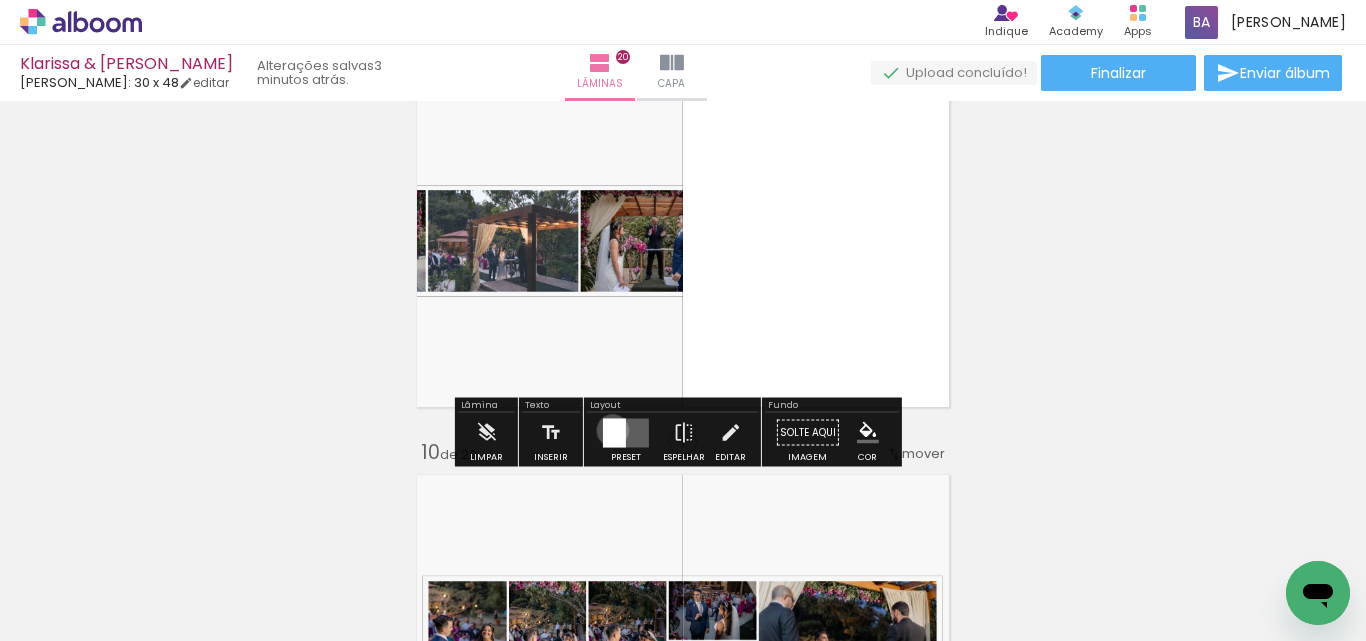 click at bounding box center [614, 432] 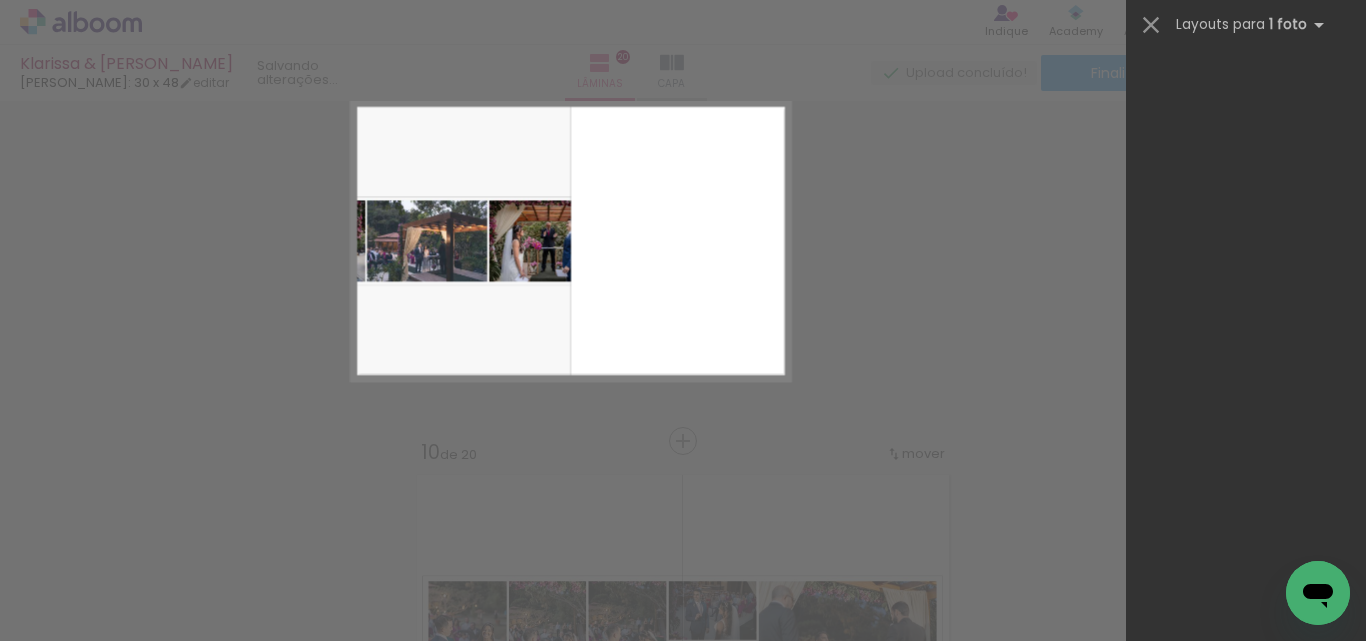 scroll, scrollTop: 0, scrollLeft: 0, axis: both 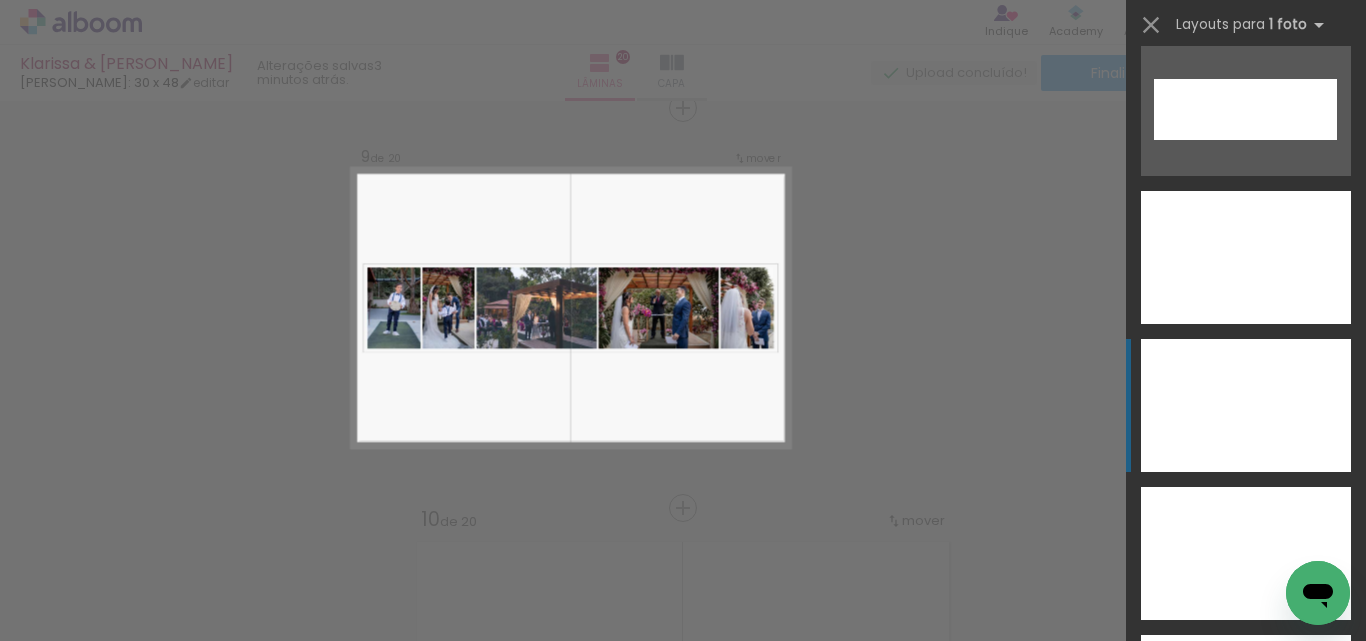 click at bounding box center (1246, 553) 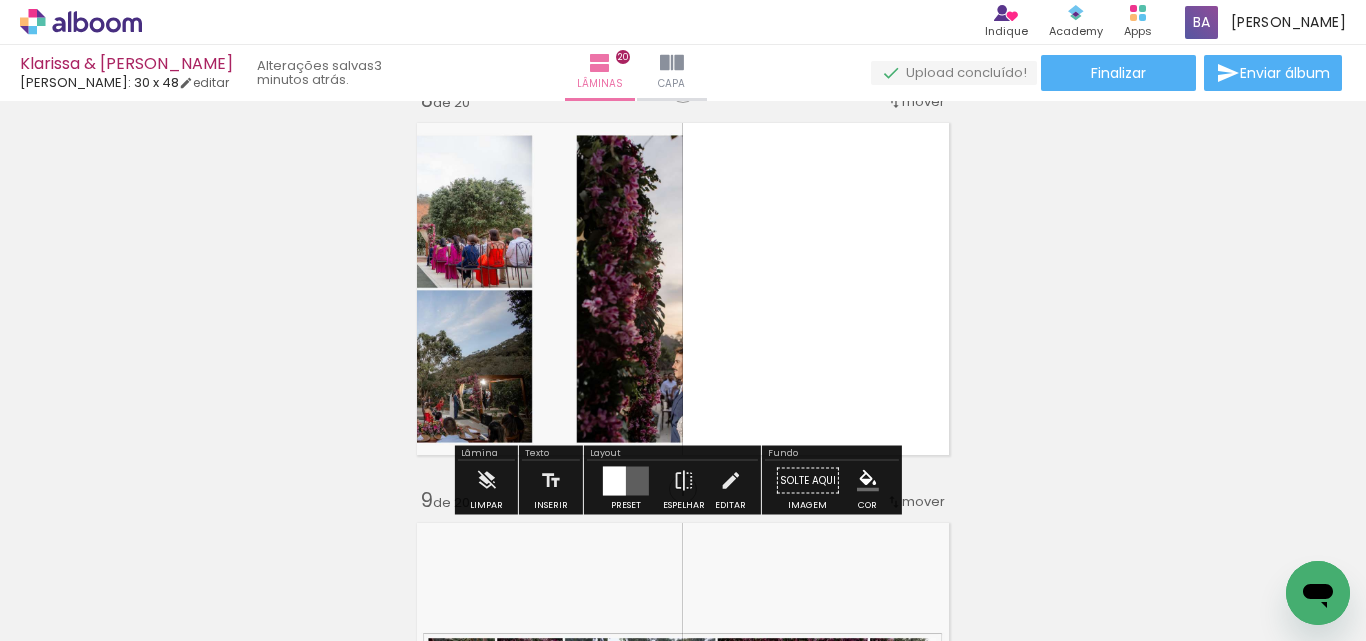 scroll, scrollTop: 2893, scrollLeft: 0, axis: vertical 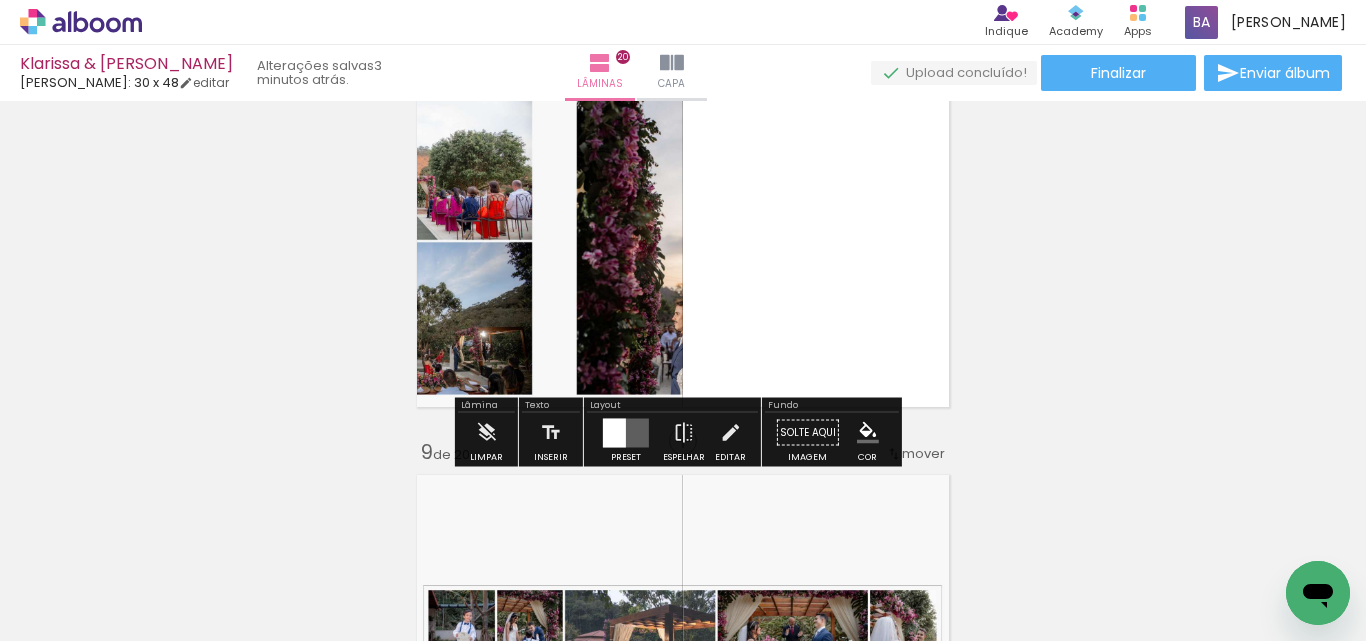 click at bounding box center [626, 432] 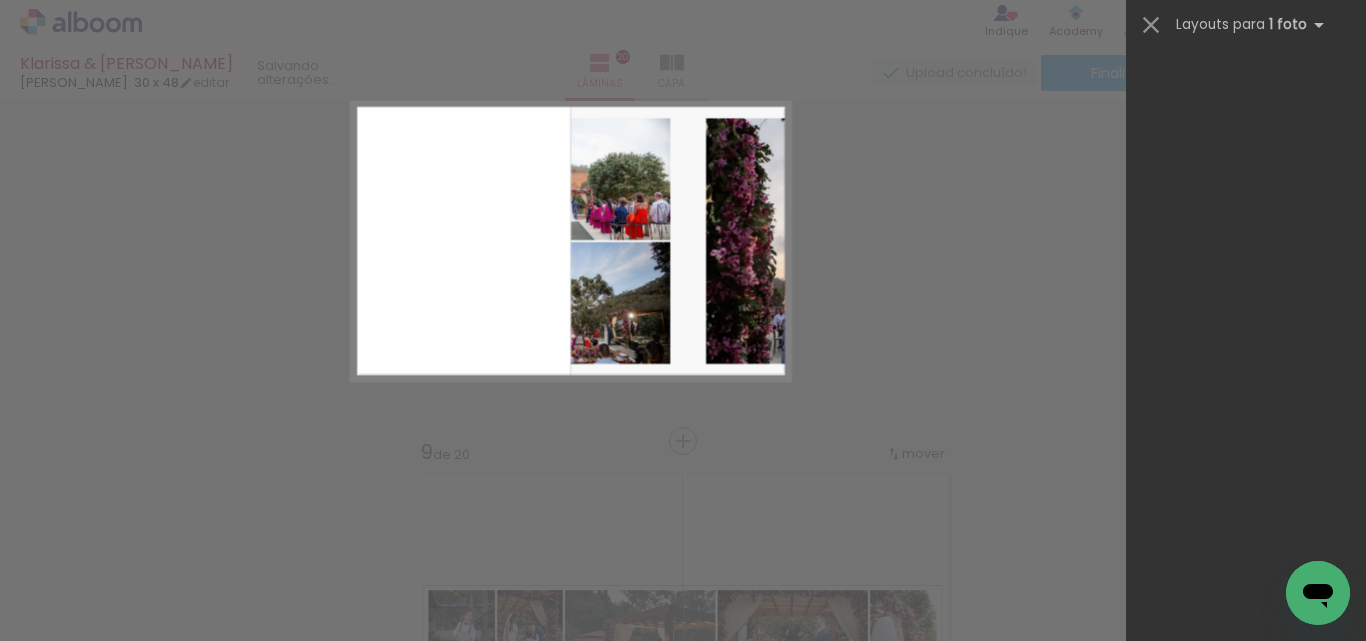 scroll, scrollTop: 0, scrollLeft: 0, axis: both 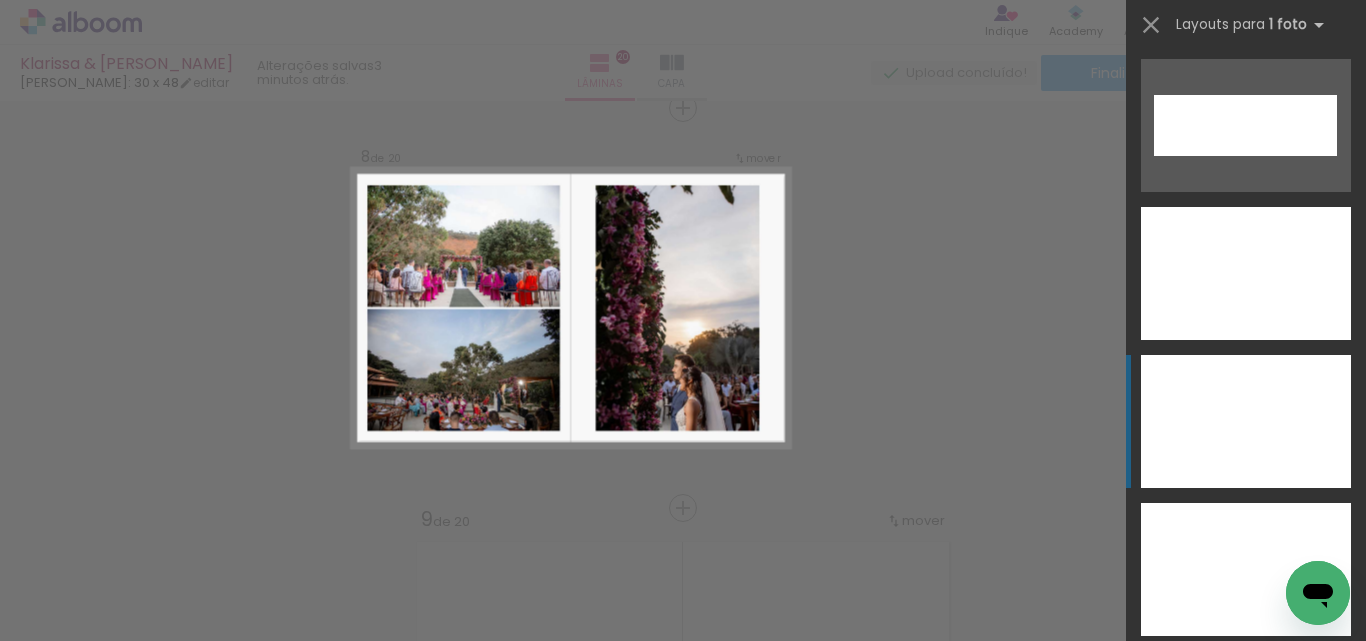 click at bounding box center [1246, 273] 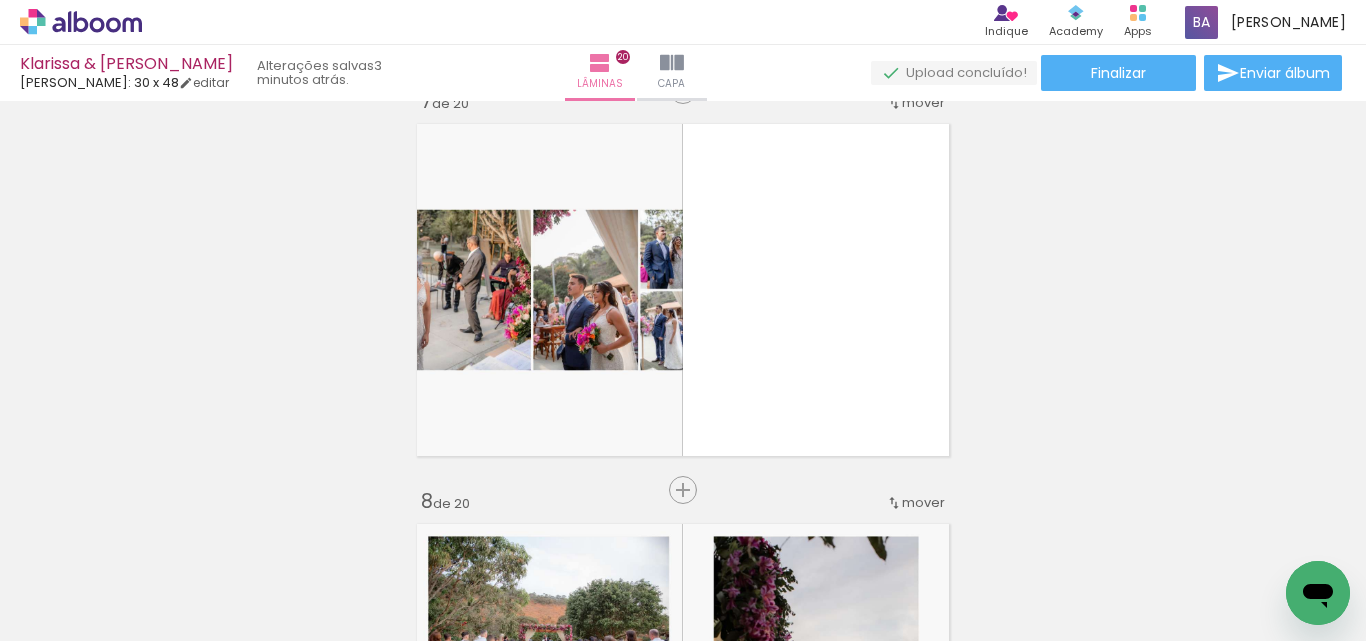 scroll, scrollTop: 2492, scrollLeft: 0, axis: vertical 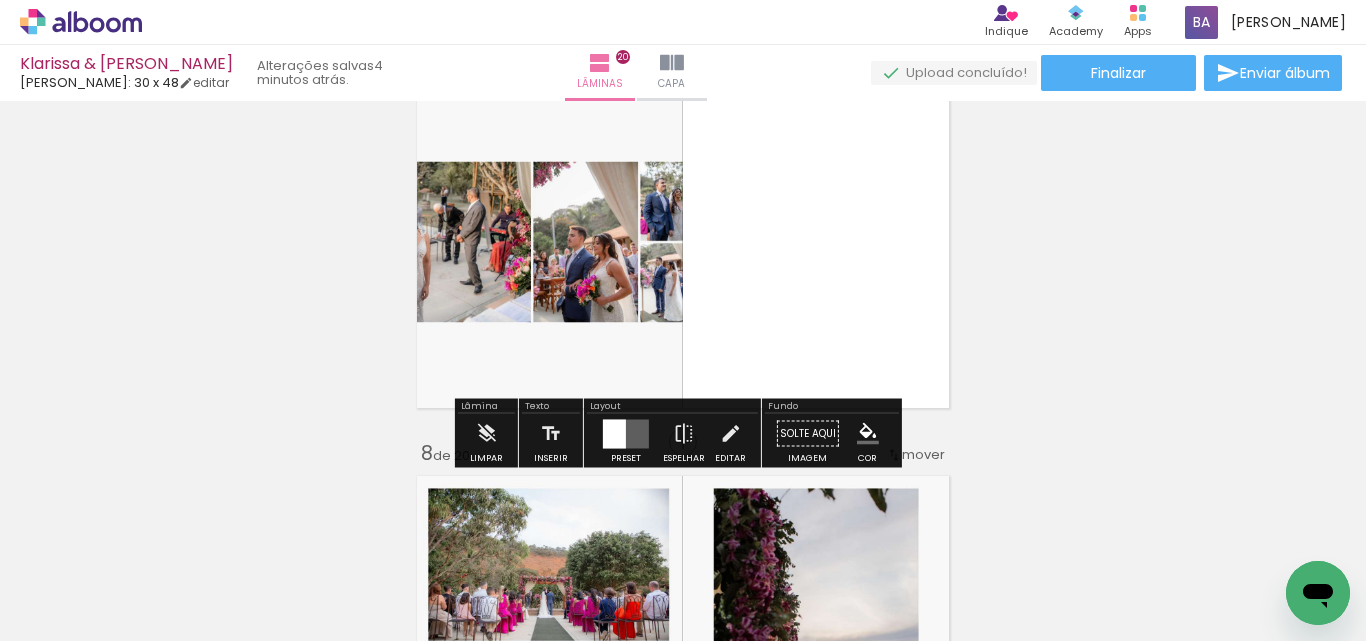 click at bounding box center [614, 433] 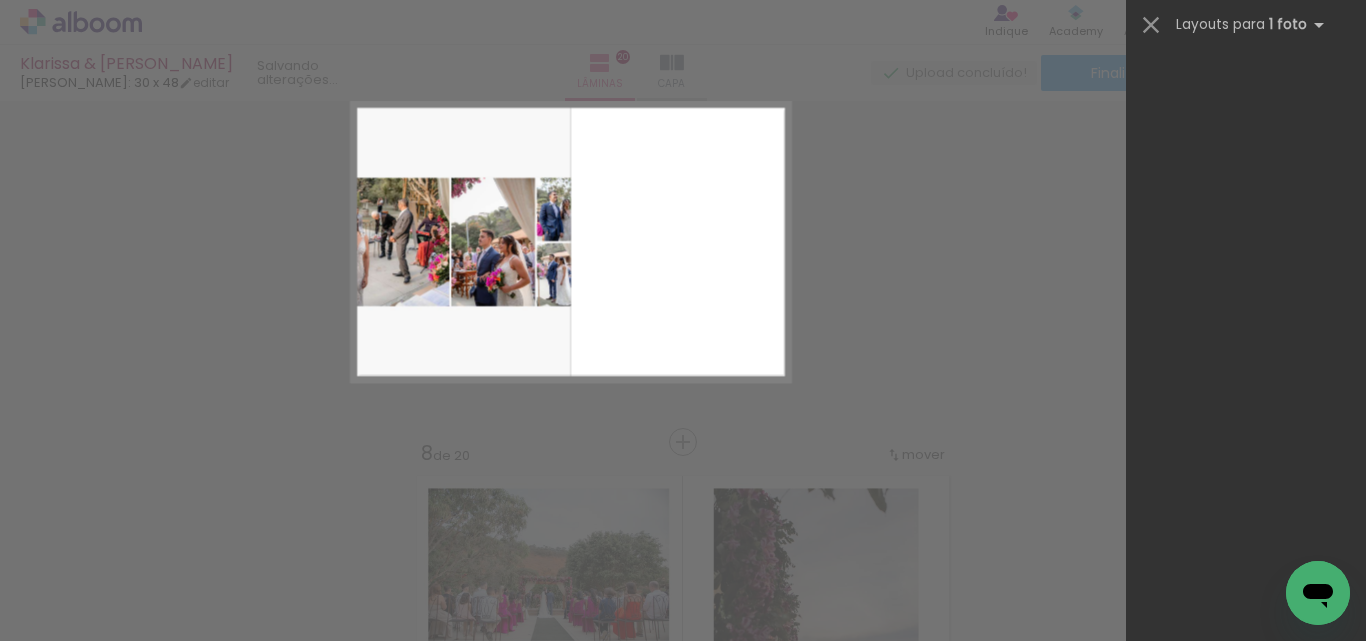 scroll, scrollTop: 0, scrollLeft: 0, axis: both 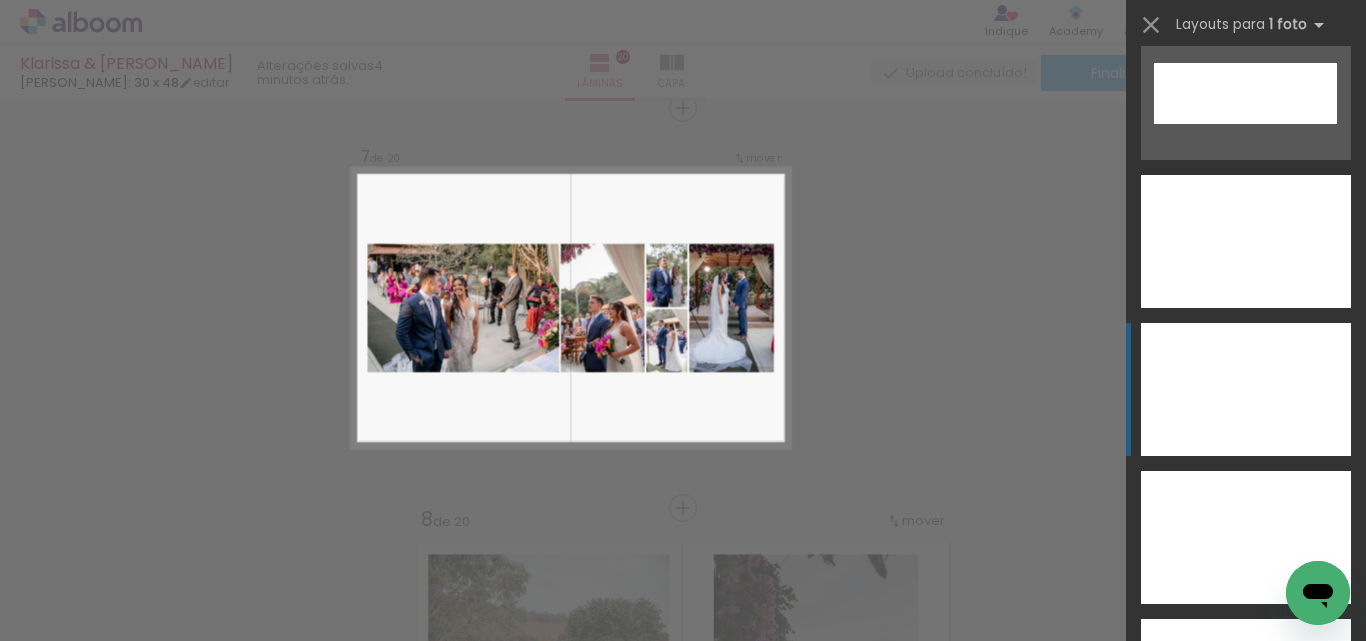 click at bounding box center [1246, 537] 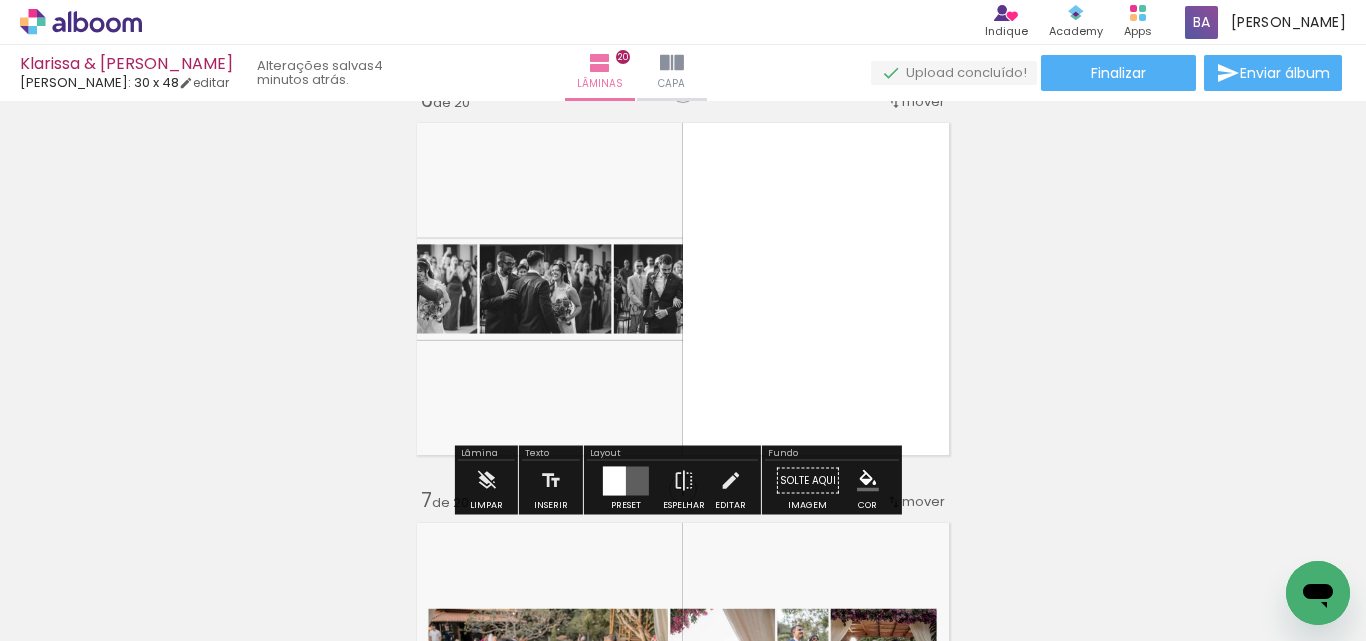 scroll, scrollTop: 2093, scrollLeft: 0, axis: vertical 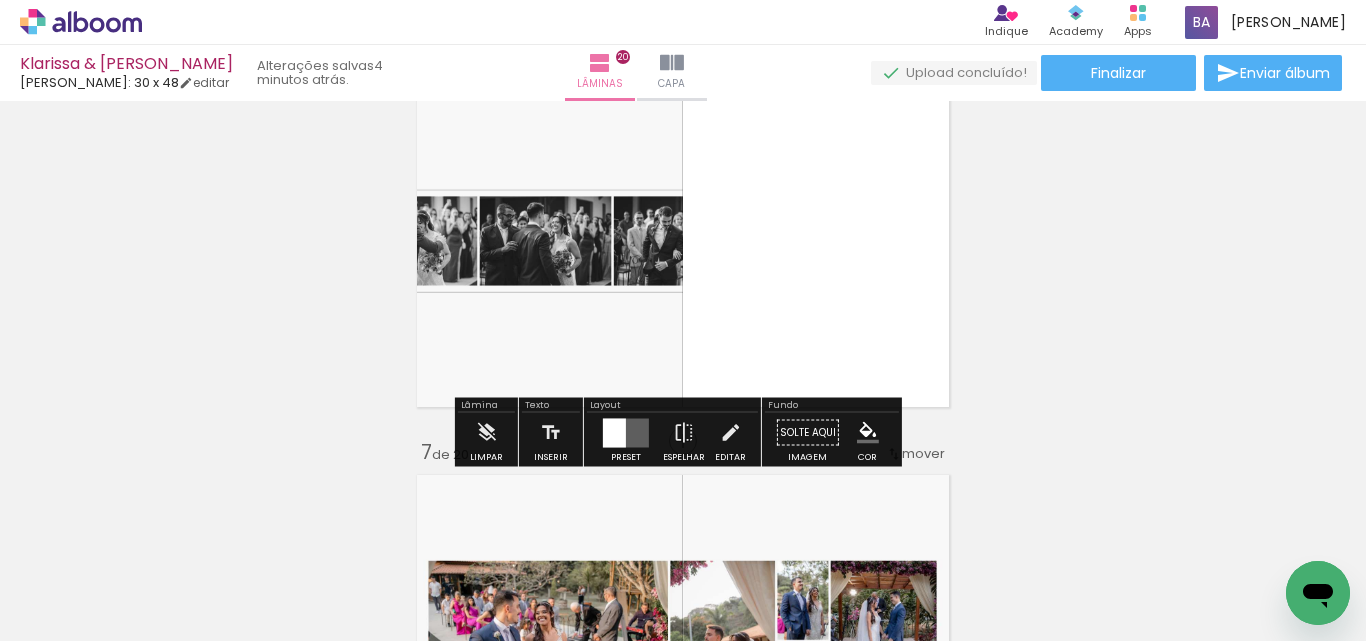click at bounding box center [626, 433] 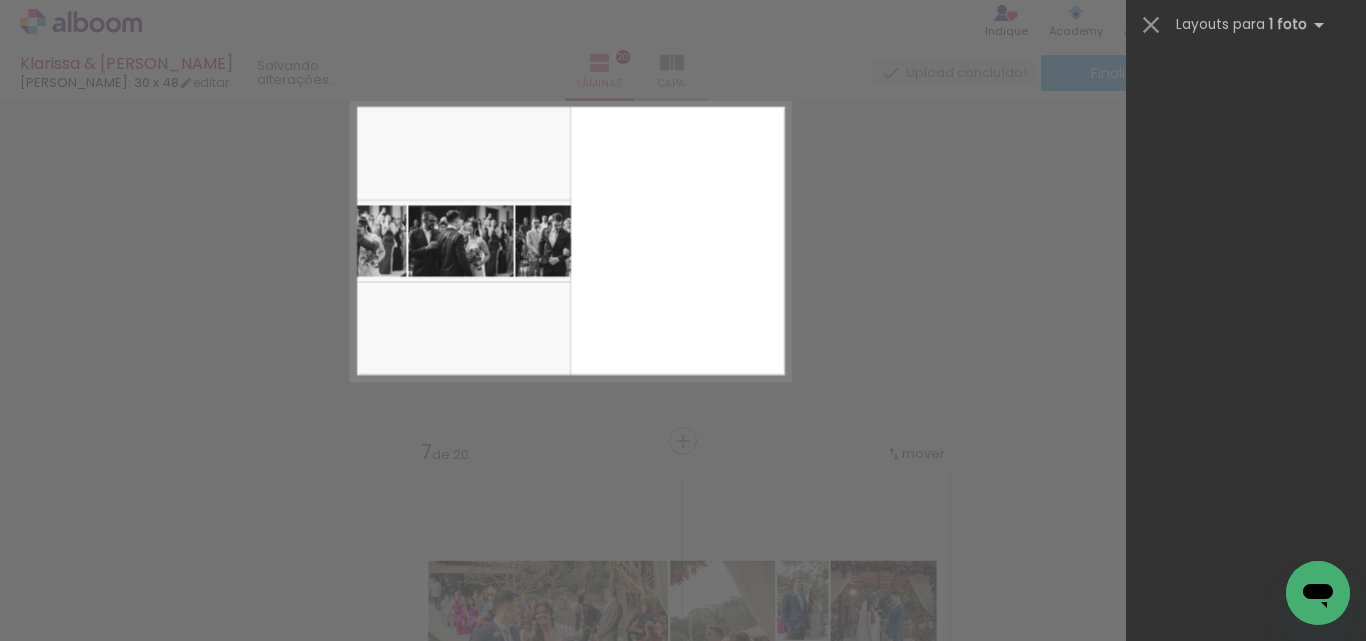 scroll, scrollTop: 0, scrollLeft: 0, axis: both 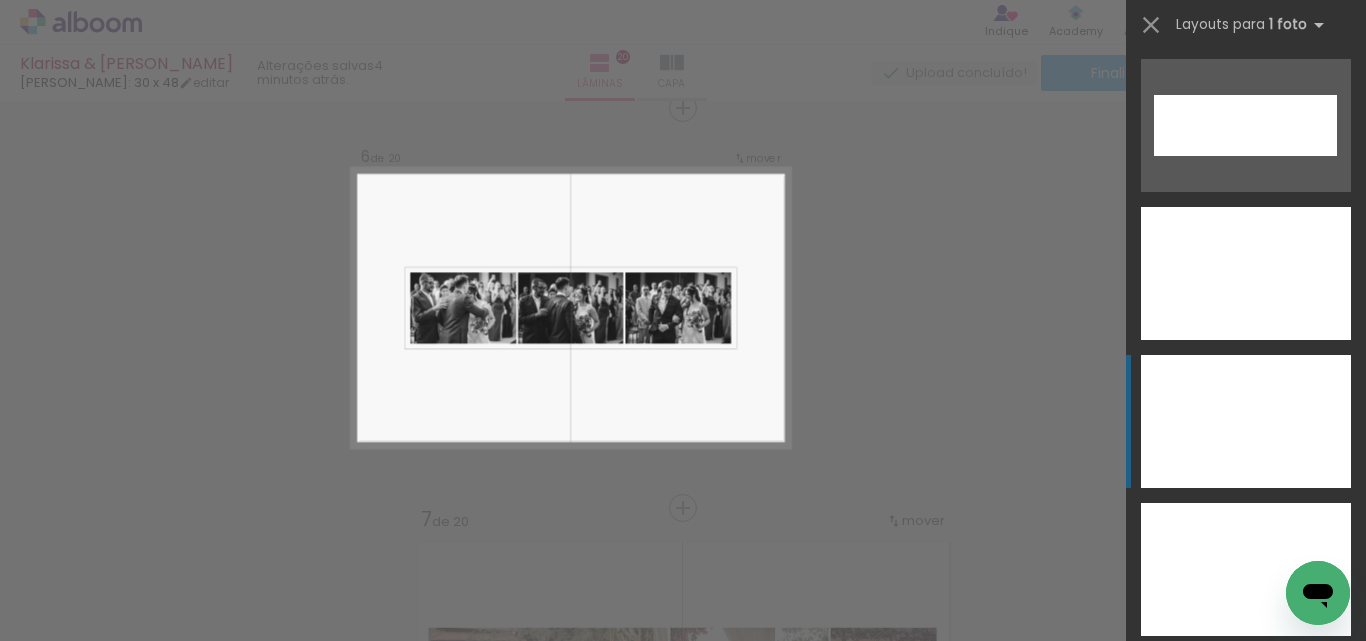 click at bounding box center [1246, 569] 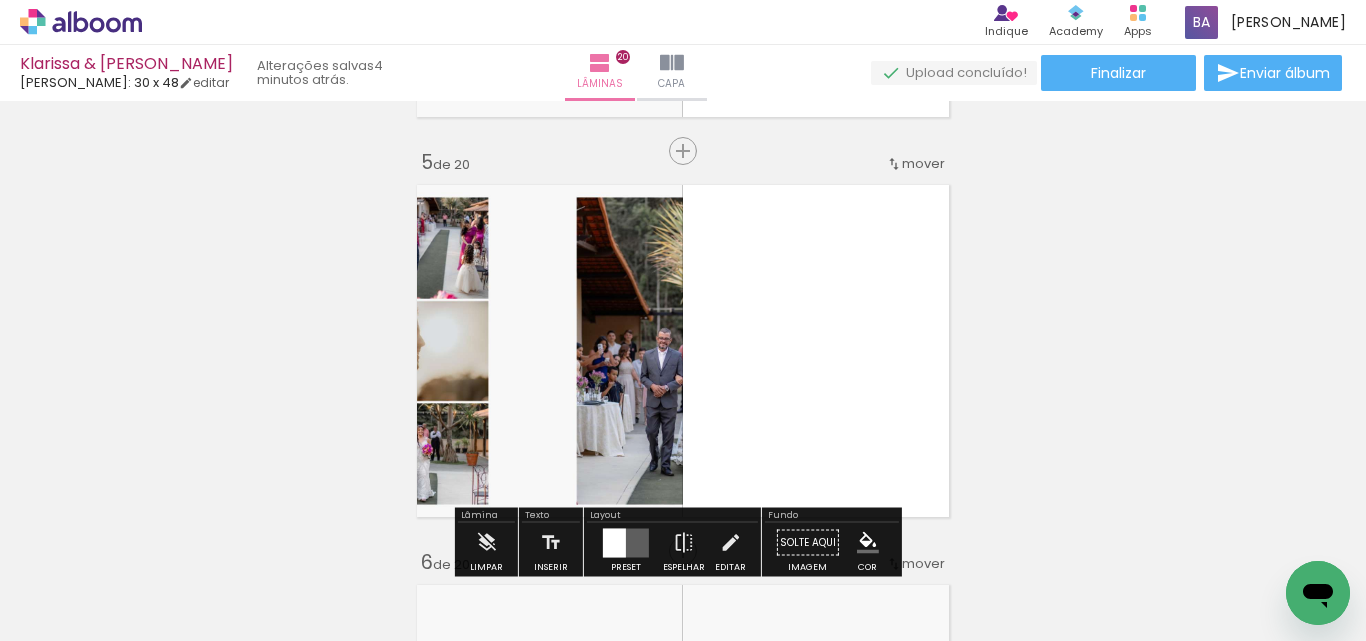scroll, scrollTop: 1526, scrollLeft: 0, axis: vertical 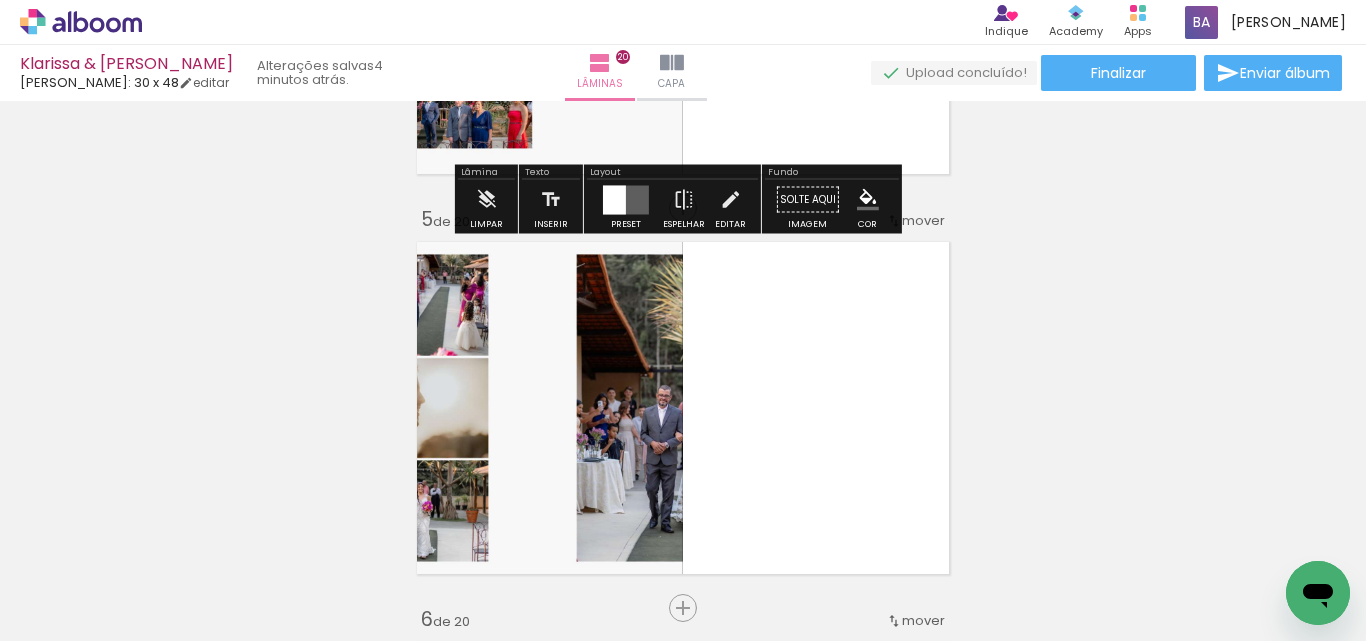 click at bounding box center (614, 199) 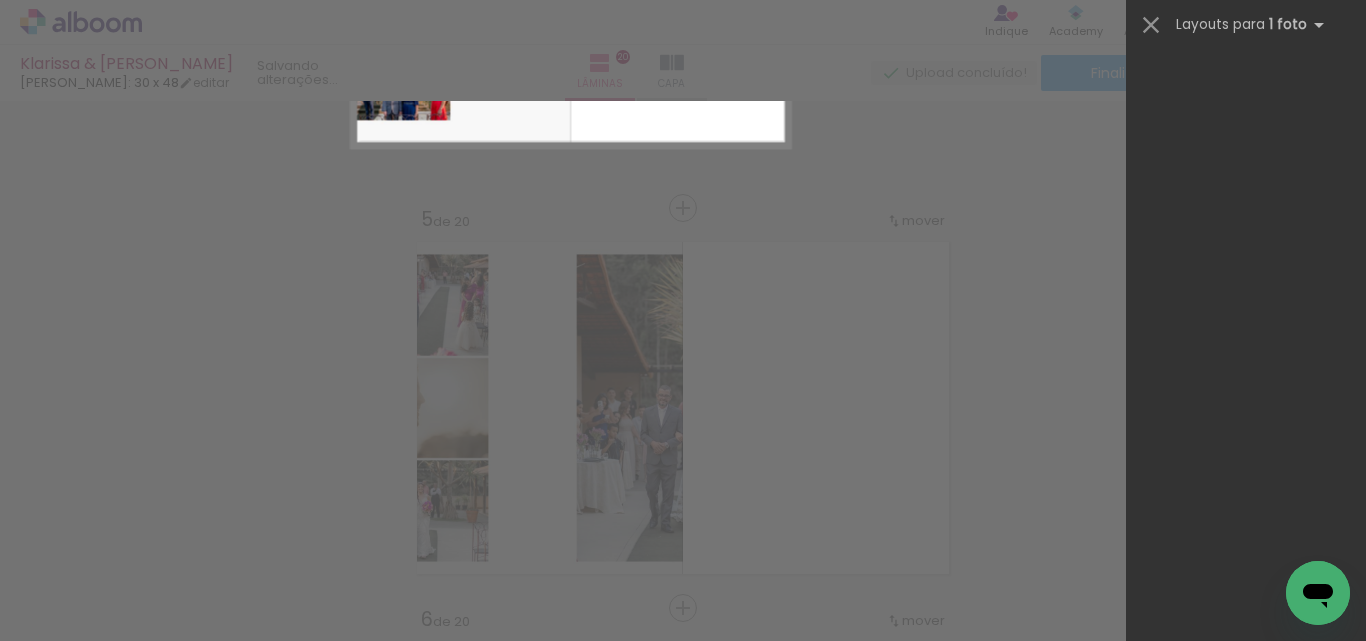 scroll, scrollTop: 0, scrollLeft: 0, axis: both 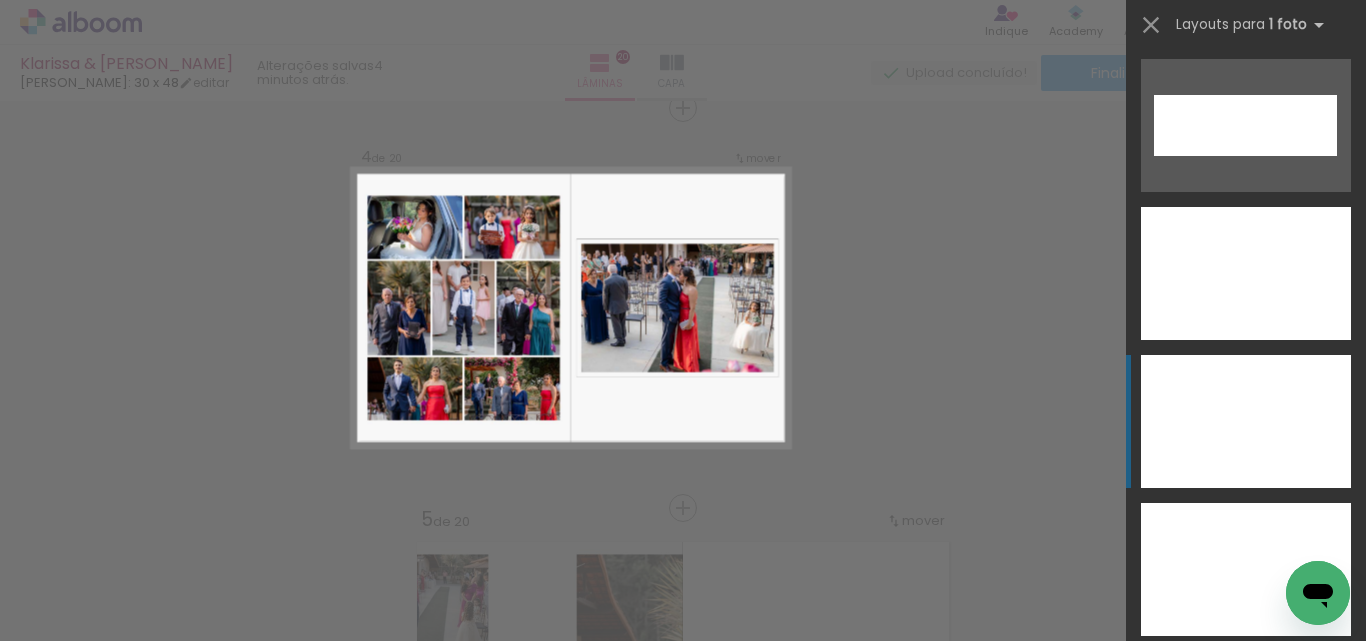 click at bounding box center (1246, 273) 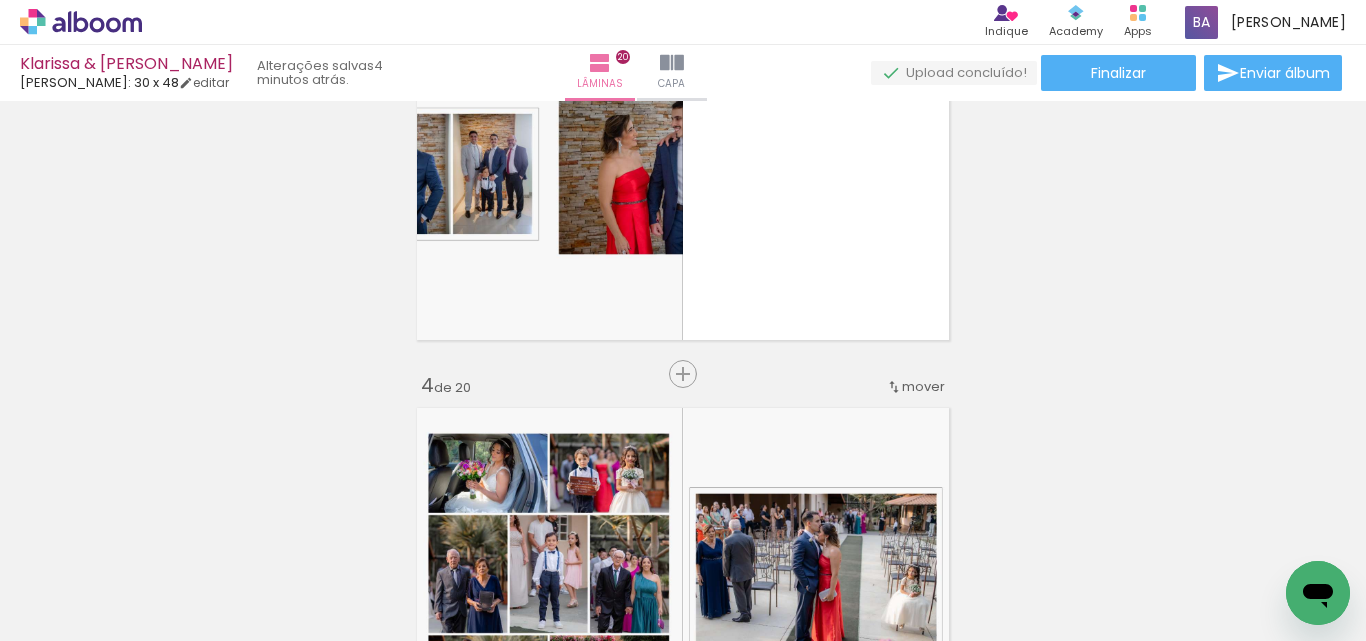 scroll, scrollTop: 893, scrollLeft: 0, axis: vertical 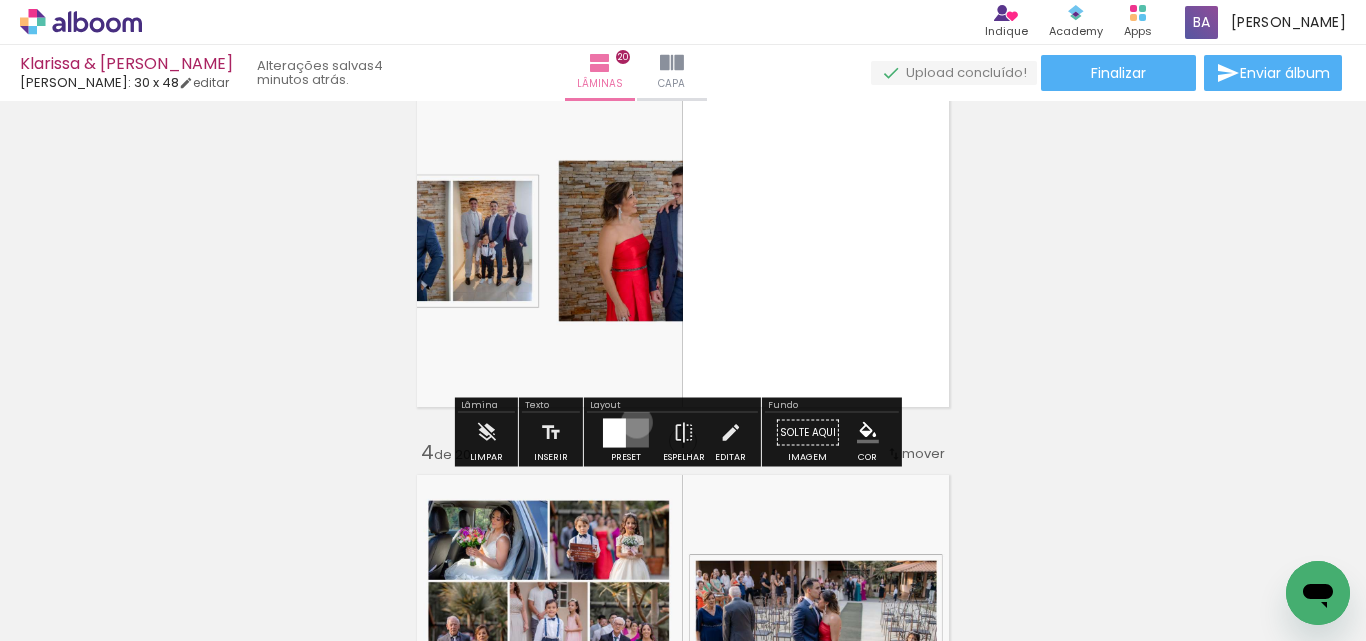 click at bounding box center (626, 432) 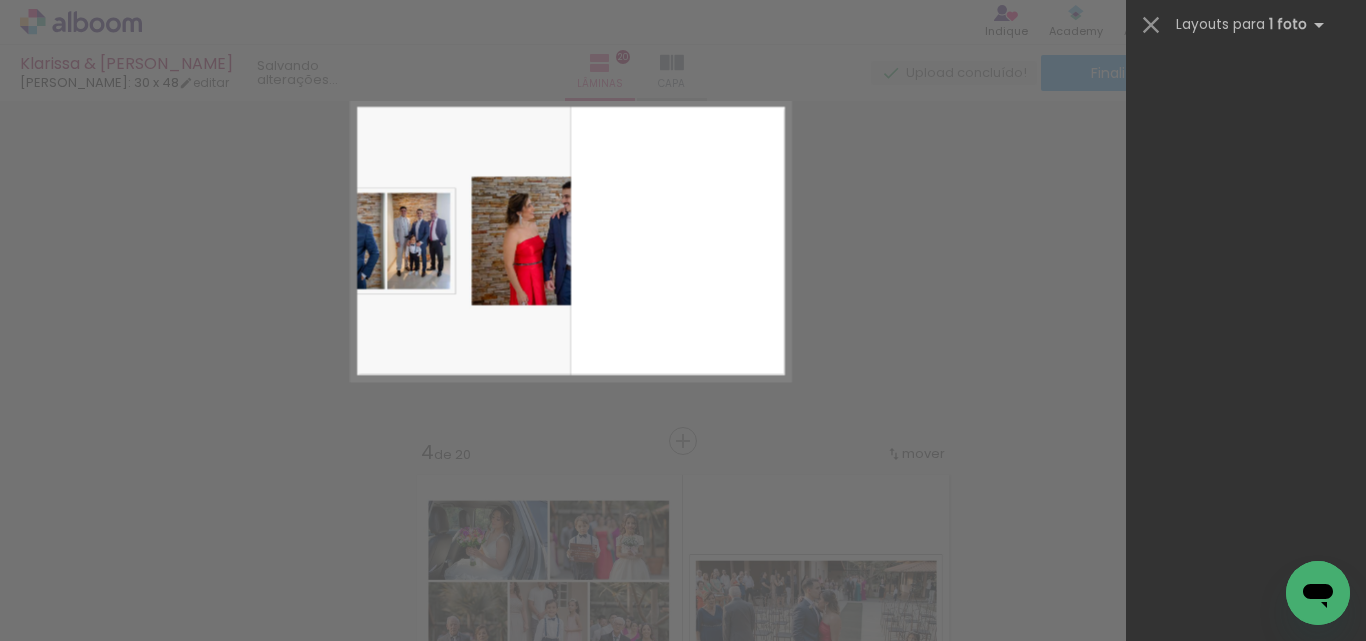 scroll, scrollTop: 0, scrollLeft: 0, axis: both 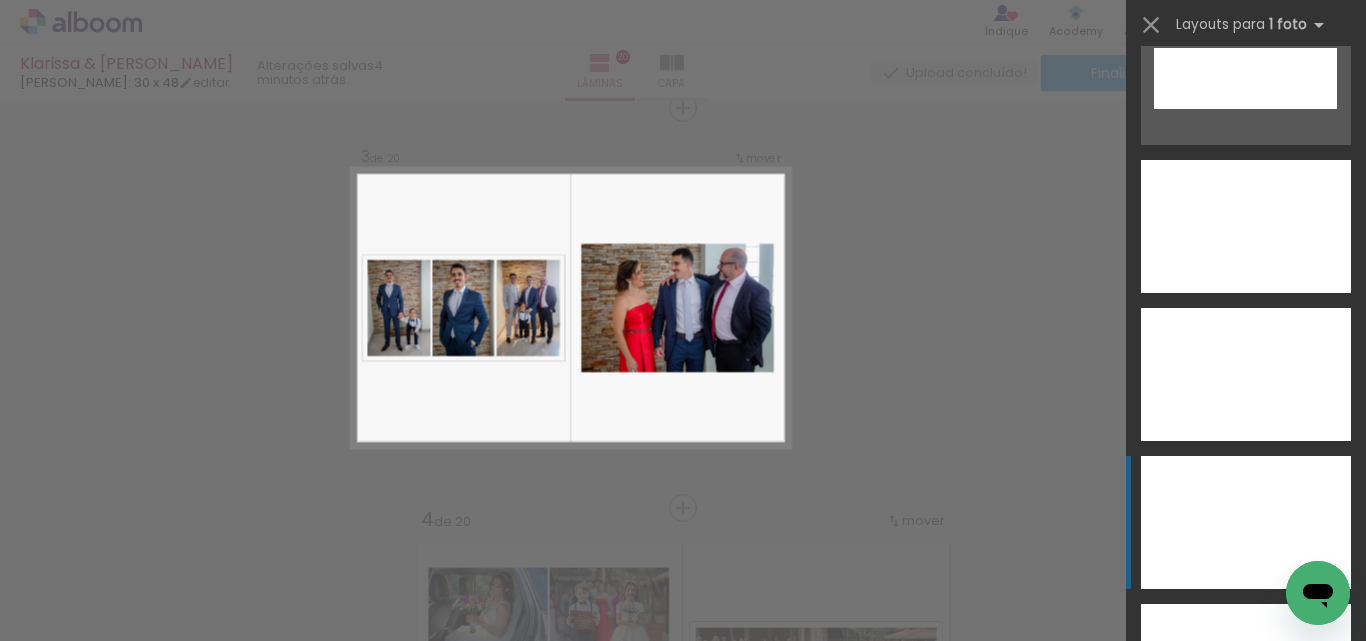 click at bounding box center (1246, 522) 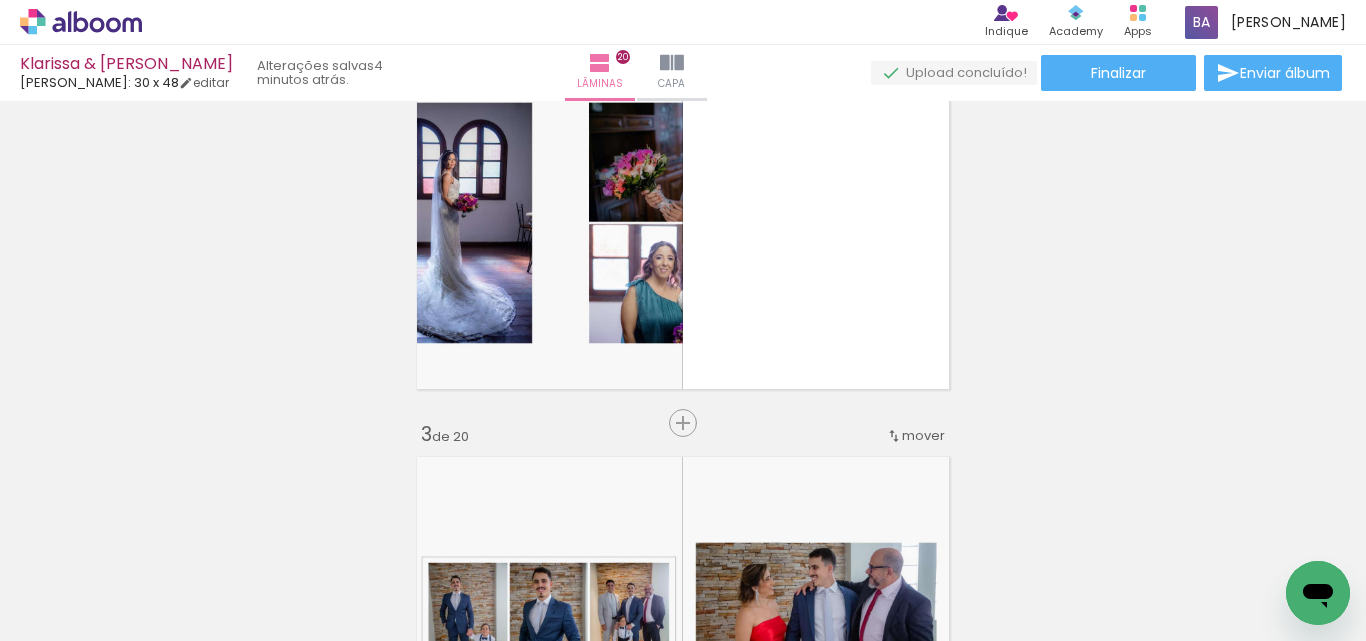 scroll, scrollTop: 492, scrollLeft: 0, axis: vertical 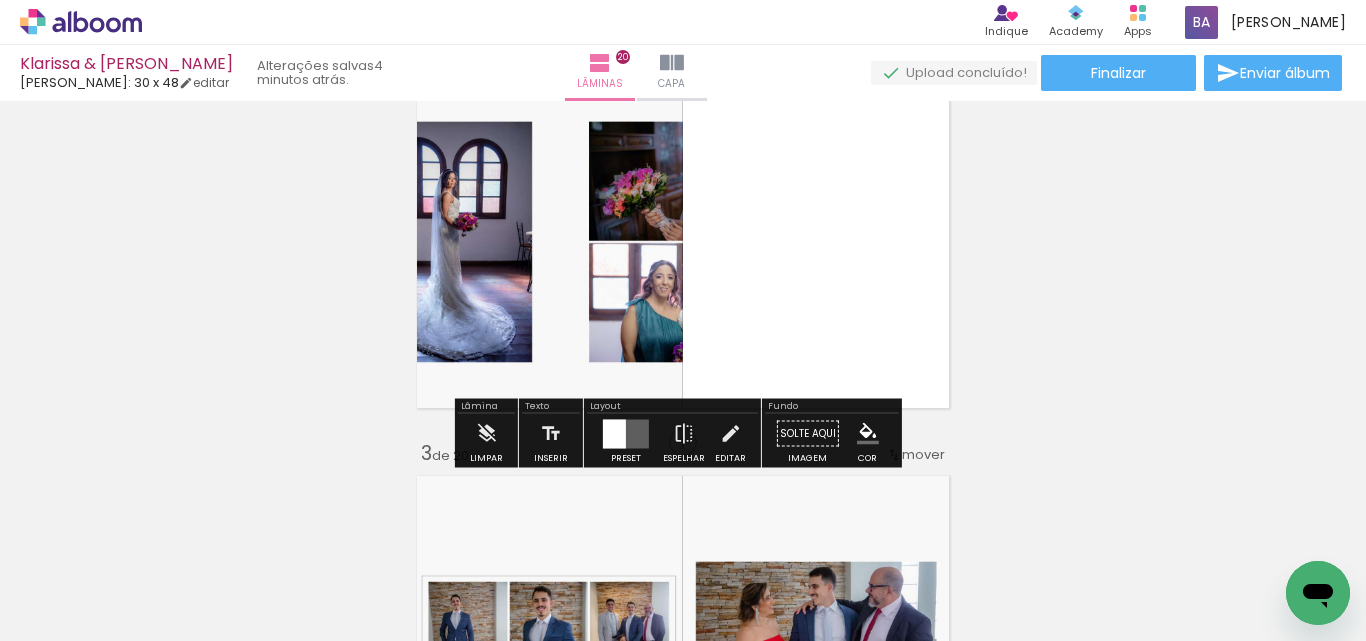 drag, startPoint x: 604, startPoint y: 432, endPoint x: 777, endPoint y: 362, distance: 186.62529 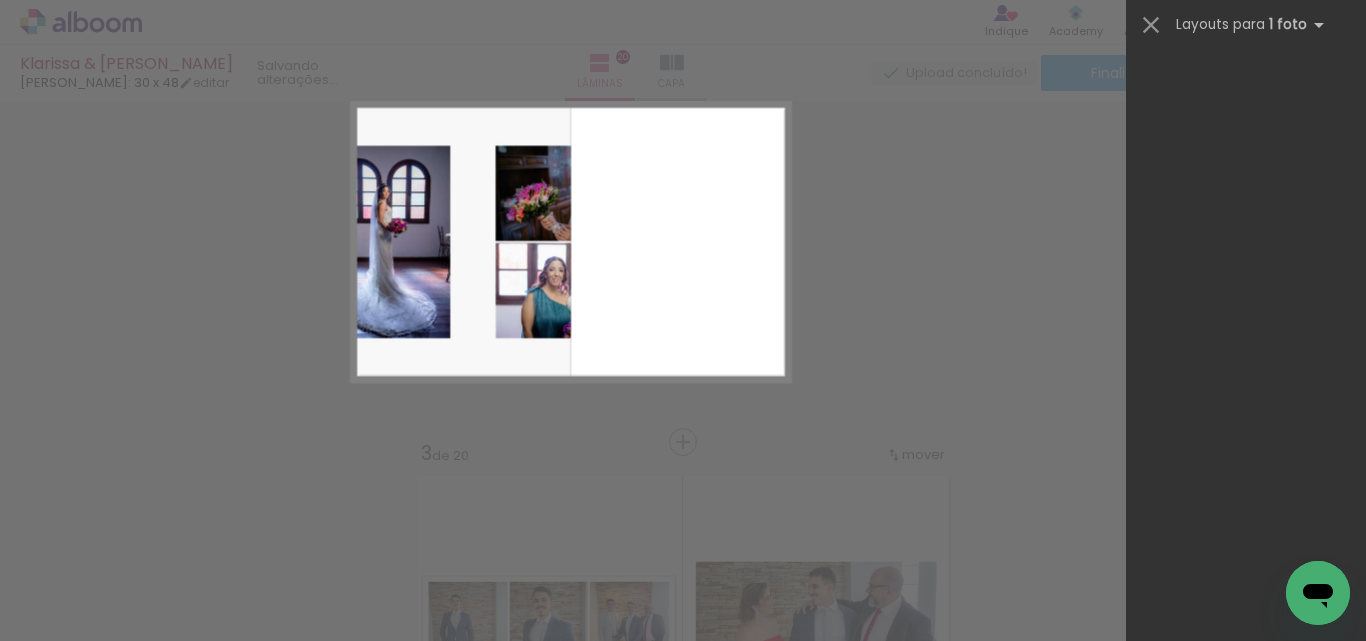 scroll, scrollTop: 0, scrollLeft: 0, axis: both 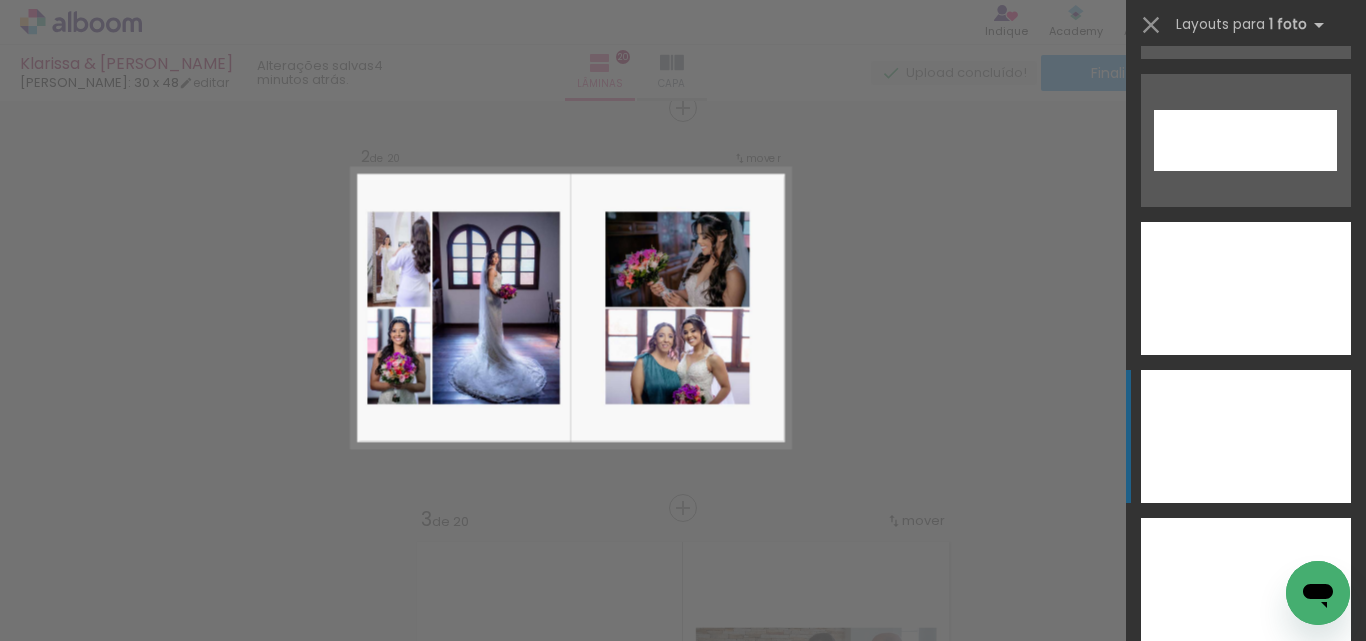 click at bounding box center (1246, 584) 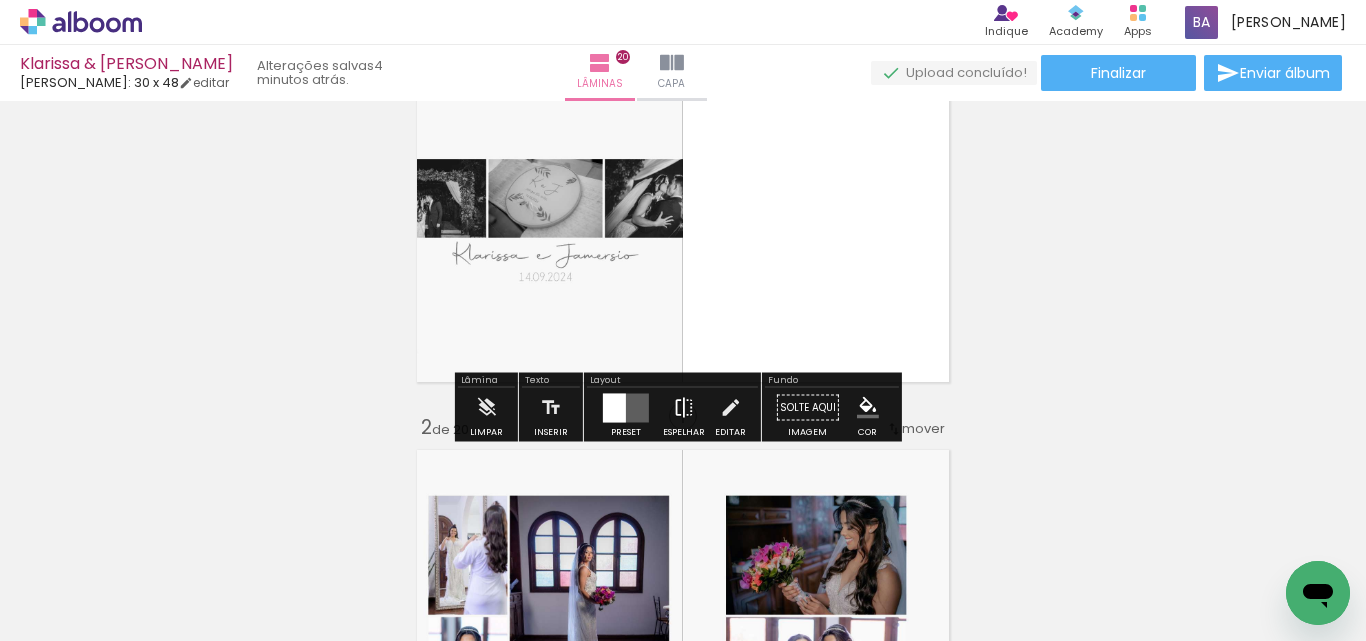 scroll, scrollTop: 167, scrollLeft: 0, axis: vertical 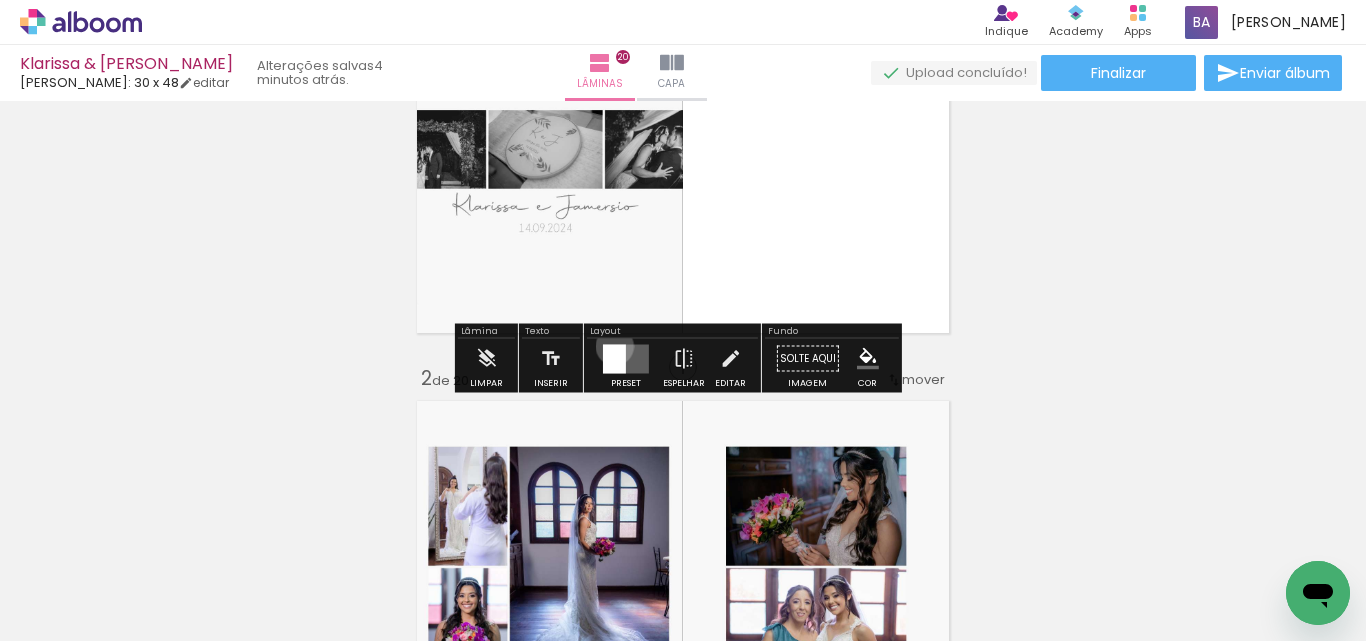click at bounding box center [614, 358] 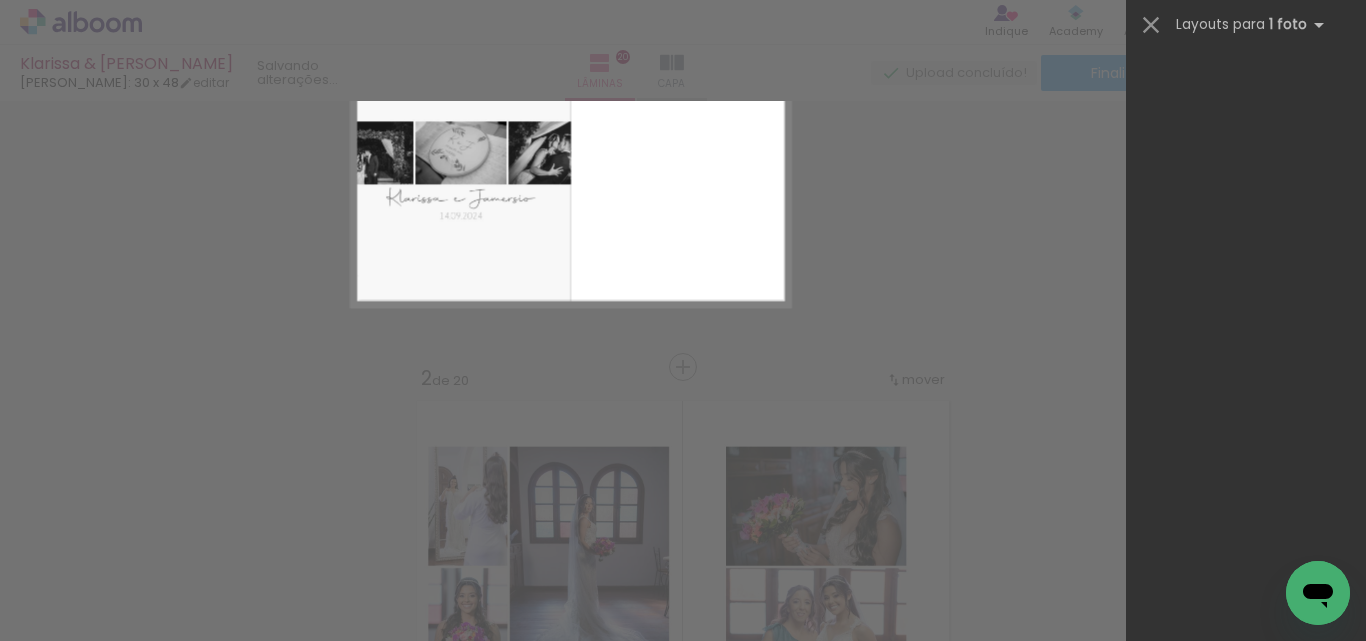 scroll, scrollTop: 0, scrollLeft: 0, axis: both 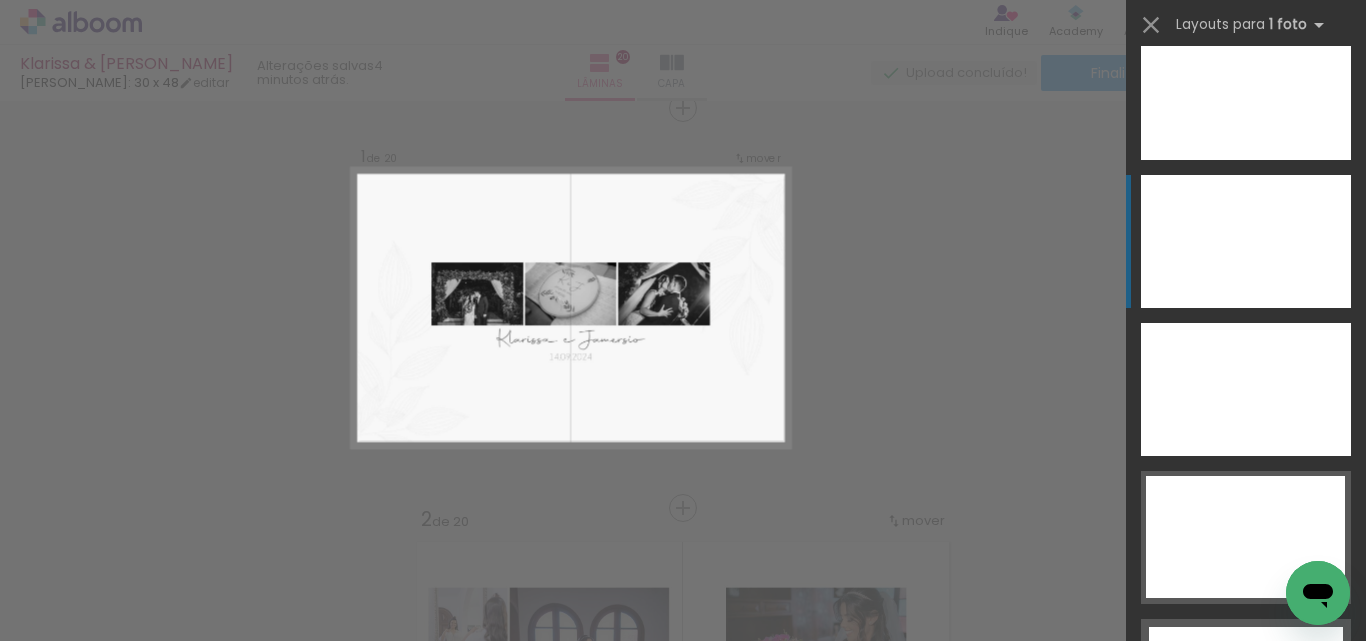 click at bounding box center (1246, 93) 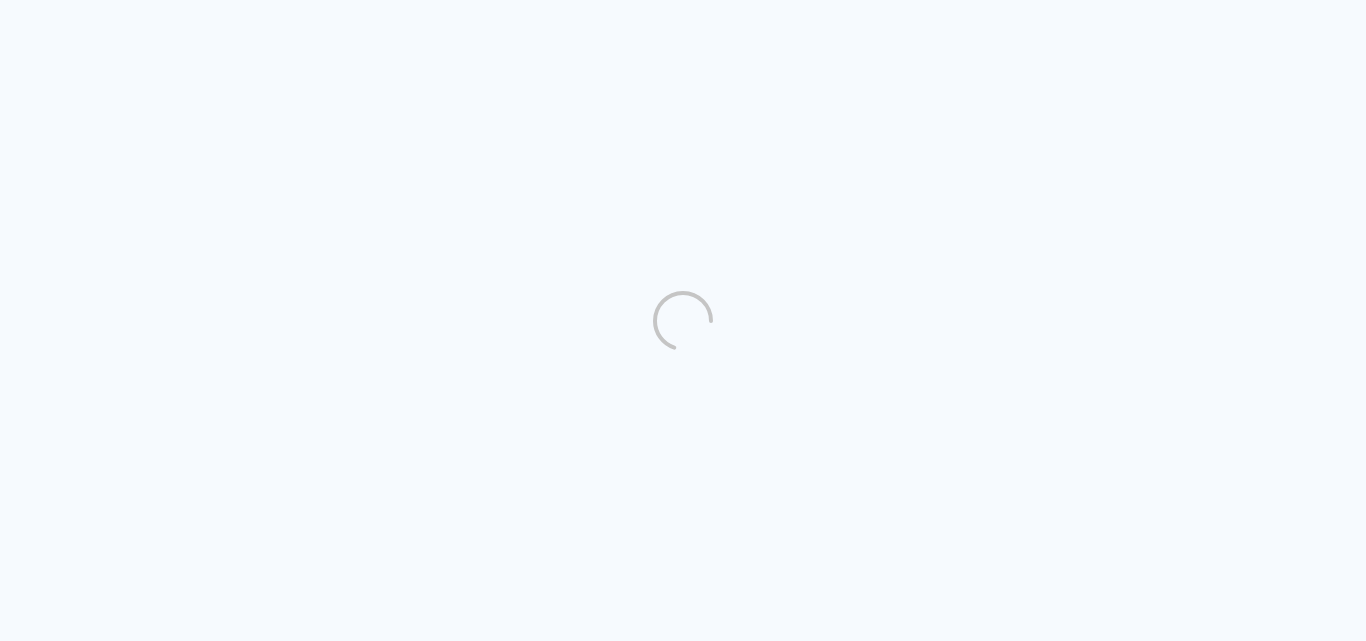 scroll, scrollTop: 0, scrollLeft: 0, axis: both 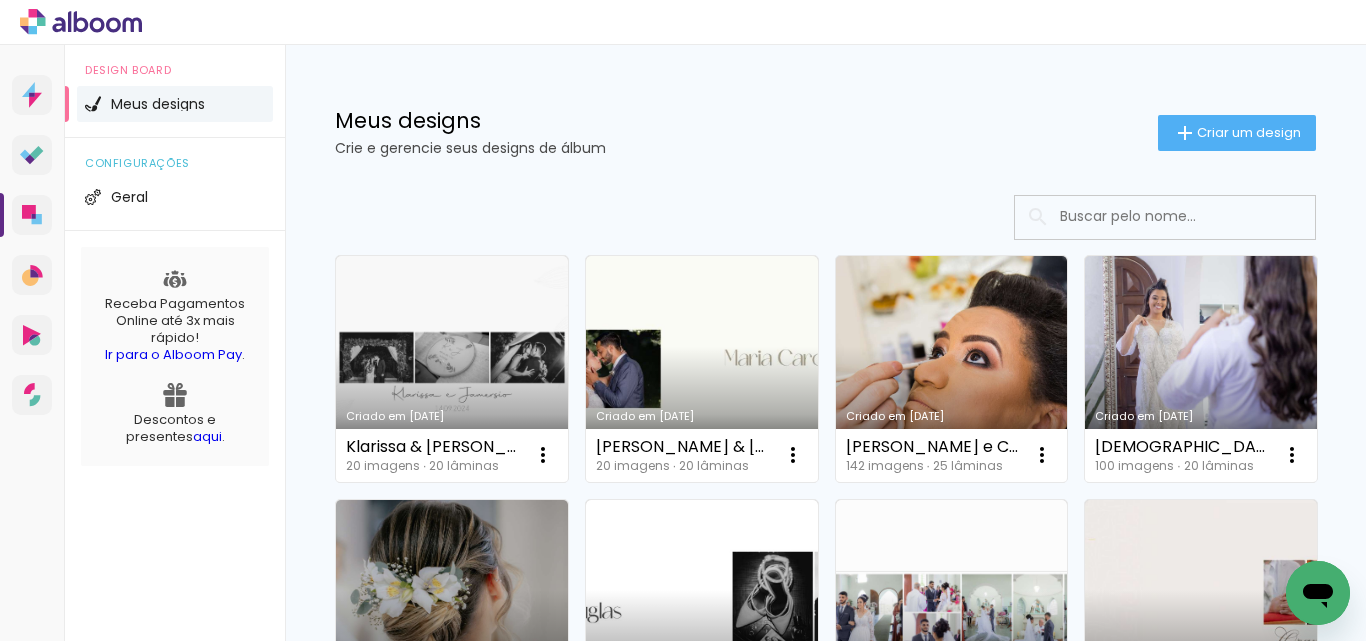 click on "Meus designs Crie e gerencie seus designs de álbum  Criar um design" 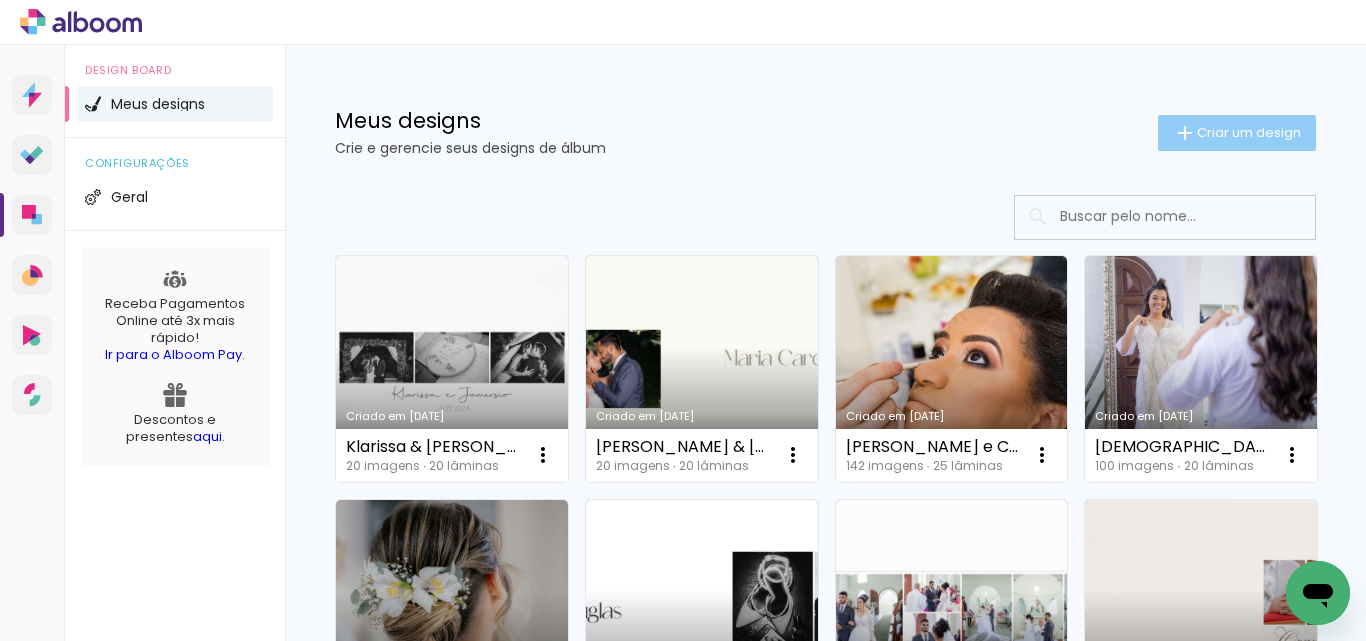 click 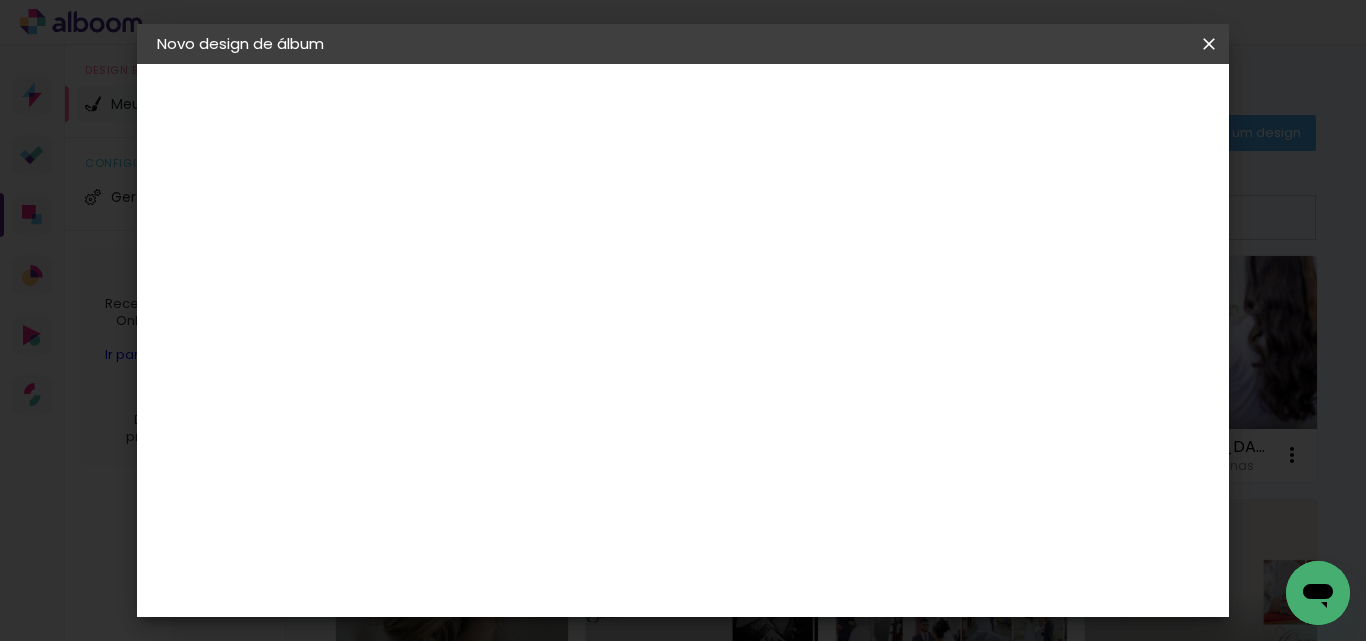 click at bounding box center [484, 268] 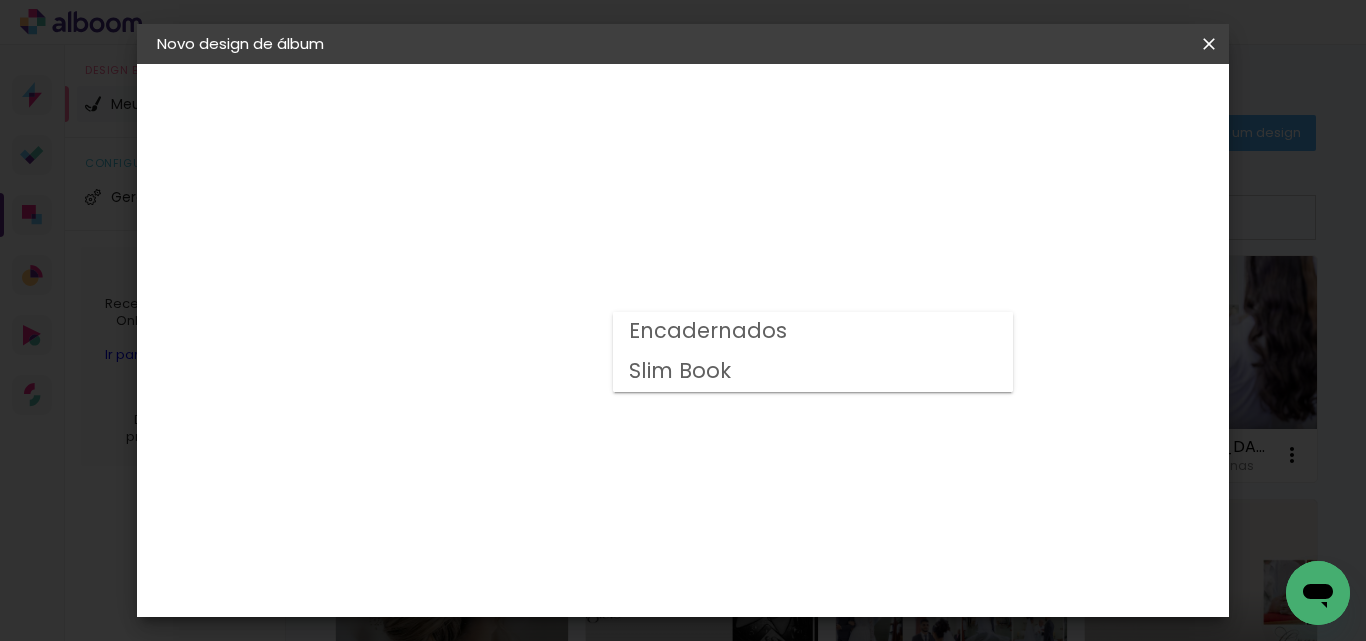 click on "Encadernados" at bounding box center (0, 0) 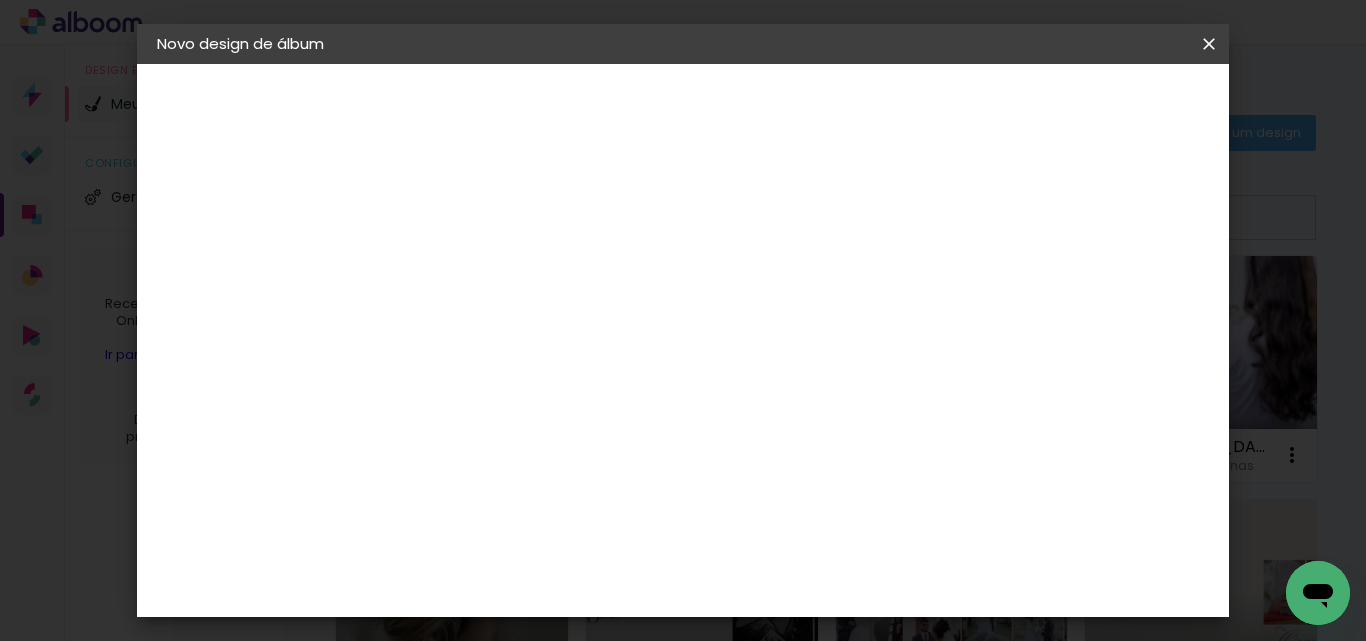 scroll, scrollTop: 167, scrollLeft: 0, axis: vertical 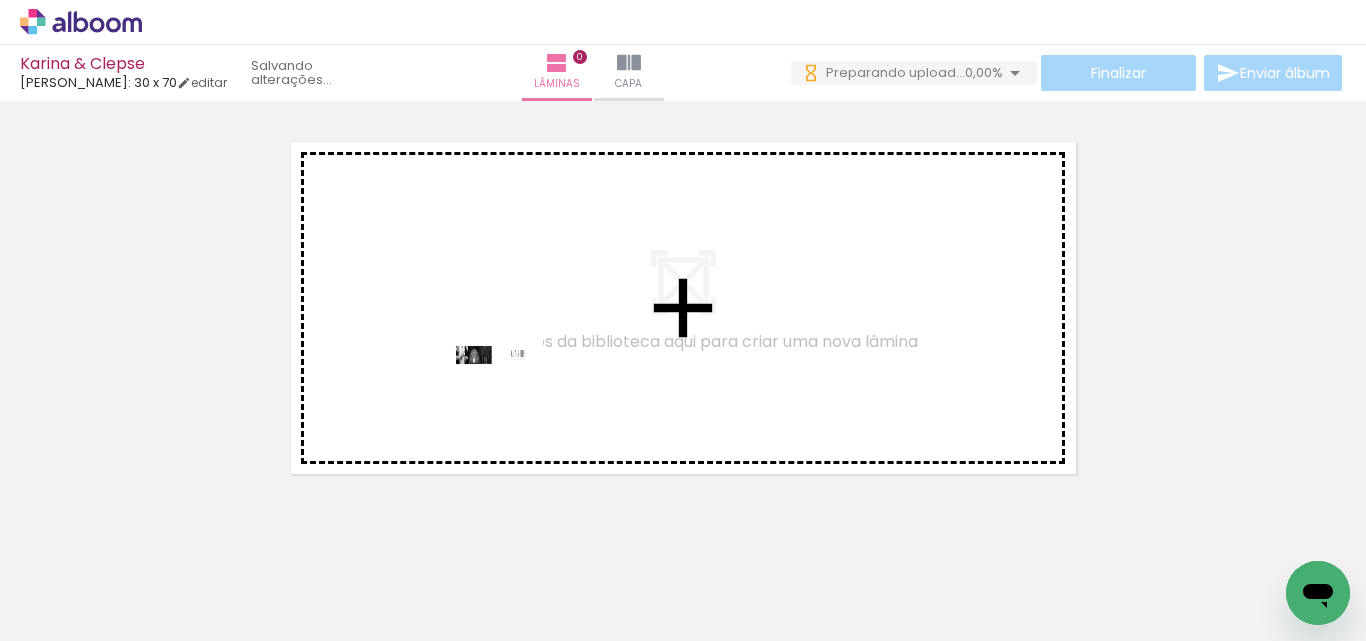 drag, startPoint x: 473, startPoint y: 408, endPoint x: 513, endPoint y: 368, distance: 56.568542 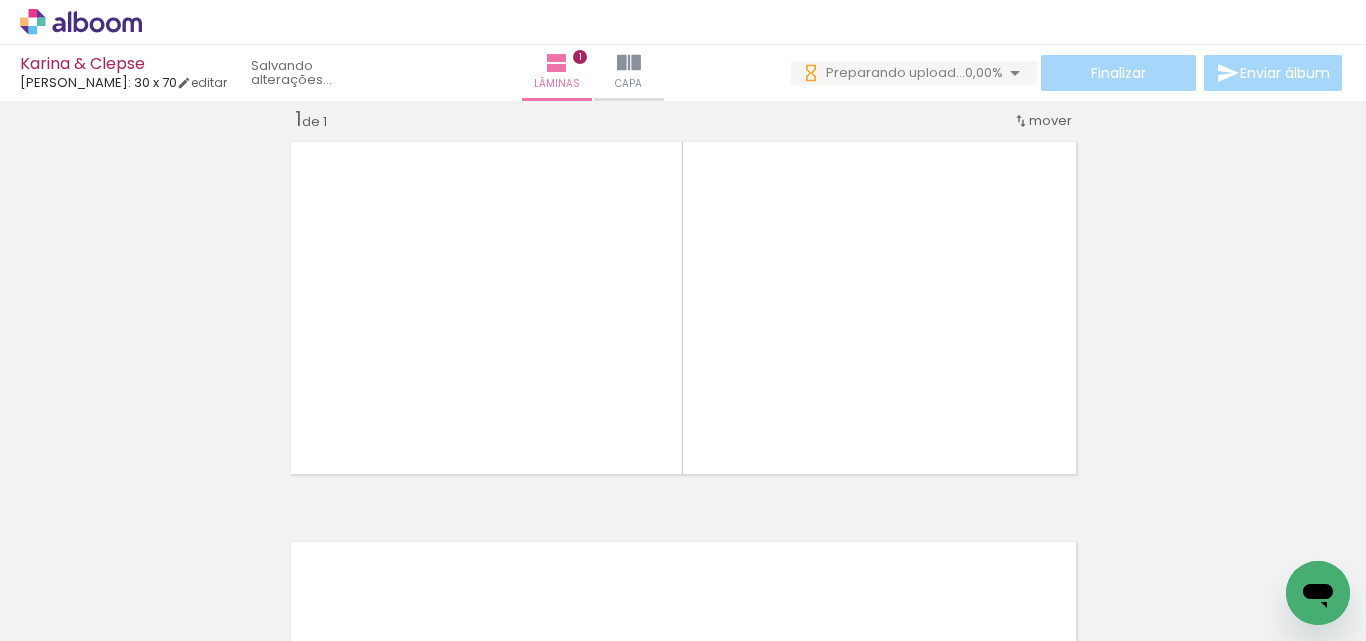 scroll, scrollTop: 26, scrollLeft: 0, axis: vertical 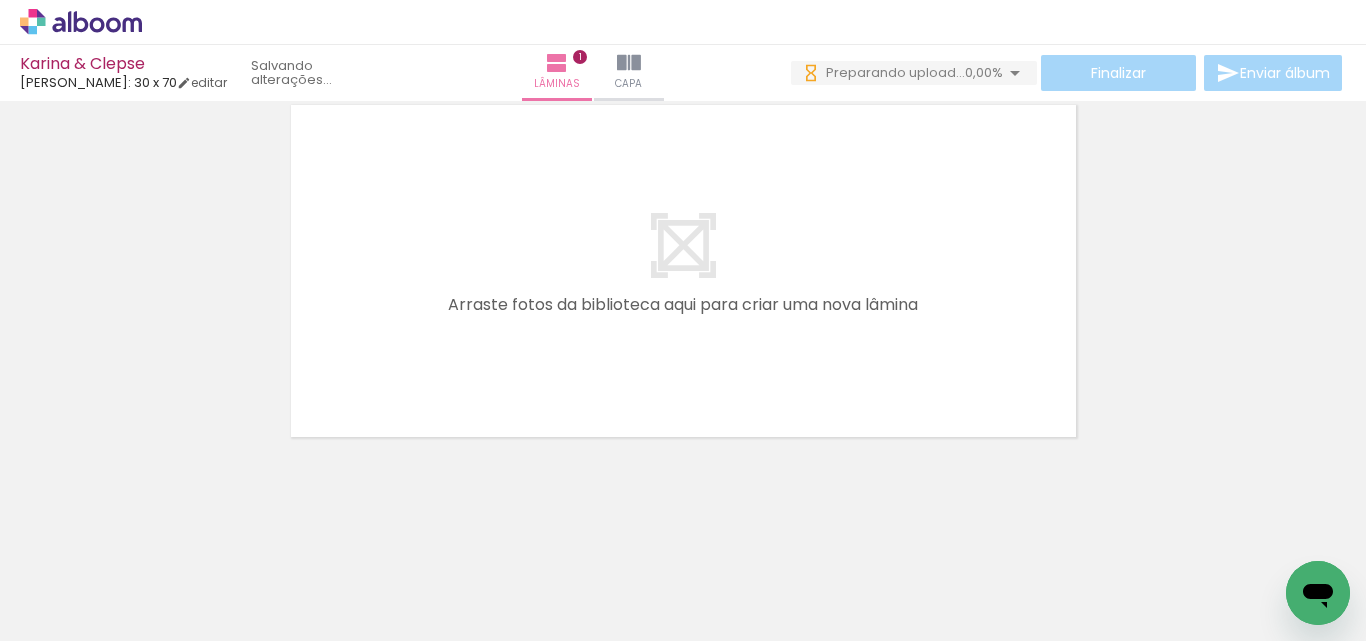 drag, startPoint x: 311, startPoint y: 577, endPoint x: 795, endPoint y: 286, distance: 564.74506 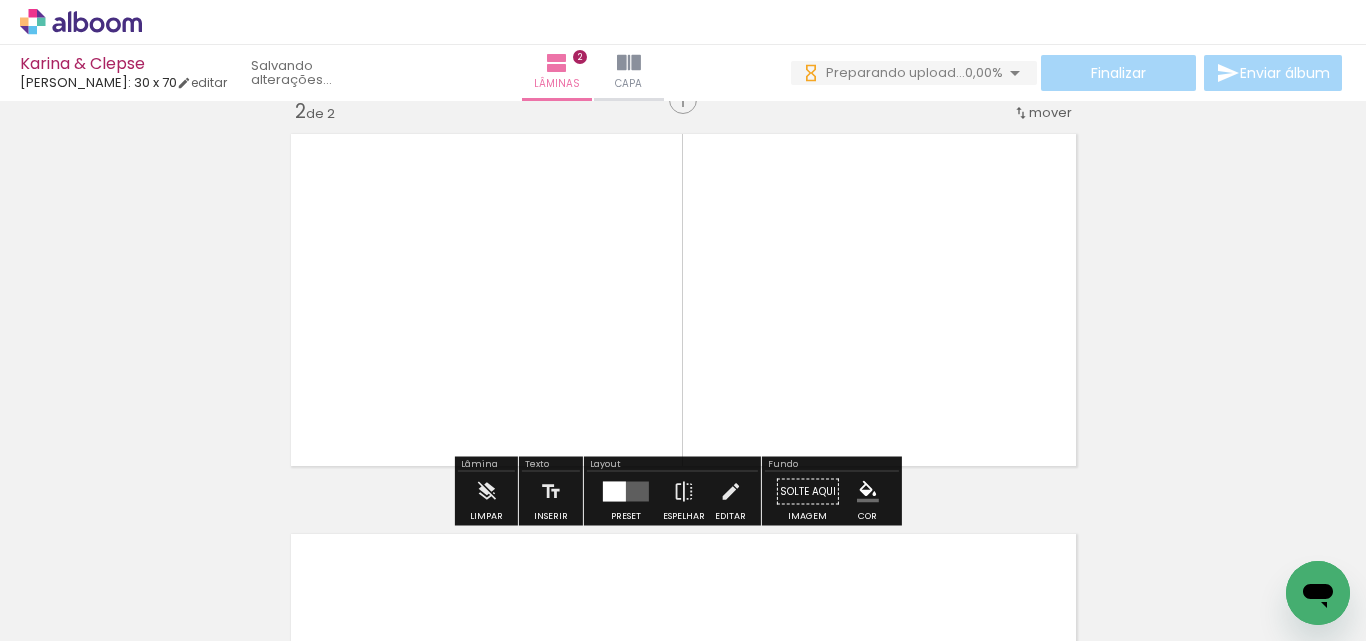 scroll, scrollTop: 426, scrollLeft: 0, axis: vertical 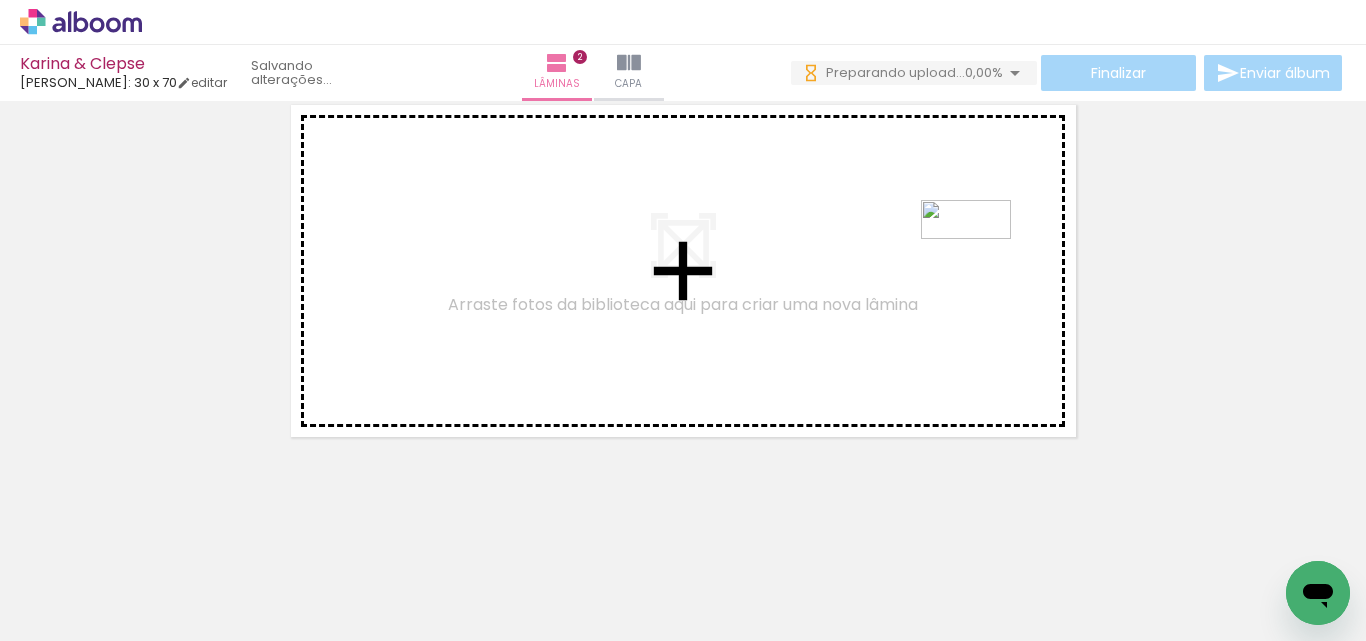 drag, startPoint x: 432, startPoint y: 579, endPoint x: 981, endPoint y: 260, distance: 634.9504 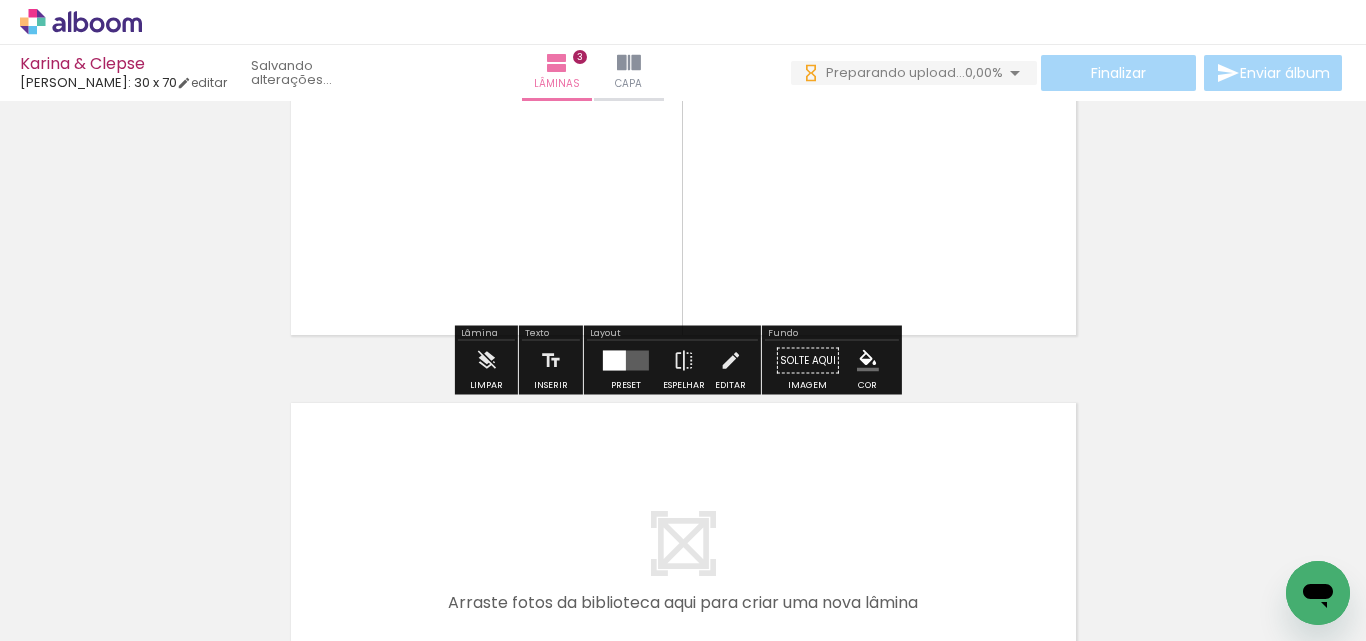 scroll, scrollTop: 1159, scrollLeft: 0, axis: vertical 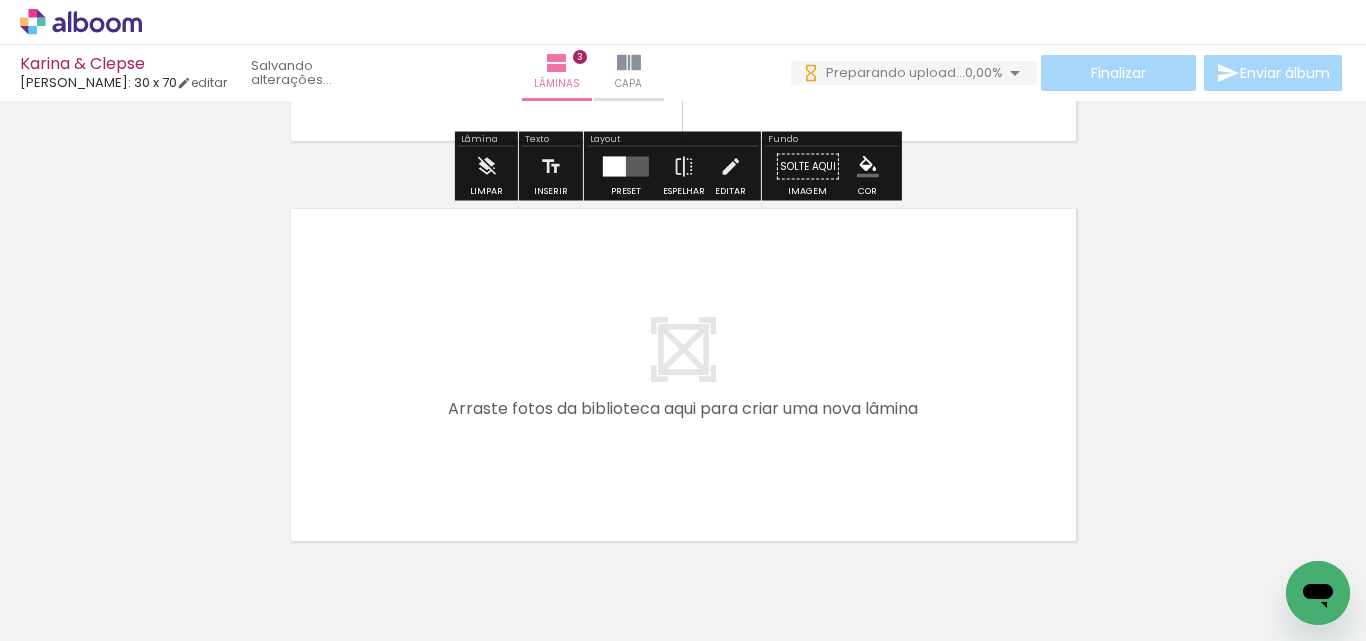 drag, startPoint x: 563, startPoint y: 560, endPoint x: 599, endPoint y: 385, distance: 178.66449 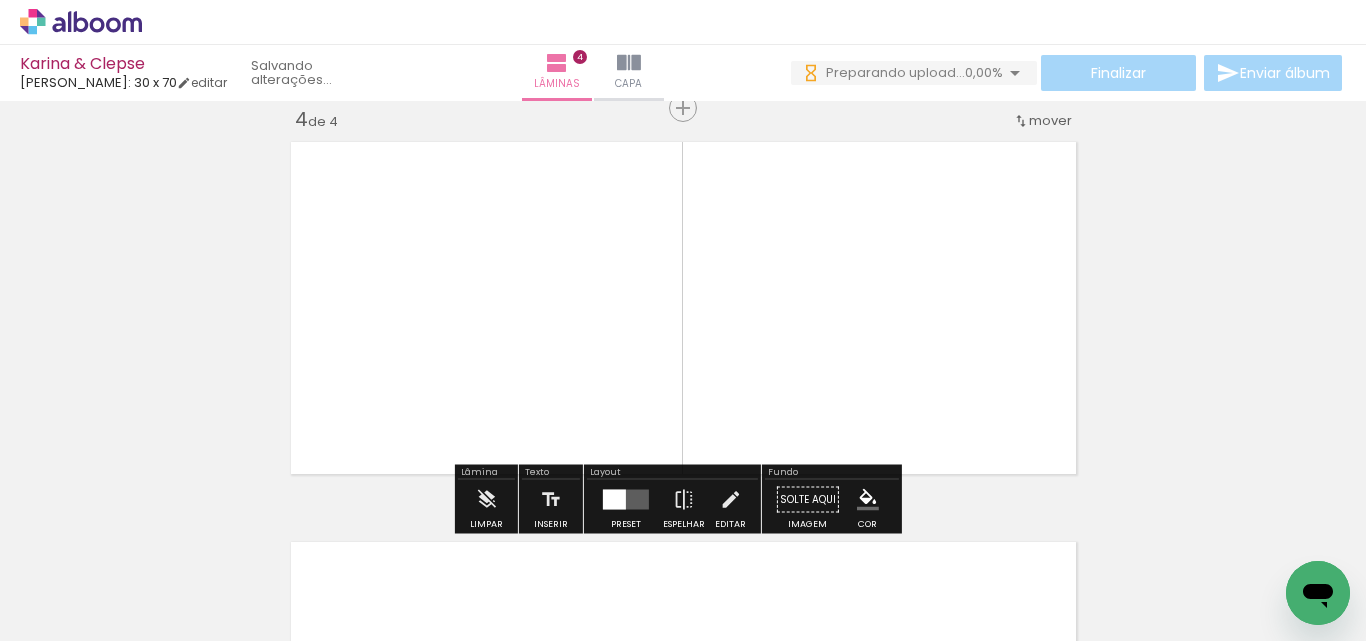 scroll, scrollTop: 1663, scrollLeft: 0, axis: vertical 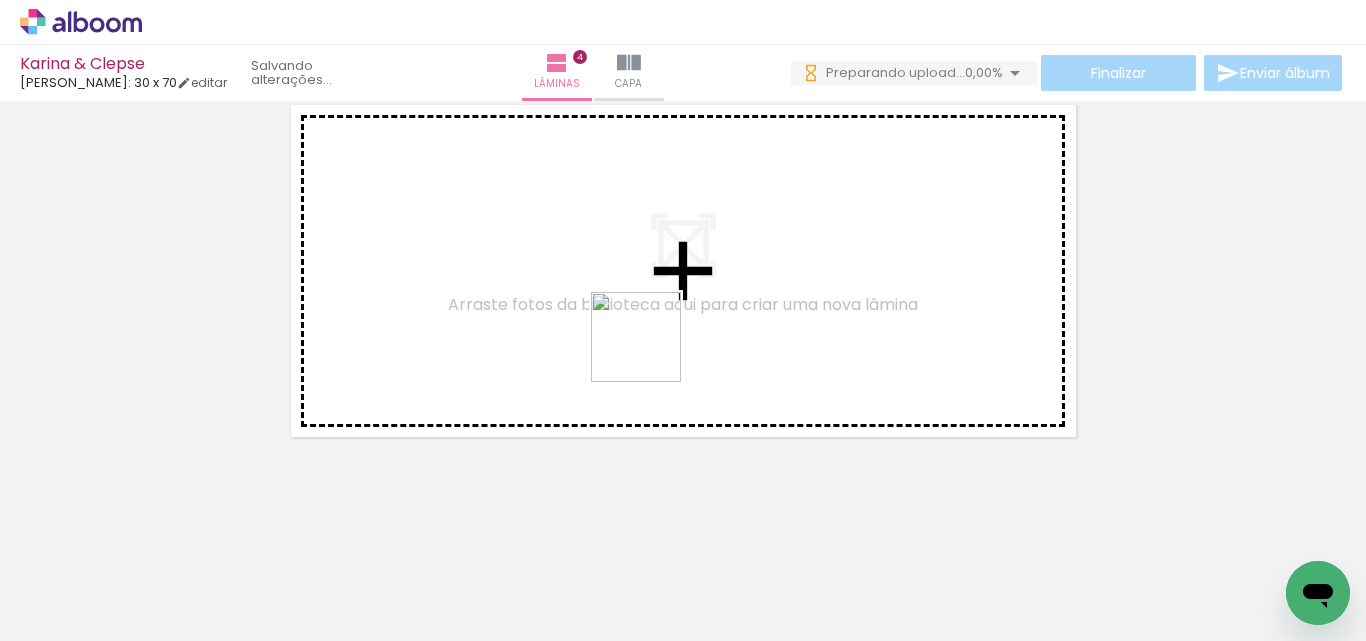 drag, startPoint x: 652, startPoint y: 586, endPoint x: 650, endPoint y: 351, distance: 235.00851 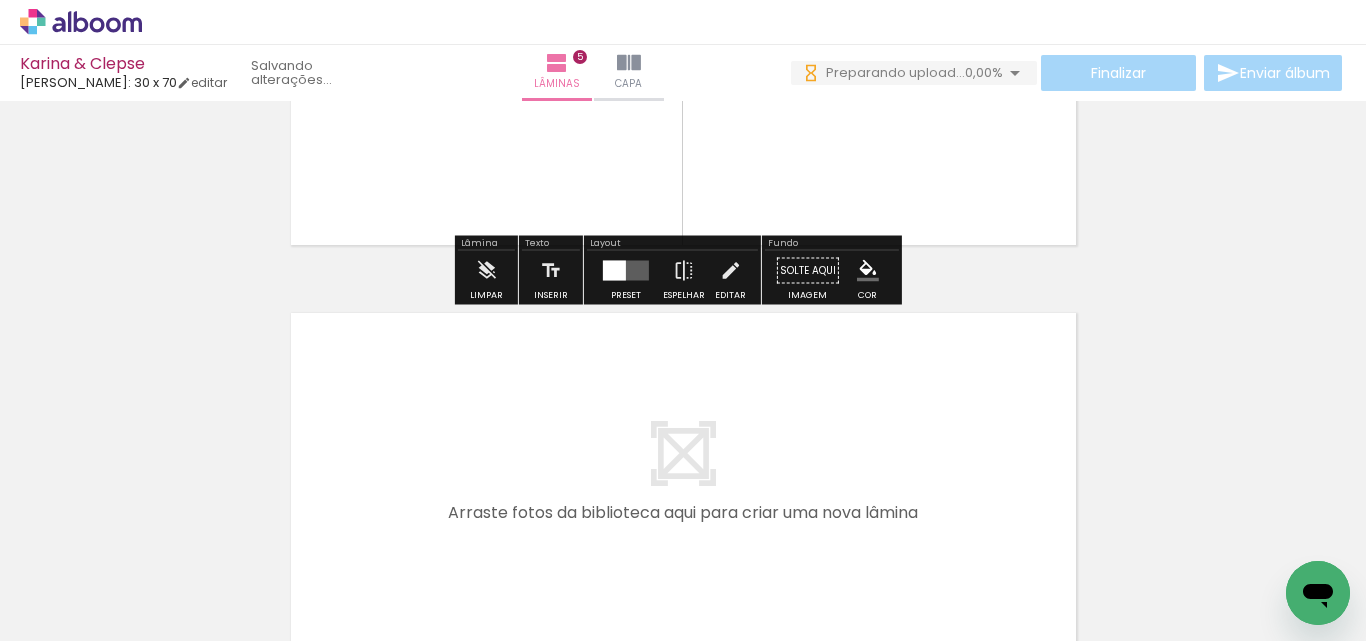 scroll, scrollTop: 2063, scrollLeft: 0, axis: vertical 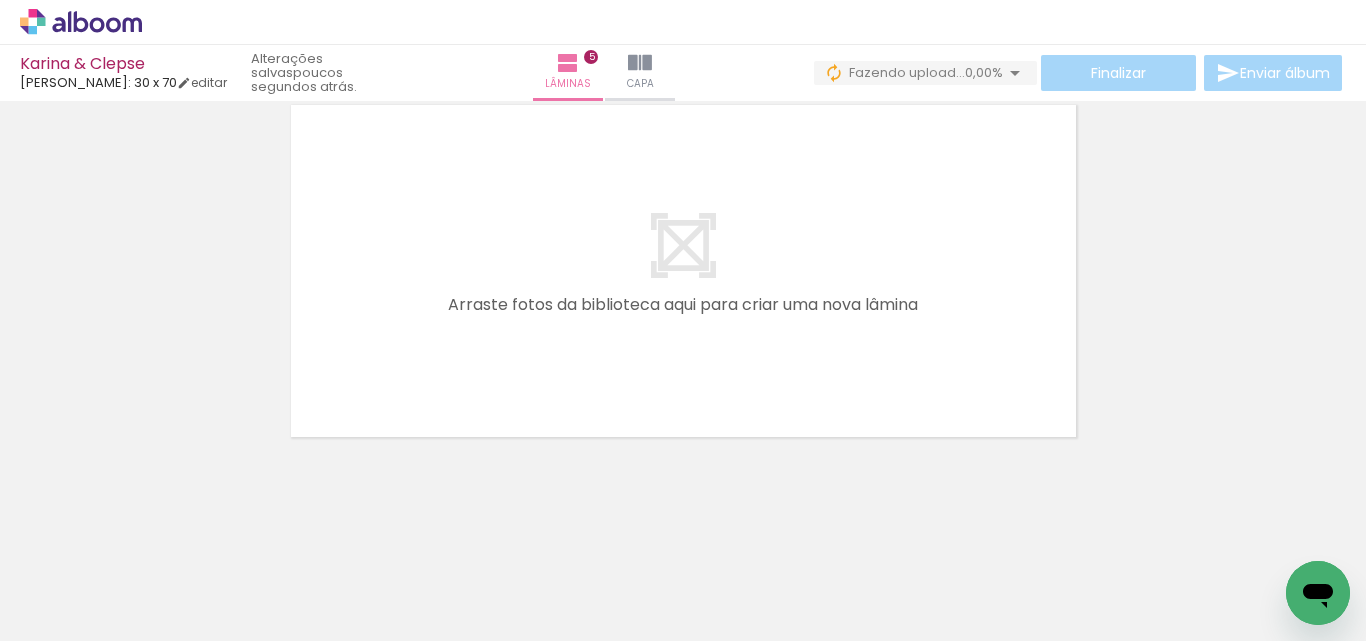 click at bounding box center [760, 573] 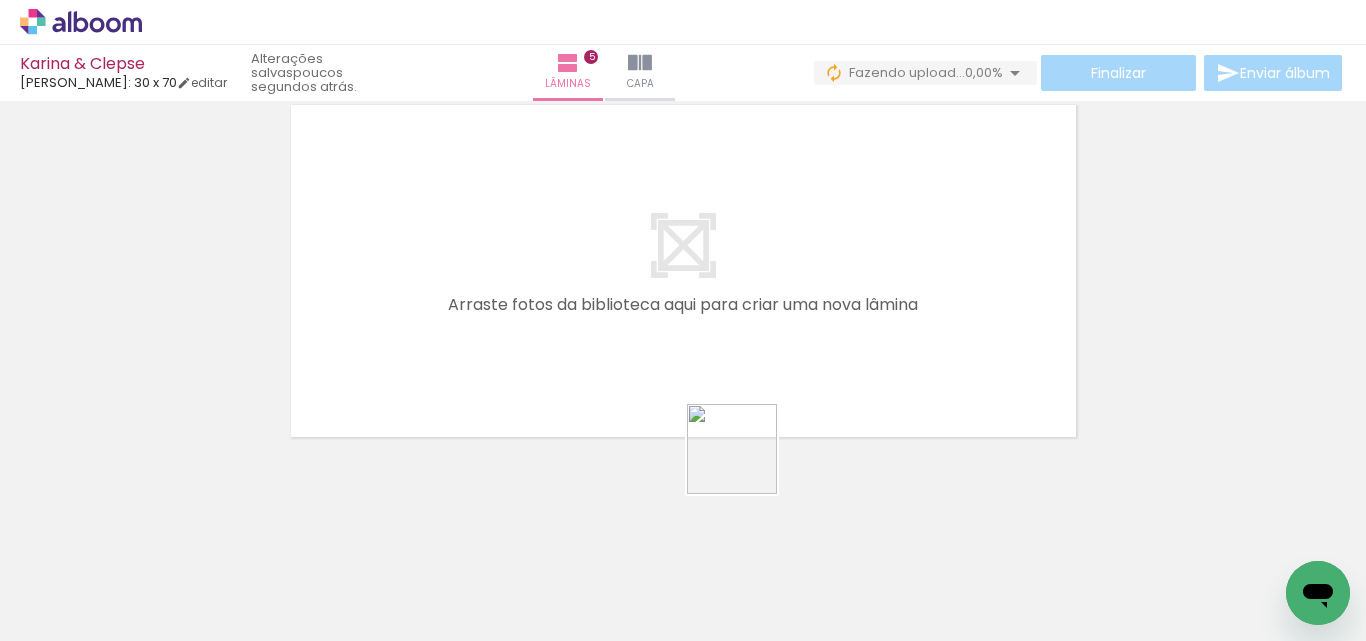 drag, startPoint x: 762, startPoint y: 569, endPoint x: 721, endPoint y: 358, distance: 214.9465 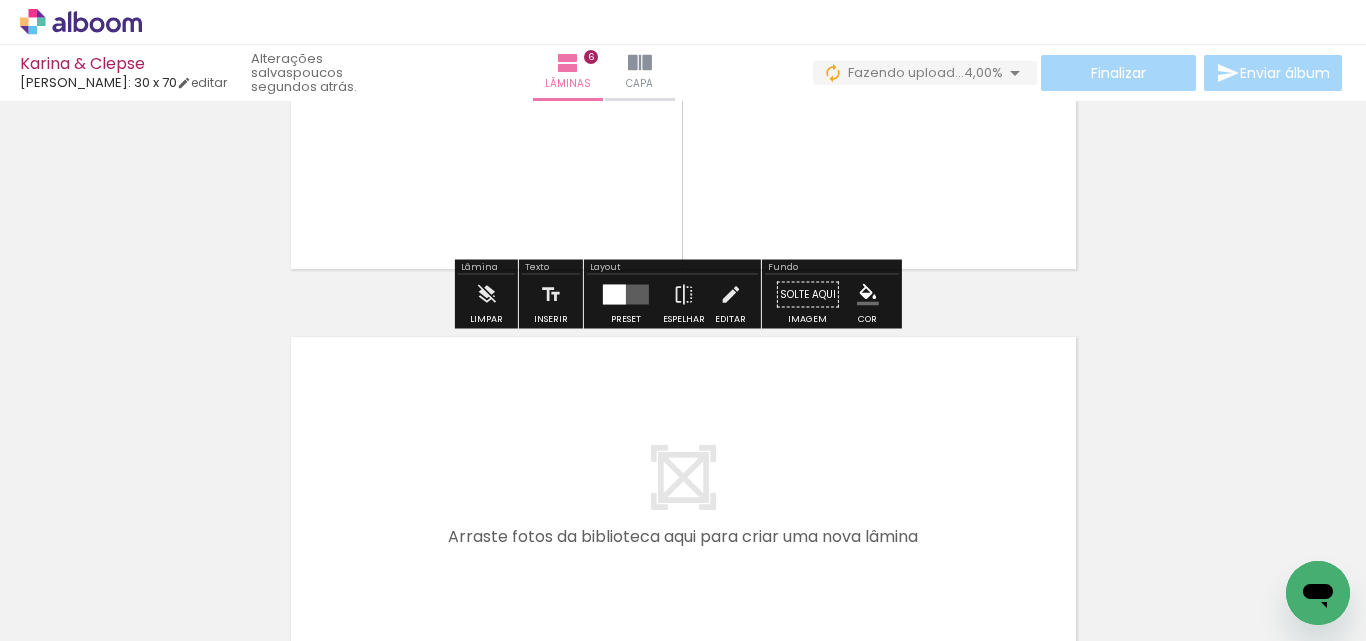 scroll, scrollTop: 2359, scrollLeft: 0, axis: vertical 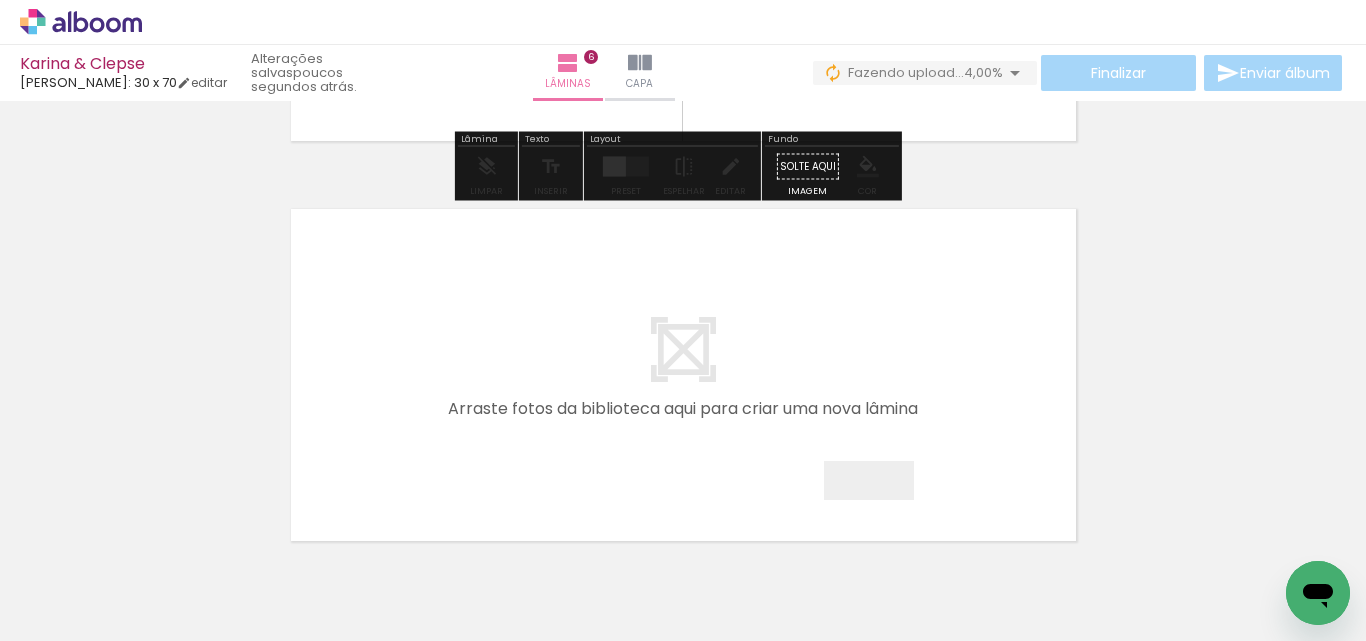 drag, startPoint x: 907, startPoint y: 574, endPoint x: 817, endPoint y: 365, distance: 227.55438 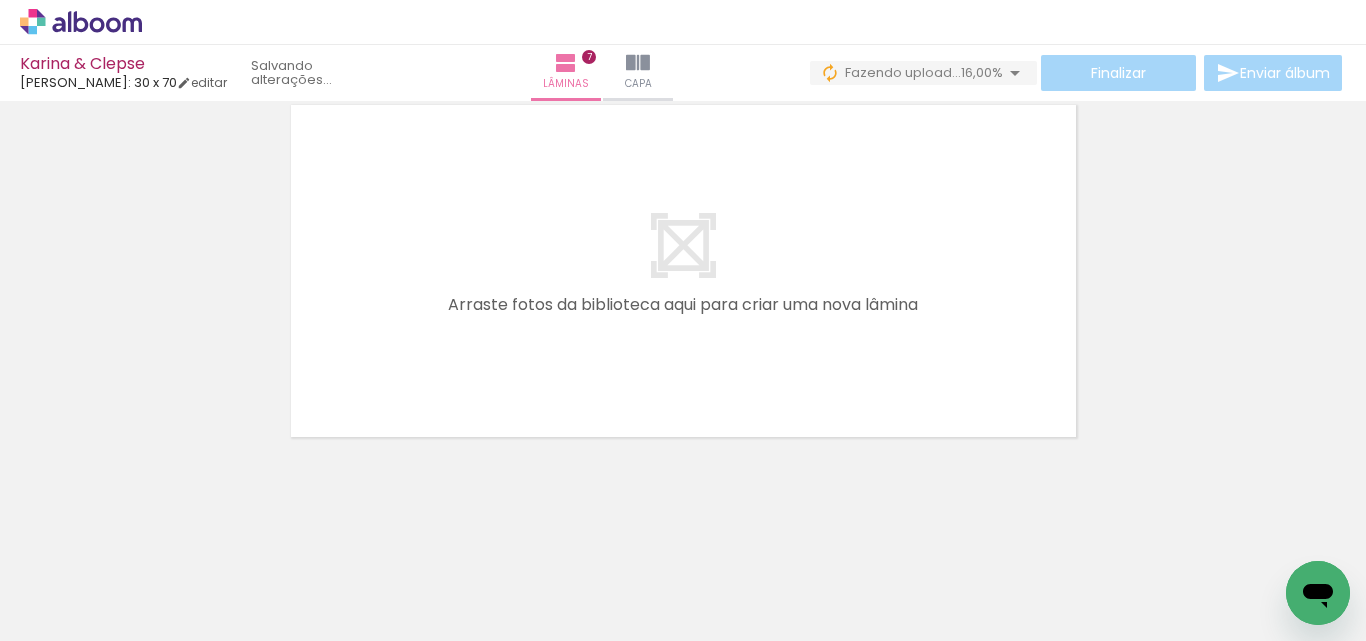 drag, startPoint x: 982, startPoint y: 582, endPoint x: 847, endPoint y: 352, distance: 266.69272 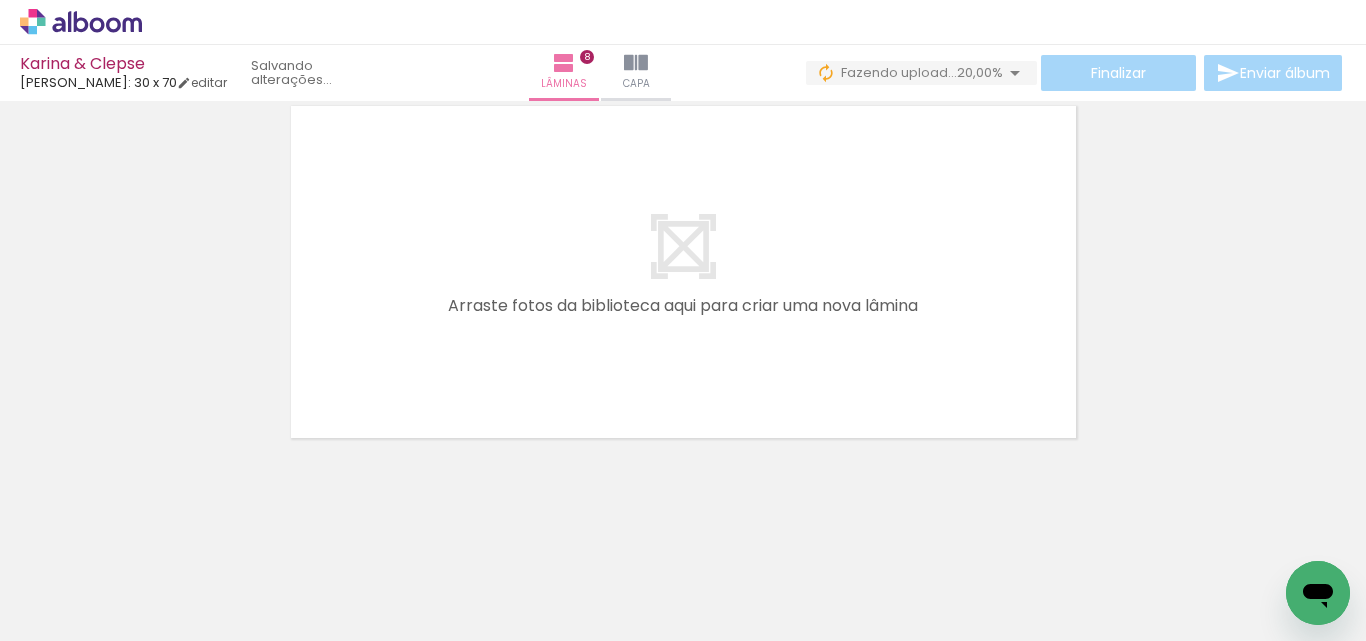 scroll, scrollTop: 3263, scrollLeft: 0, axis: vertical 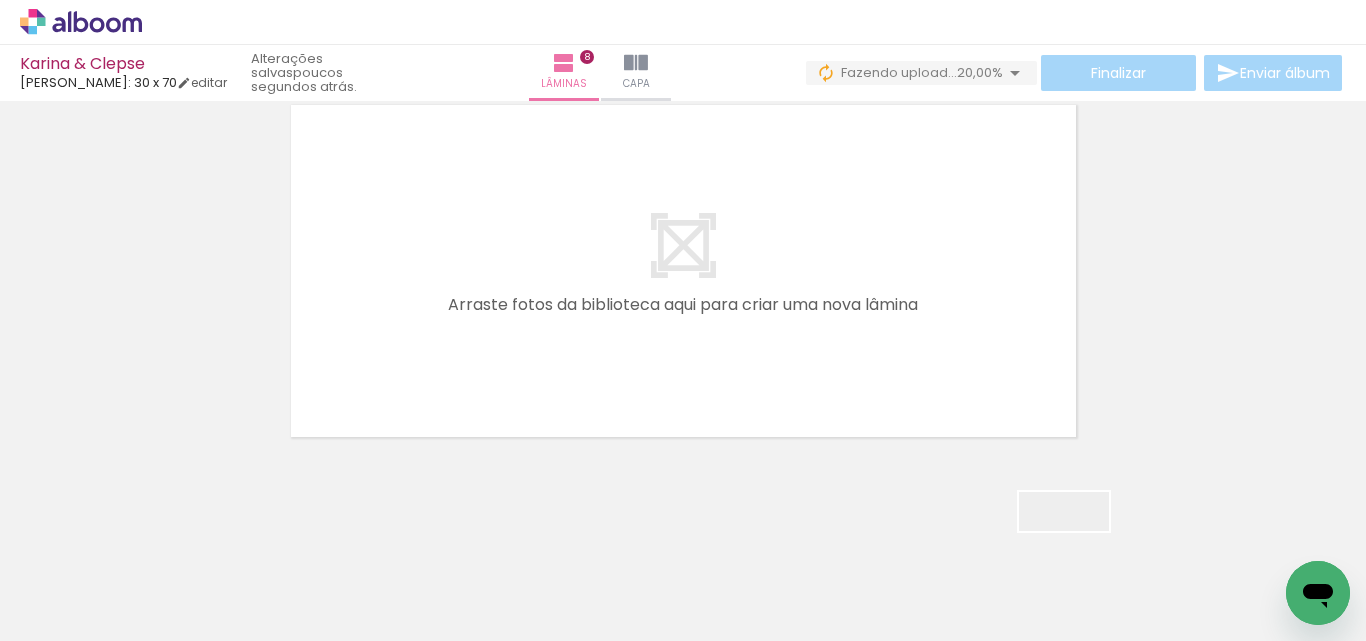 drag, startPoint x: 1087, startPoint y: 567, endPoint x: 807, endPoint y: 324, distance: 370.74115 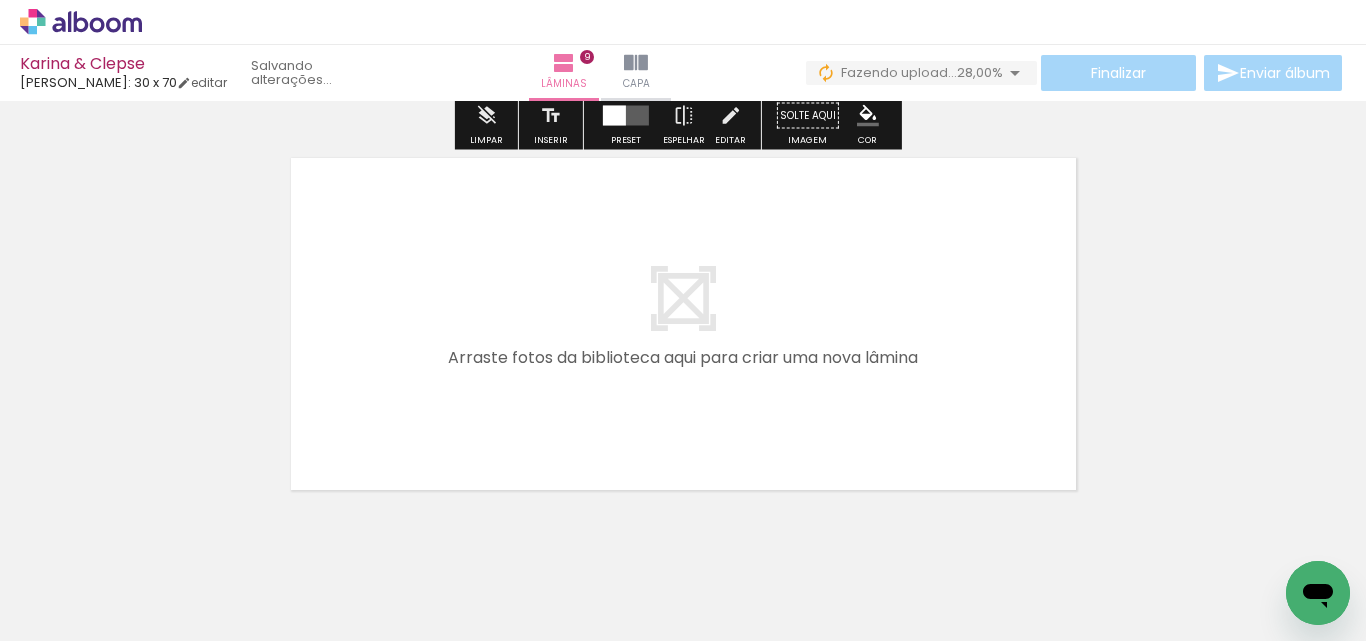 scroll, scrollTop: 3663, scrollLeft: 0, axis: vertical 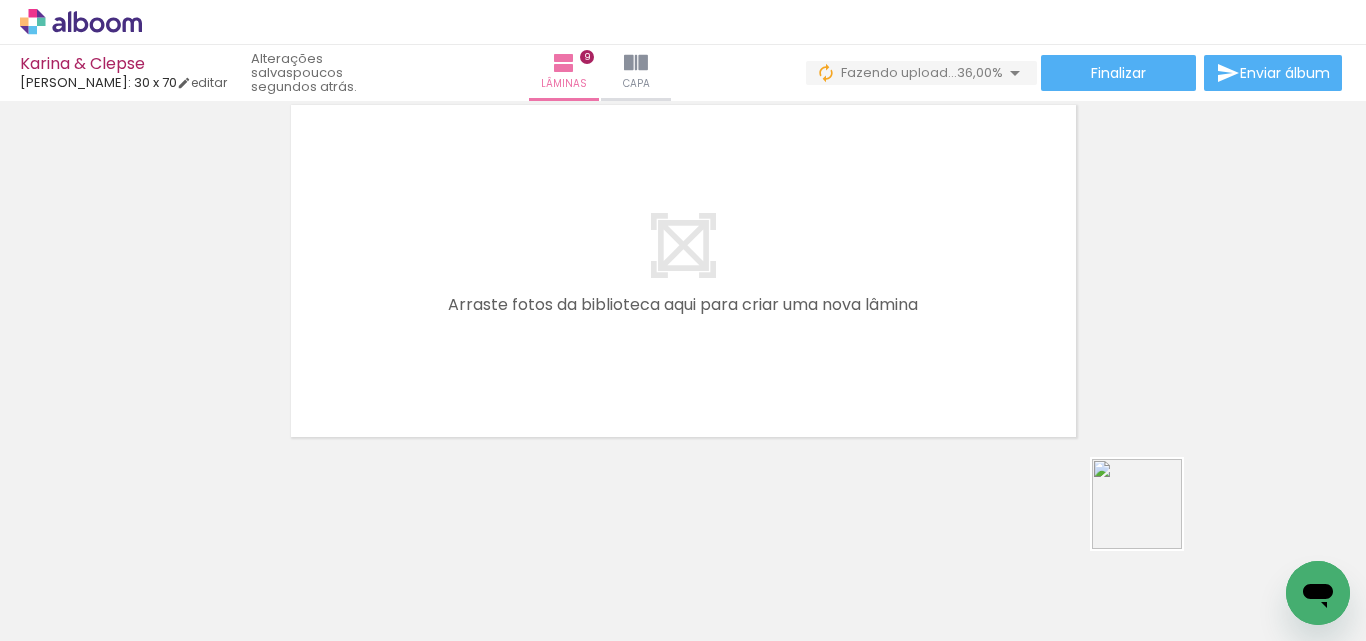 drag, startPoint x: 1213, startPoint y: 568, endPoint x: 729, endPoint y: 271, distance: 567.86005 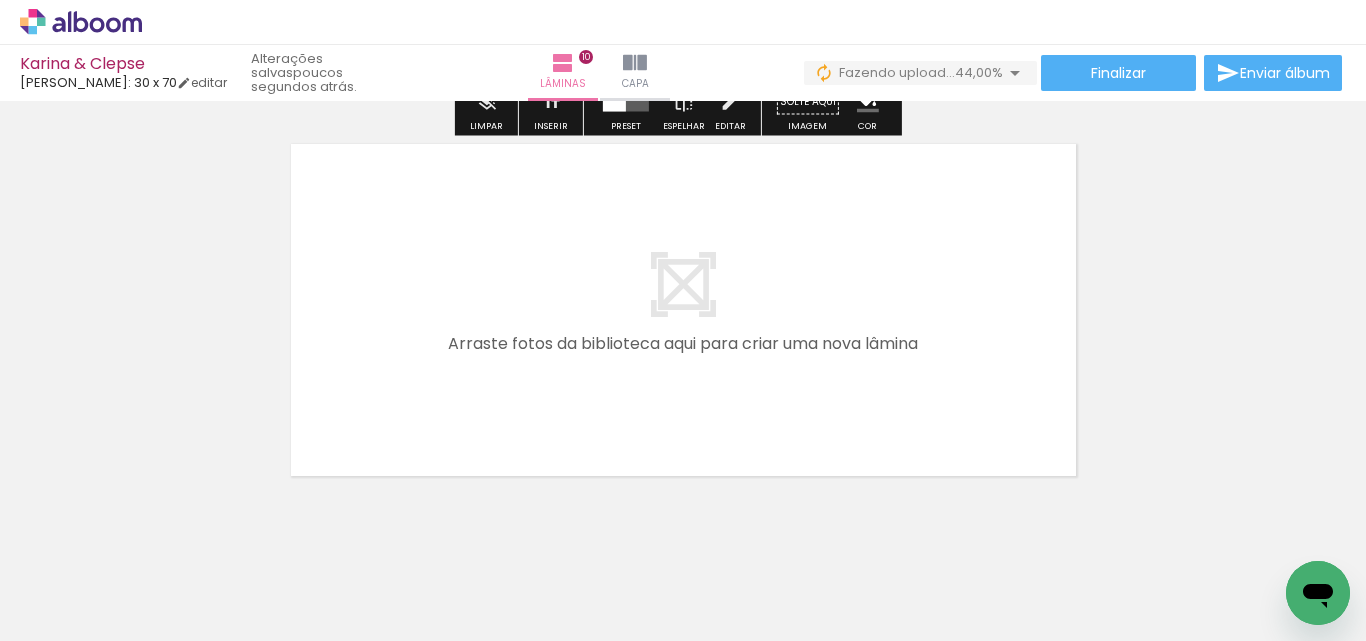 scroll, scrollTop: 4063, scrollLeft: 0, axis: vertical 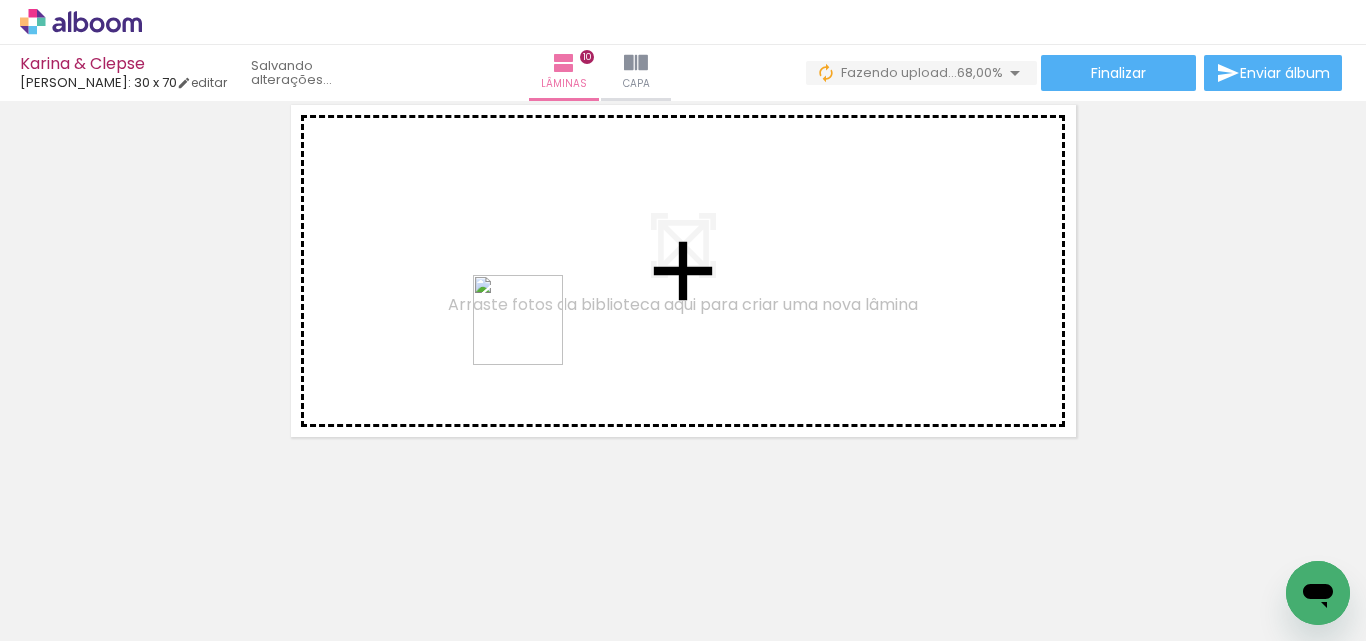 drag, startPoint x: 297, startPoint y: 542, endPoint x: 535, endPoint y: 332, distance: 317.40195 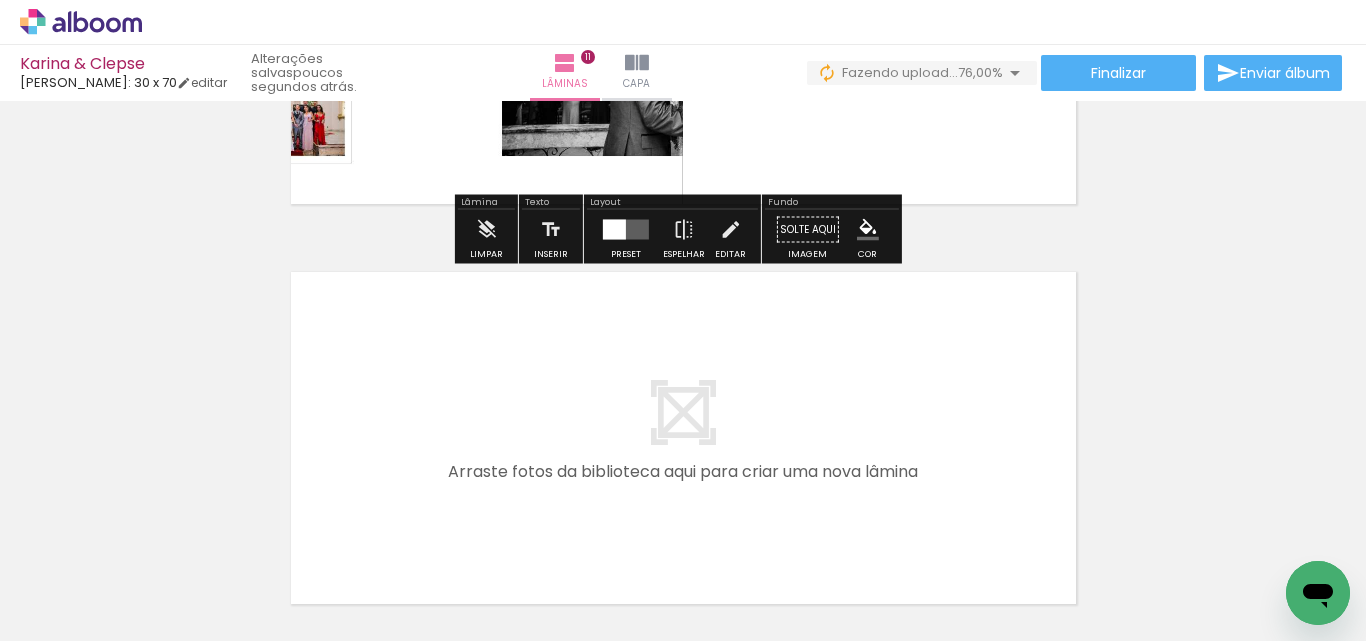 scroll, scrollTop: 4359, scrollLeft: 0, axis: vertical 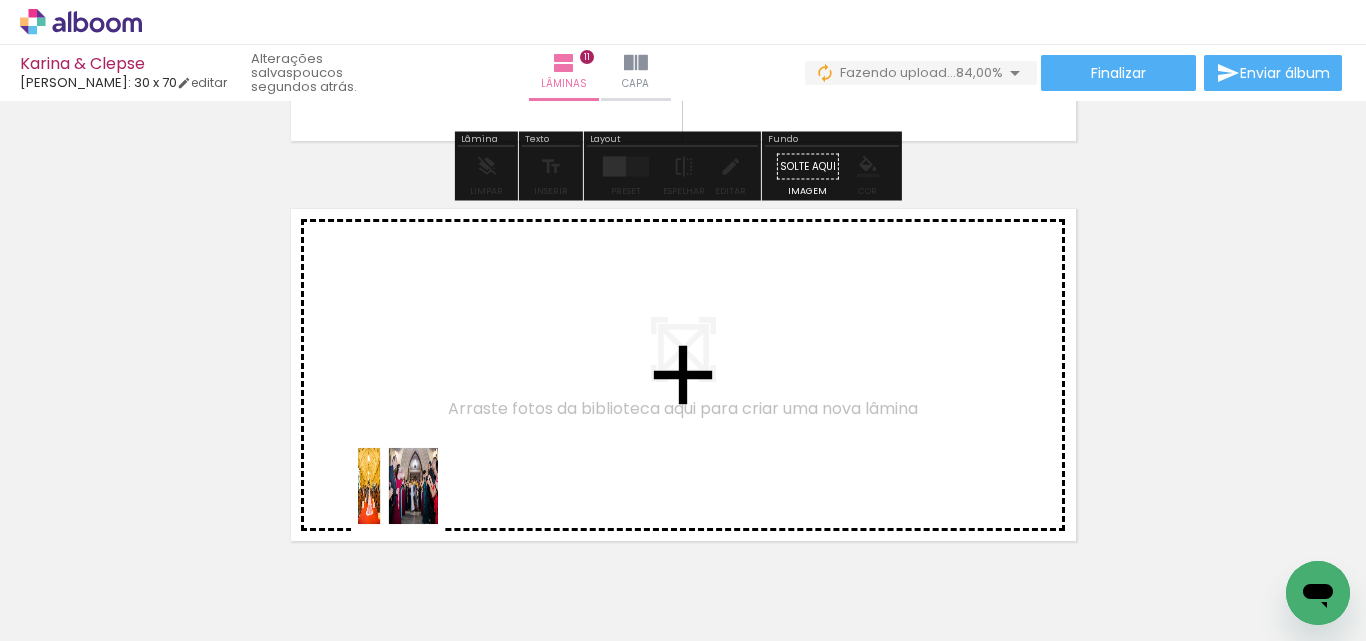 drag, startPoint x: 396, startPoint y: 575, endPoint x: 454, endPoint y: 391, distance: 192.92485 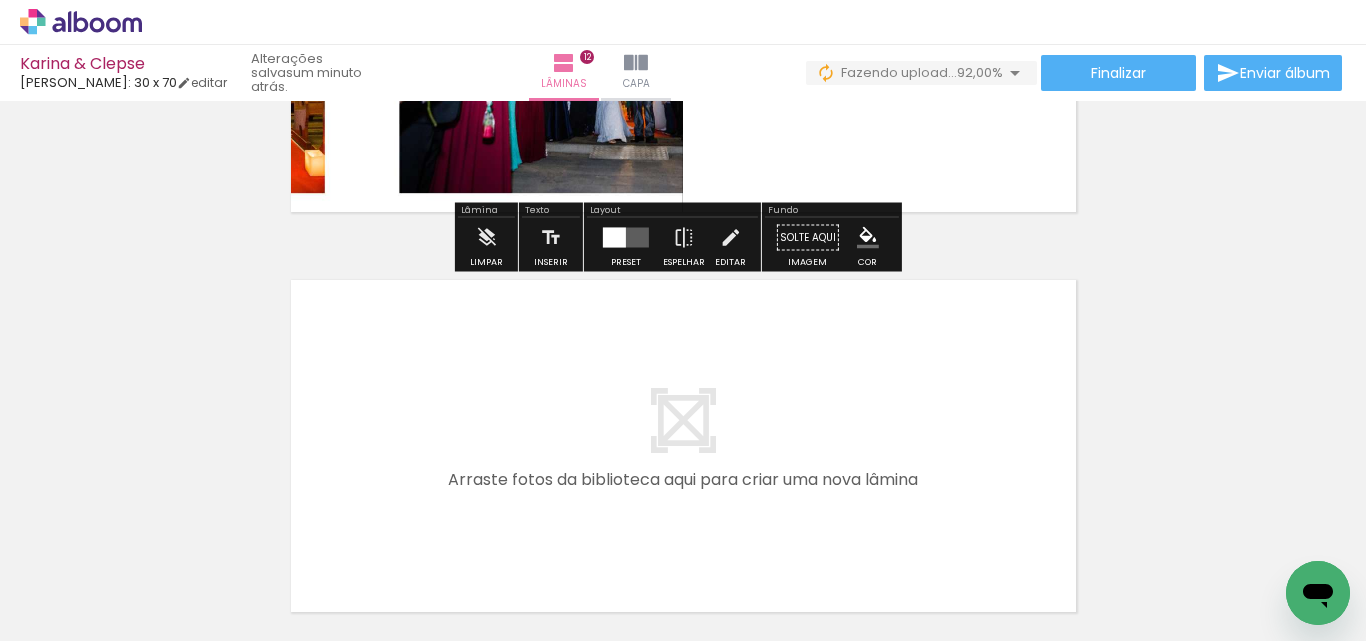 scroll, scrollTop: 4757, scrollLeft: 0, axis: vertical 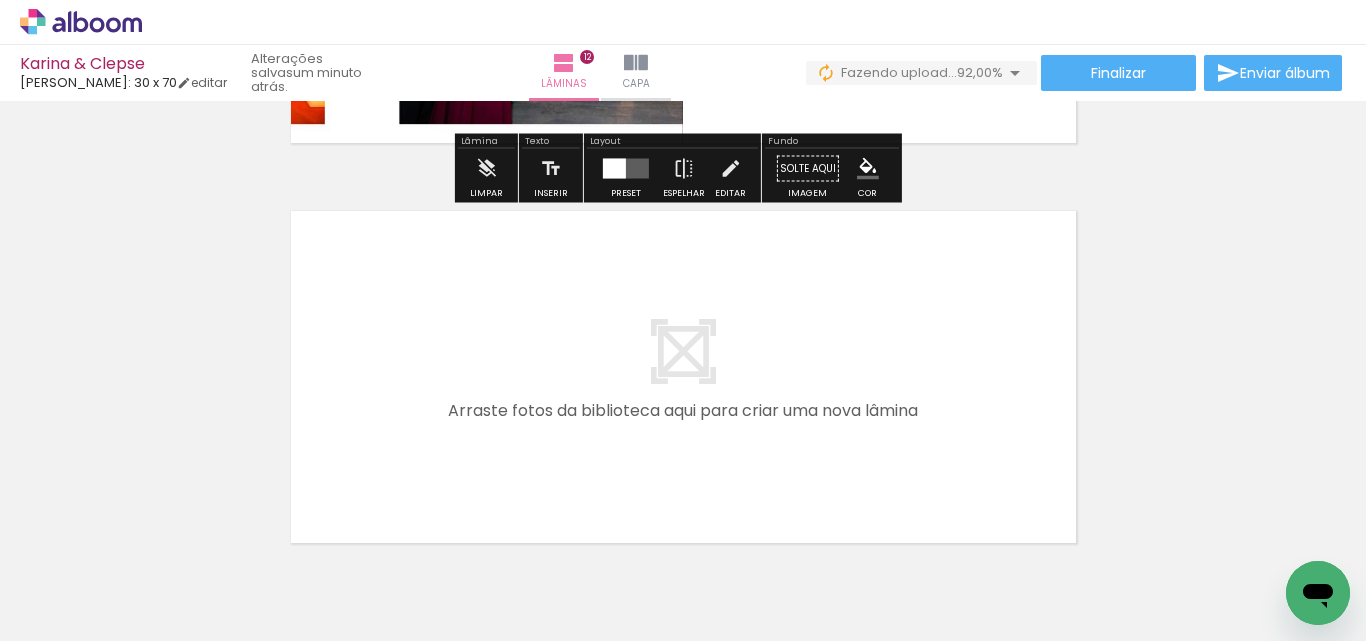 drag, startPoint x: 502, startPoint y: 568, endPoint x: 475, endPoint y: 391, distance: 179.04749 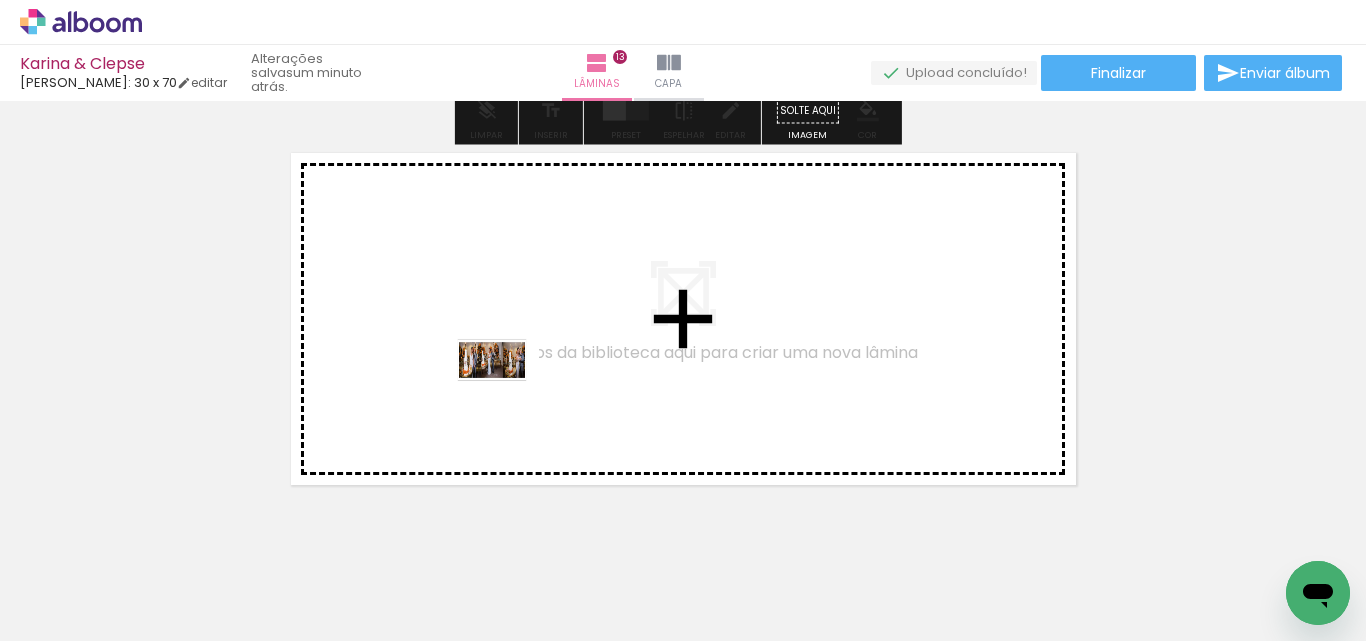 drag, startPoint x: 550, startPoint y: 460, endPoint x: 490, endPoint y: 346, distance: 128.82547 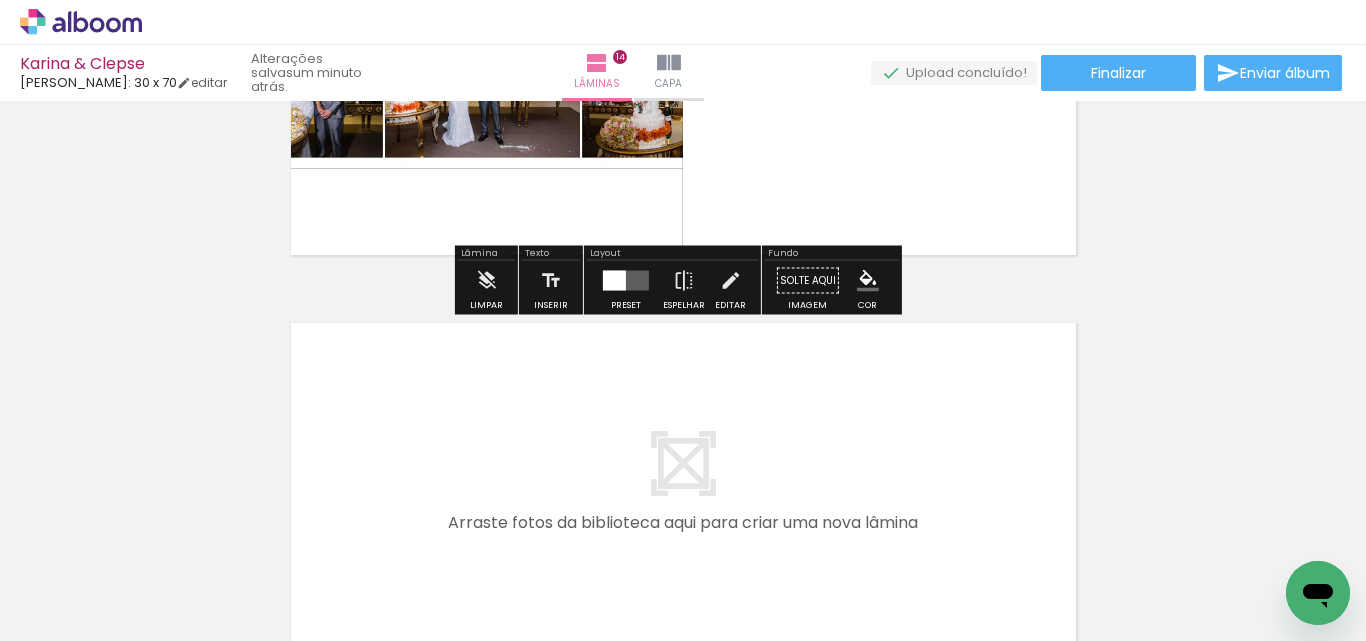 scroll, scrollTop: 5548, scrollLeft: 0, axis: vertical 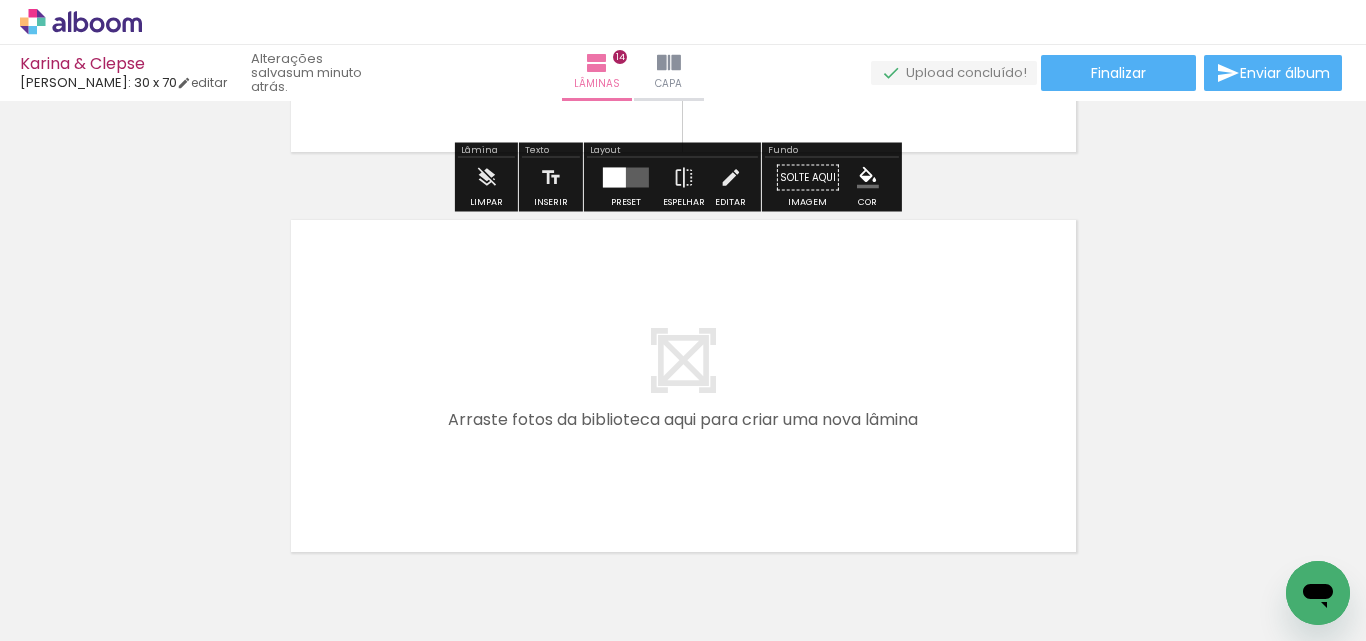 drag, startPoint x: 665, startPoint y: 413, endPoint x: 650, endPoint y: 392, distance: 25.806976 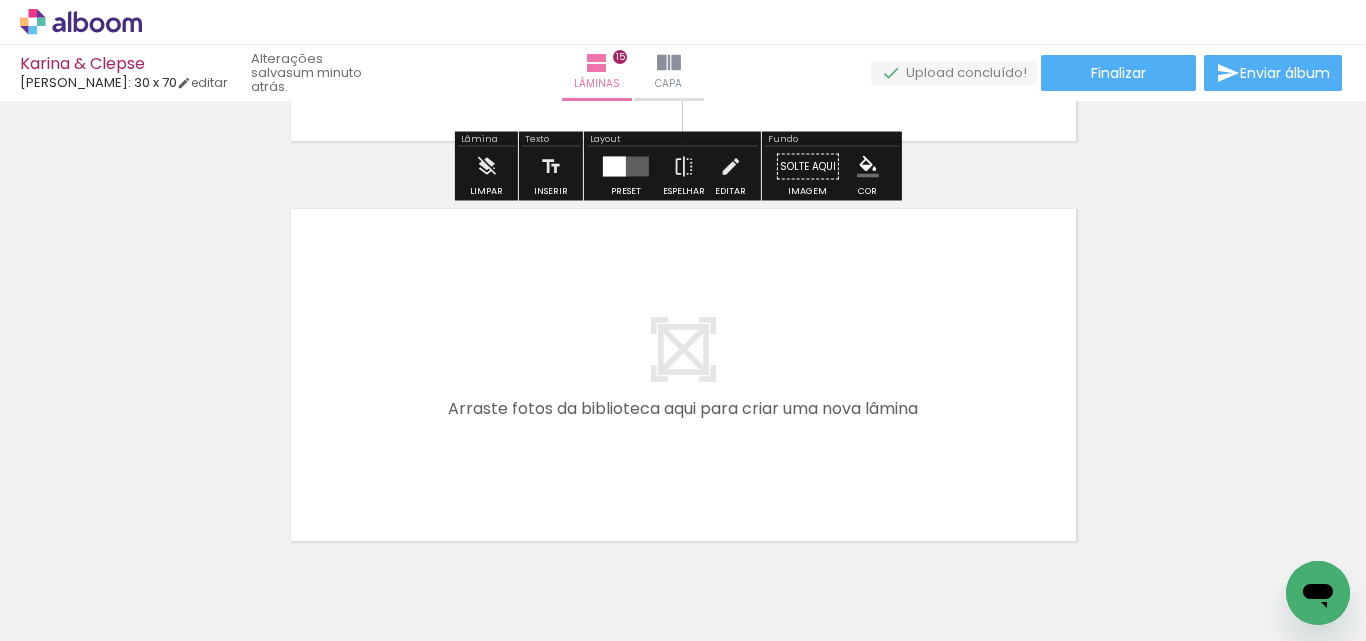 click at bounding box center [683, 320] 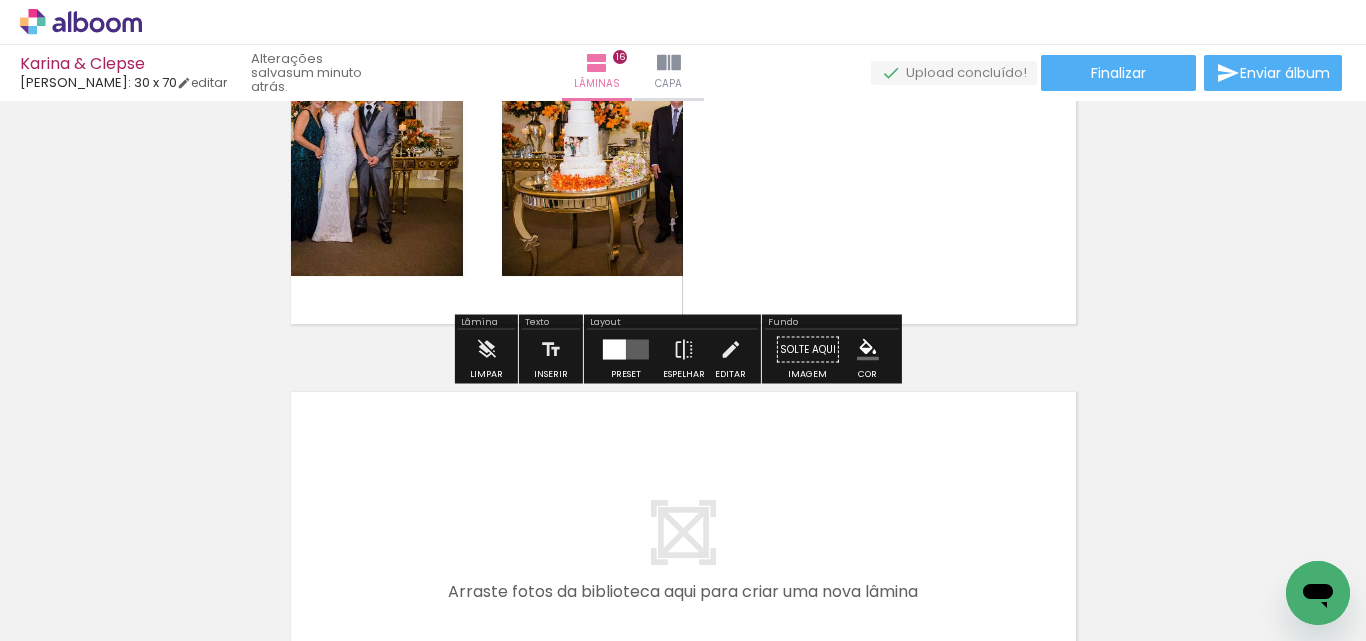 scroll, scrollTop: 6359, scrollLeft: 0, axis: vertical 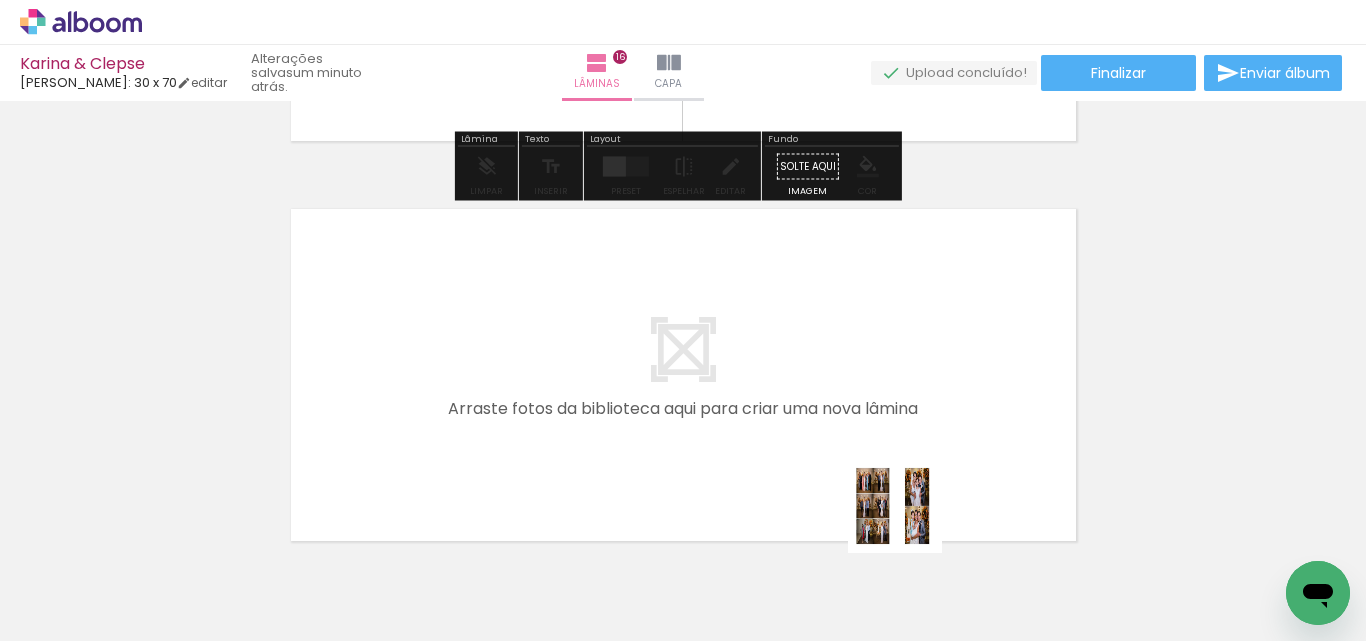 drag, startPoint x: 947, startPoint y: 569, endPoint x: 790, endPoint y: 421, distance: 215.76144 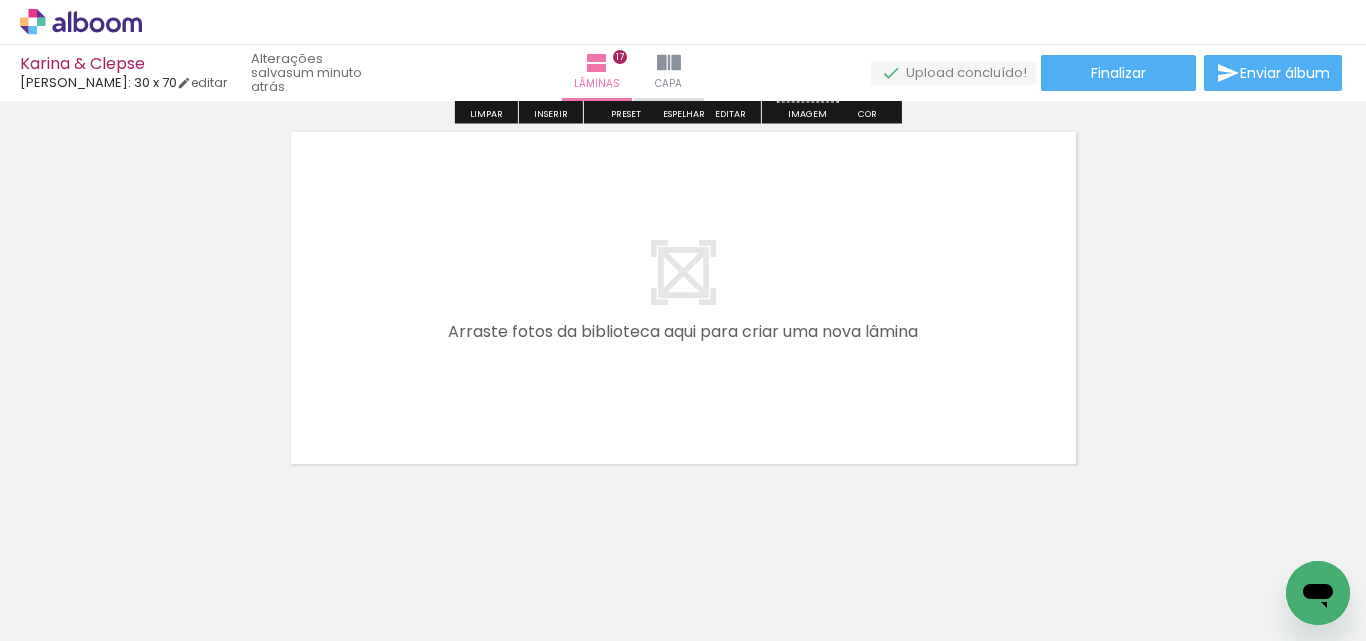 scroll, scrollTop: 6863, scrollLeft: 0, axis: vertical 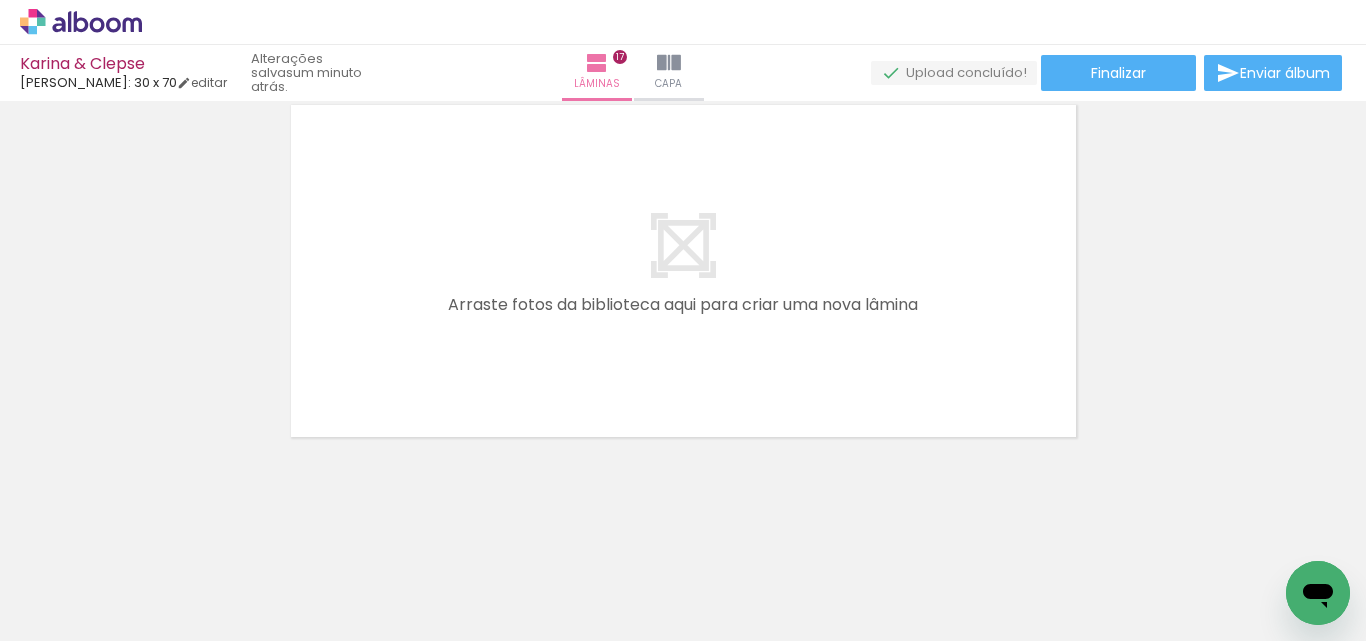 drag, startPoint x: 965, startPoint y: 471, endPoint x: 665, endPoint y: 267, distance: 362.78918 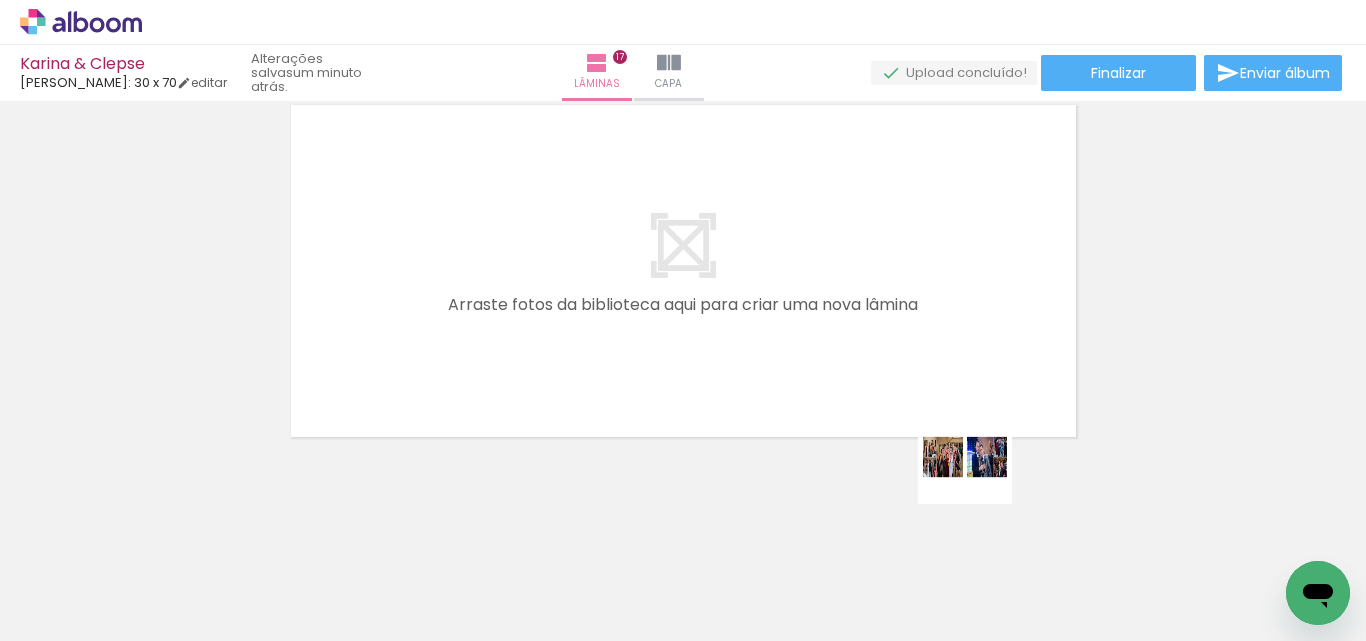 drag, startPoint x: 1042, startPoint y: 562, endPoint x: 674, endPoint y: 574, distance: 368.1956 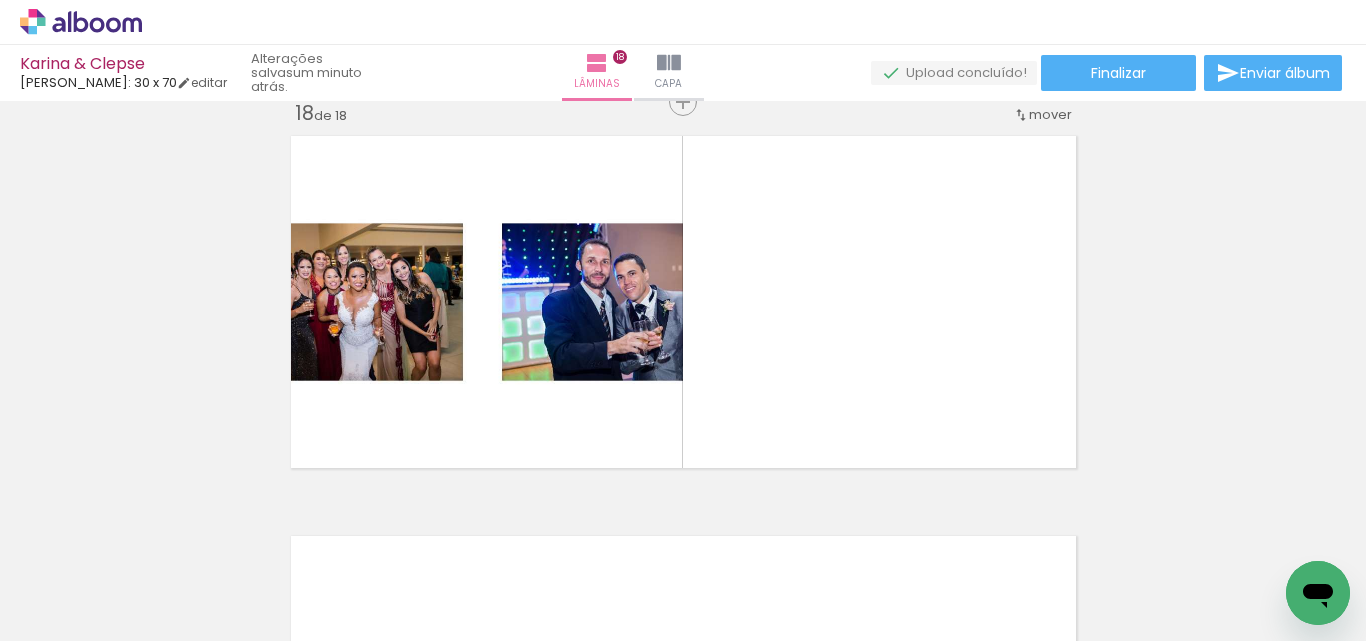 scroll, scrollTop: 6826, scrollLeft: 0, axis: vertical 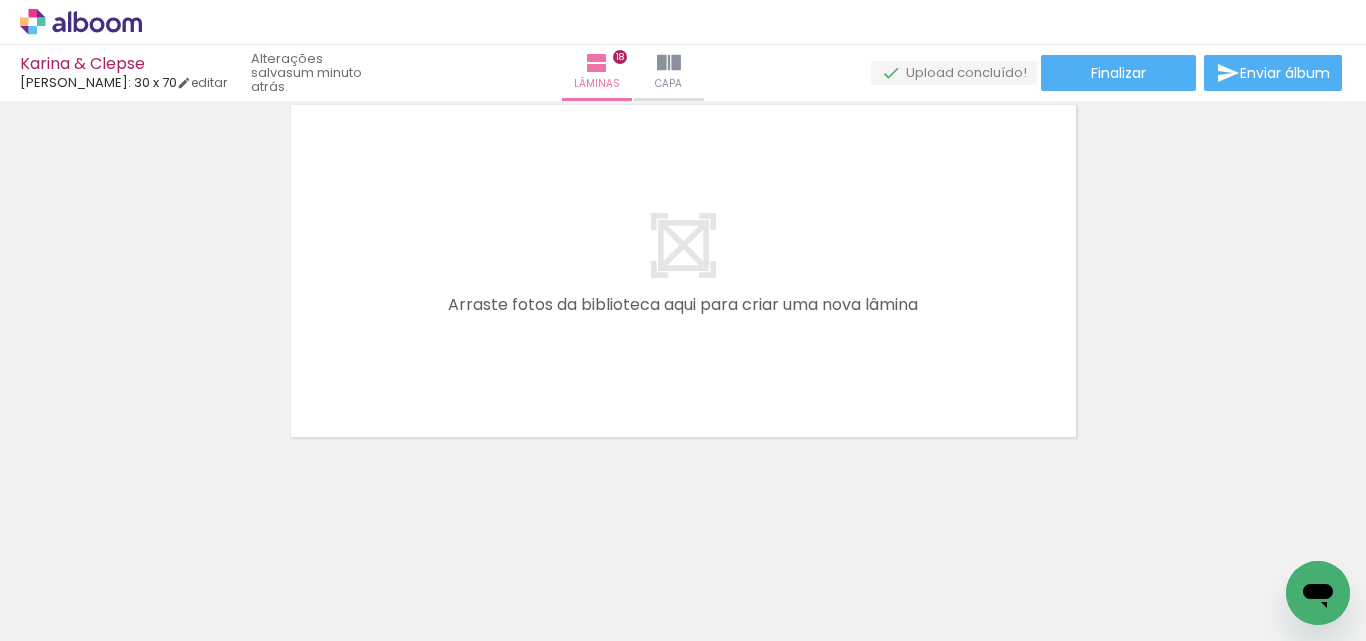 drag, startPoint x: 611, startPoint y: 570, endPoint x: 660, endPoint y: 375, distance: 201.06218 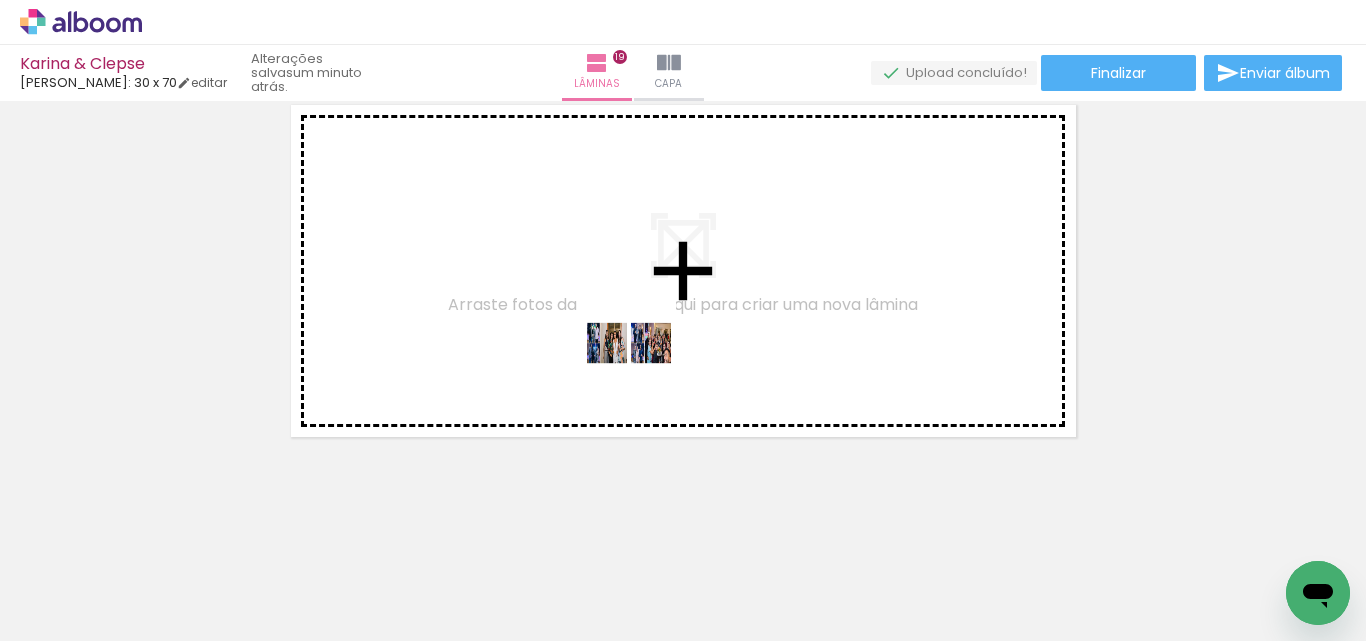 drag, startPoint x: 702, startPoint y: 588, endPoint x: 658, endPoint y: 353, distance: 239.08366 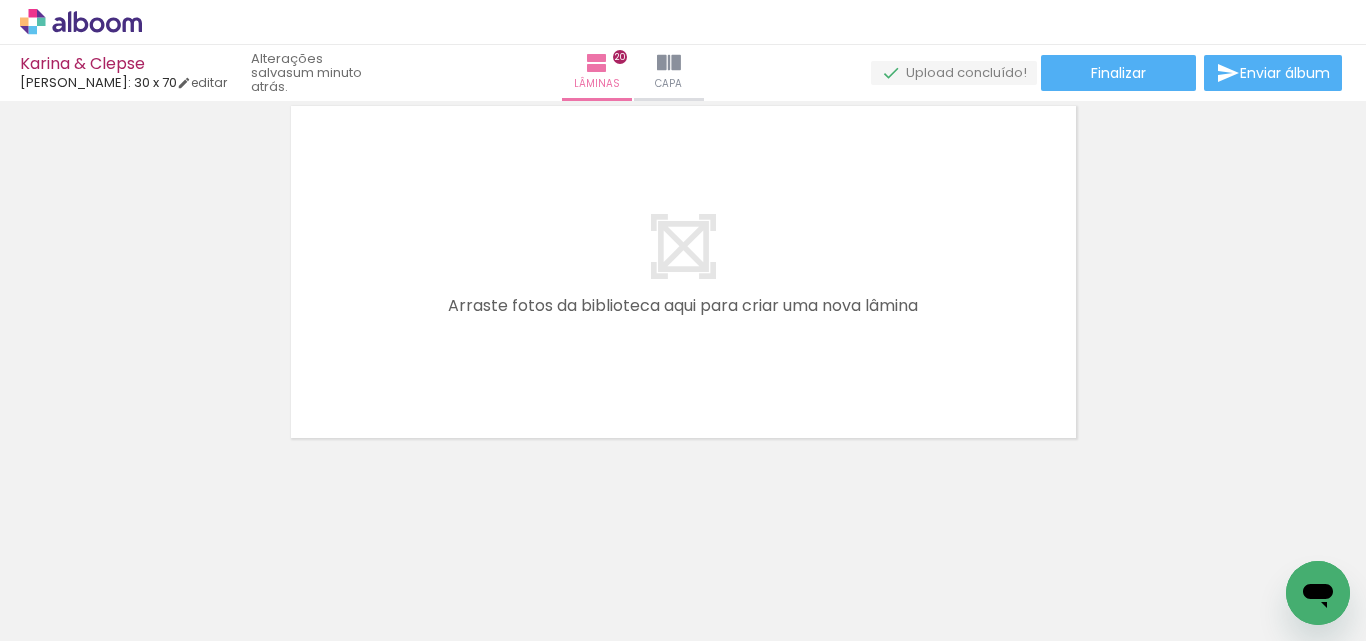 scroll, scrollTop: 8063, scrollLeft: 0, axis: vertical 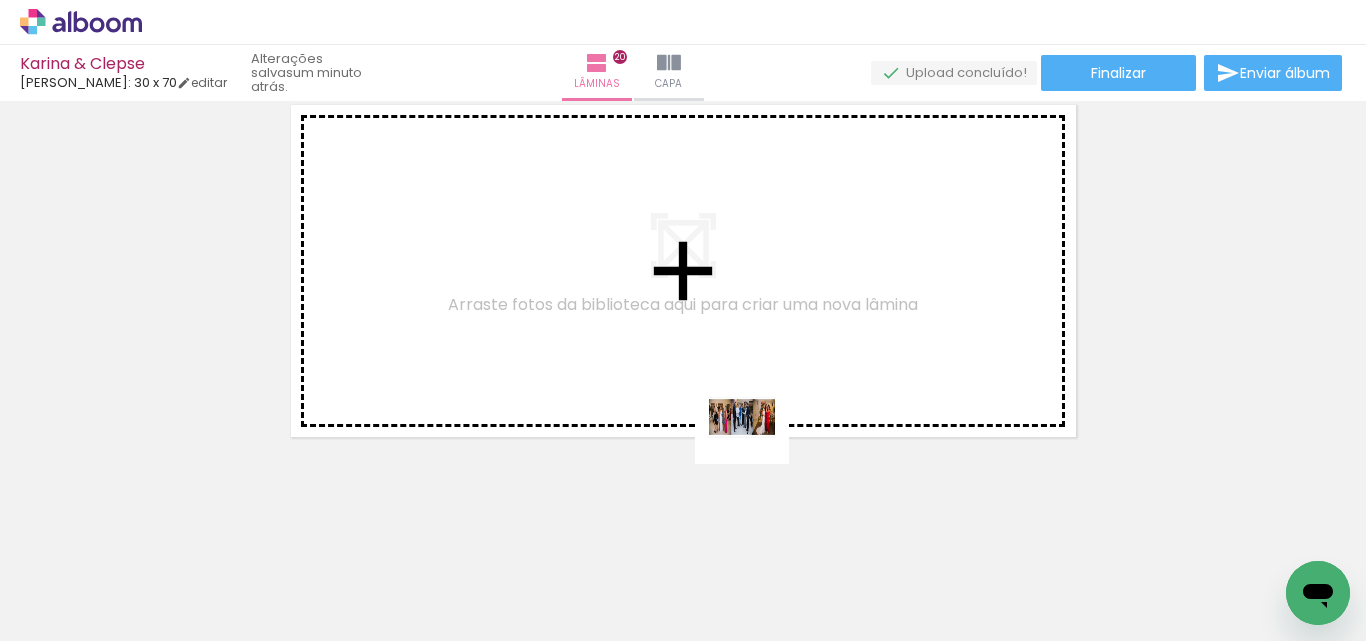 drag, startPoint x: 829, startPoint y: 518, endPoint x: 717, endPoint y: 382, distance: 176.18172 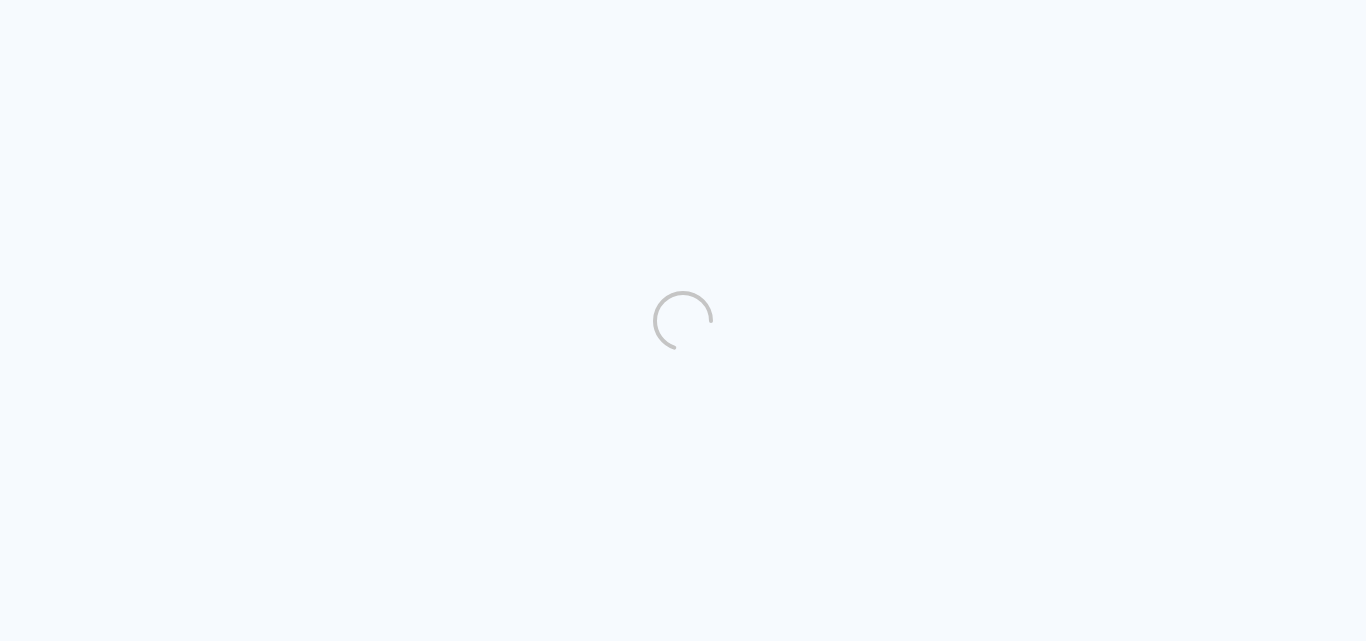 scroll, scrollTop: 0, scrollLeft: 0, axis: both 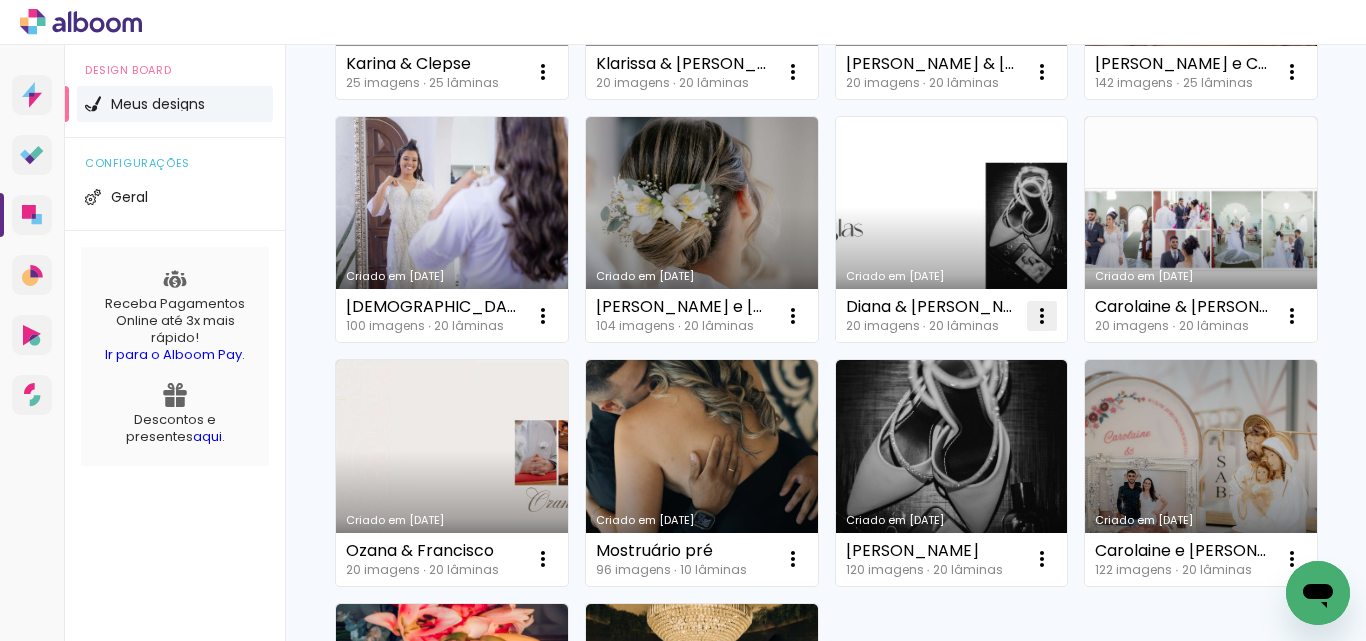 click at bounding box center (543, 72) 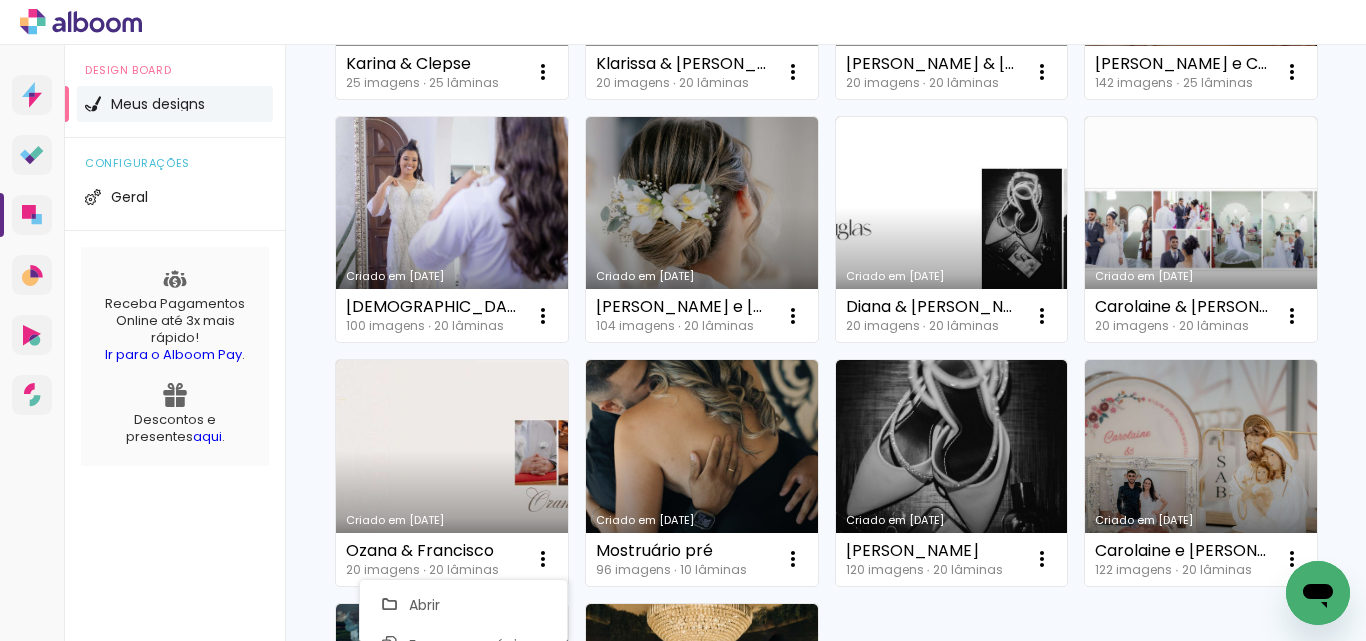 click on "Criado em [DATE] [PERSON_NAME] & Clepse 25 imagens  ∙ 25 lâminas  Abrir Fazer uma cópia Excluir Criado em [DATE] Klarissa & Jamersio 20 imagens  ∙ 20 lâminas  Abrir Fazer uma cópia Excluir Criado em [DATE] [PERSON_NAME] & [PERSON_NAME] 20 imagens  ∙ 20 lâminas  Abrir Fazer uma cópia Excluir Criado em [DATE] [PERSON_NAME] e Clepse 142 imagens  ∙ 25 lâminas  Abrir Fazer uma cópia Excluir Criado em [DATE] Klarissa e Jamersio 100 imagens  ∙ 20 lâminas  Abrir Fazer uma cópia Excluir Criado em [DATE] [PERSON_NAME] e [PERSON_NAME] 104 imagens  ∙ 20 lâminas  Abrir Fazer uma cópia Excluir Criado em [DATE] [PERSON_NAME] & [PERSON_NAME] 20 imagens  ∙ 20 lâminas  Abrir Fazer uma cópia Excluir Criado em [DATE] Carolaine & [PERSON_NAME] 20 imagens  ∙ 20 lâminas  Abrir Fazer uma cópia Excluir Criado em [DATE] Ozana & Francisco 20 imagens  ∙ 20 lâminas  Abrir Fazer uma cópia Excluir Criado em [DATE] Mostruário pré 96 imagens  ∙ 10 lâminas  Abrir Fazer uma cópia Excluir Criado em [DATE] [PERSON_NAME]" at bounding box center [825, 350] 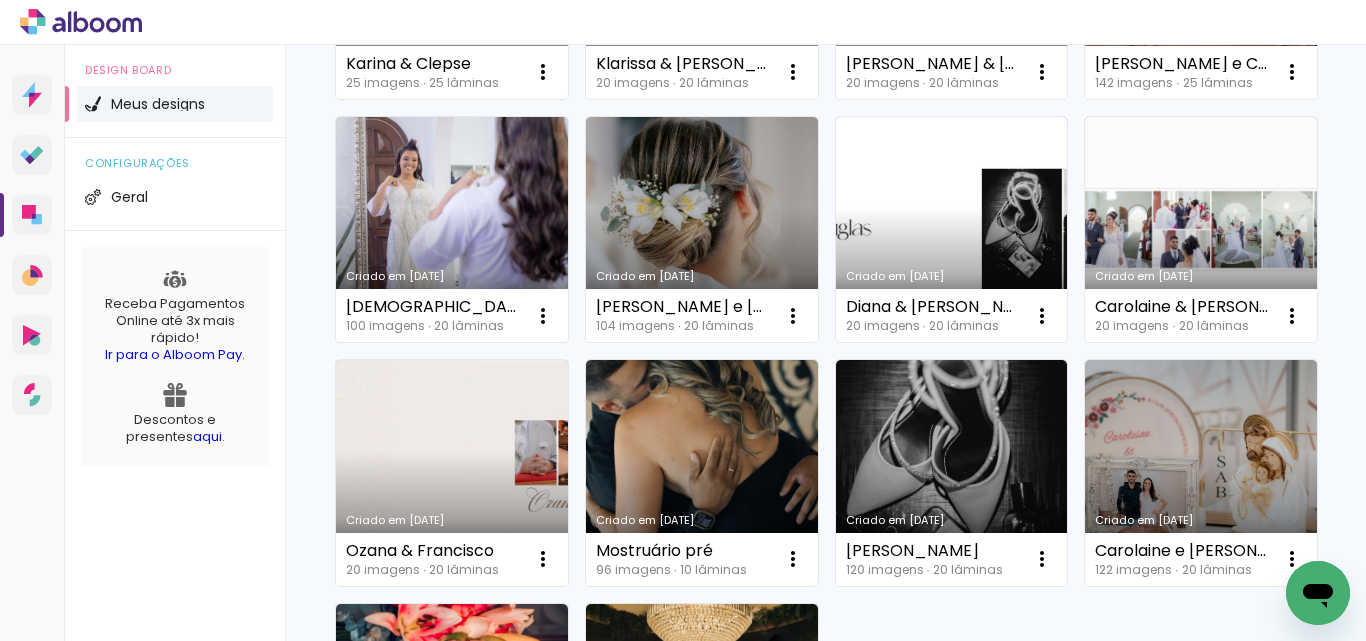 scroll, scrollTop: 667, scrollLeft: 0, axis: vertical 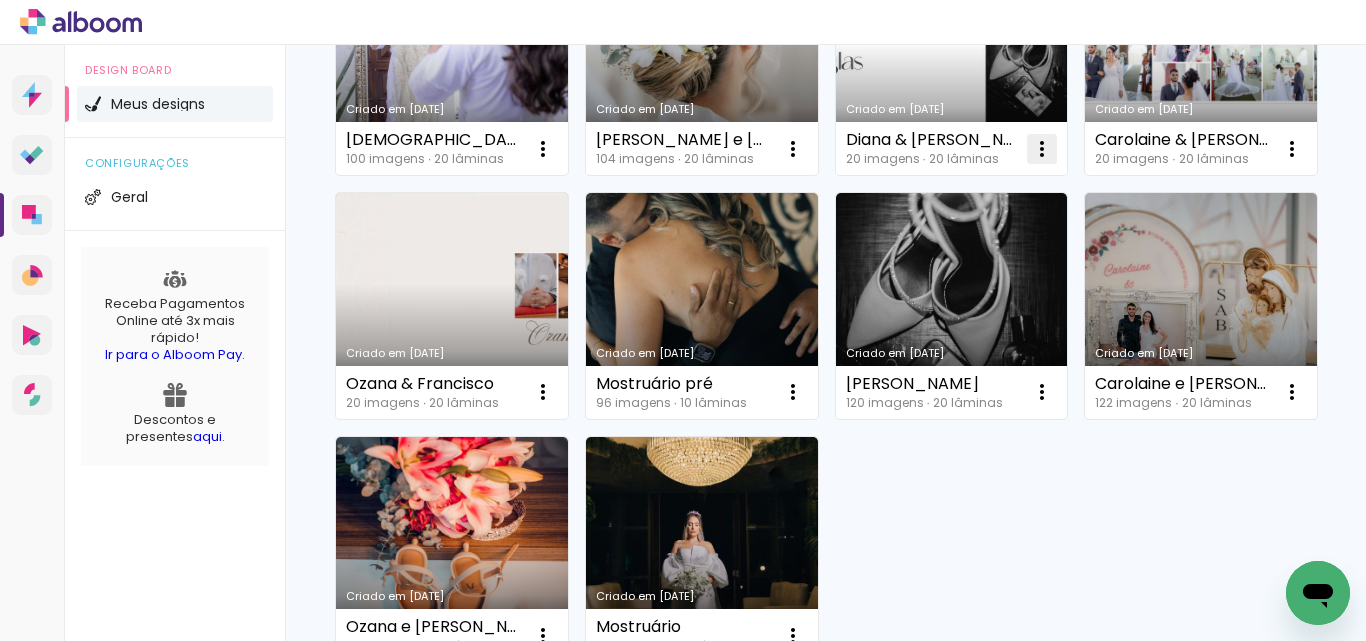 click at bounding box center (543, -95) 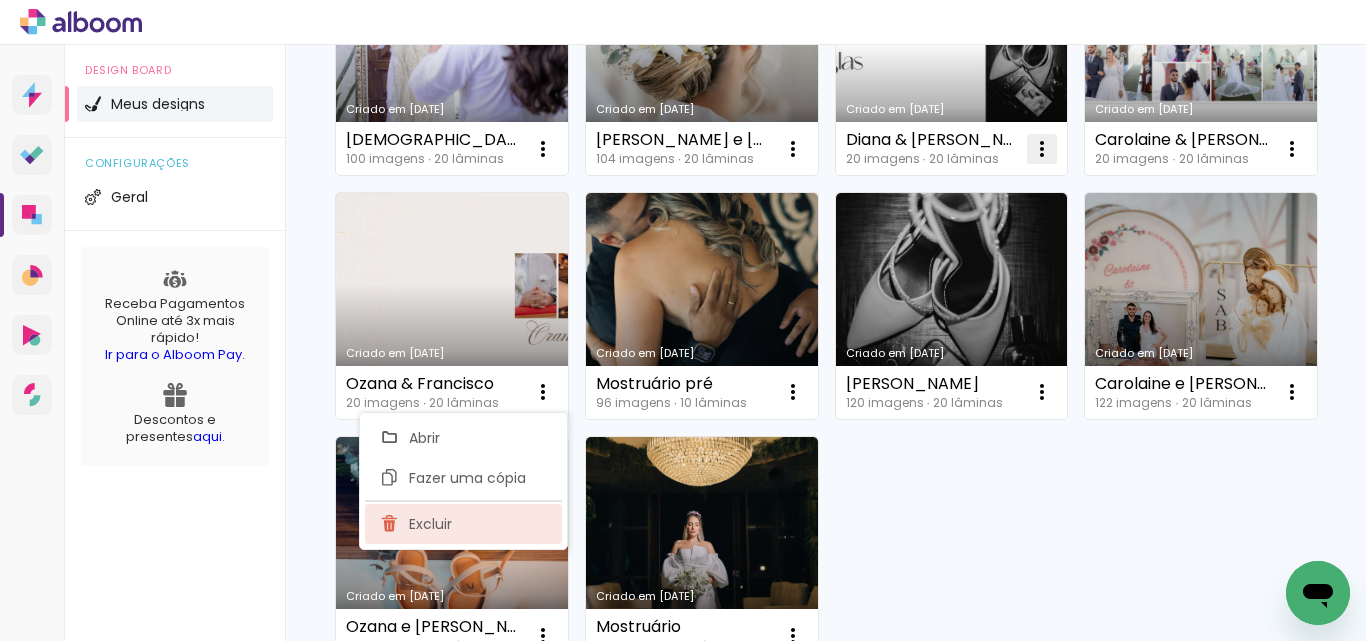 click on "Excluir" 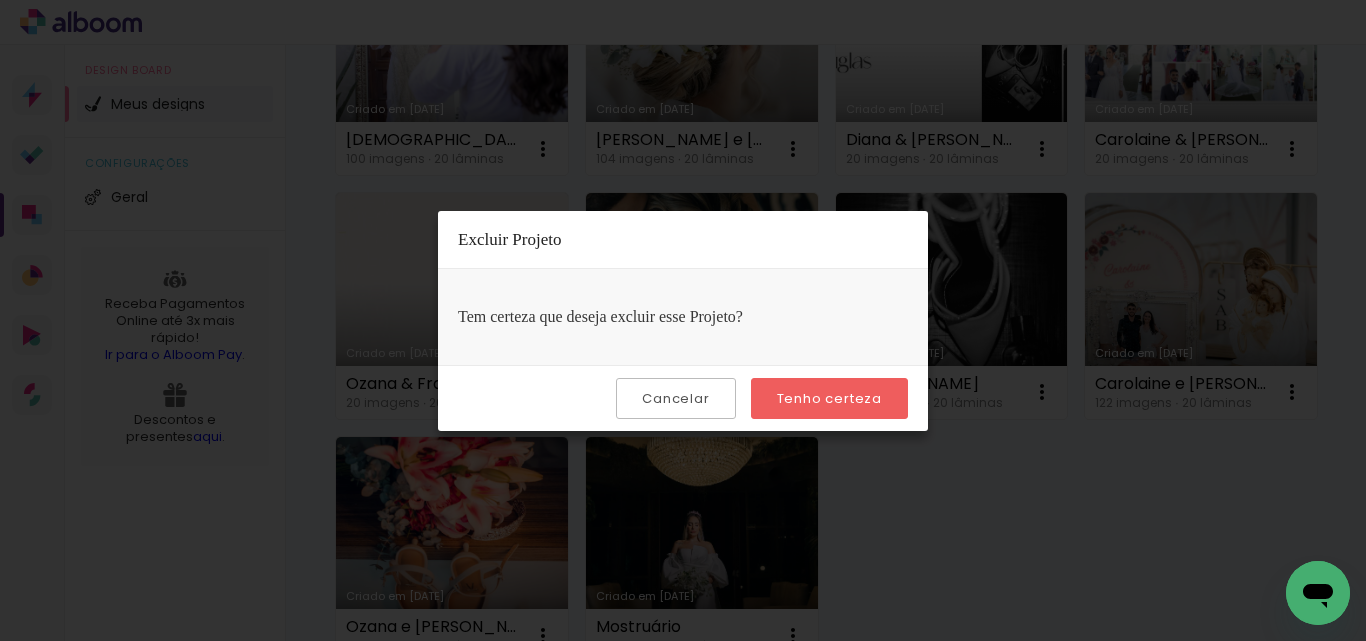 click on "Tenho certeza" at bounding box center [0, 0] 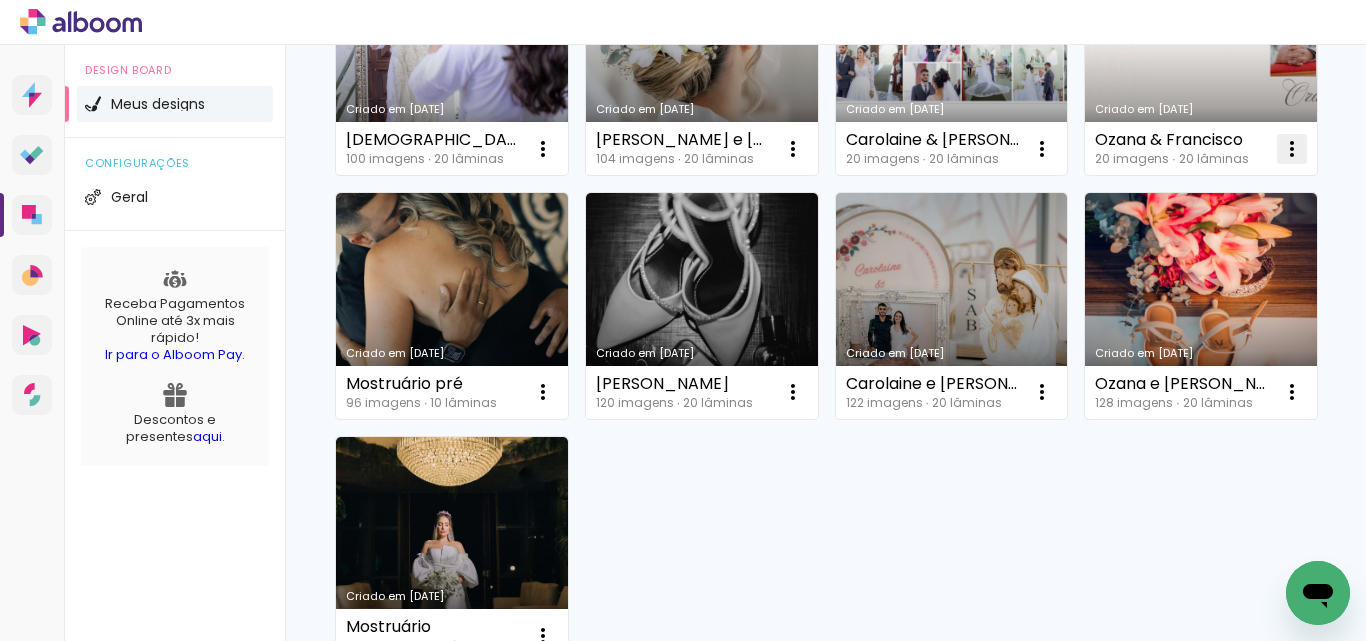 click at bounding box center [543, -95] 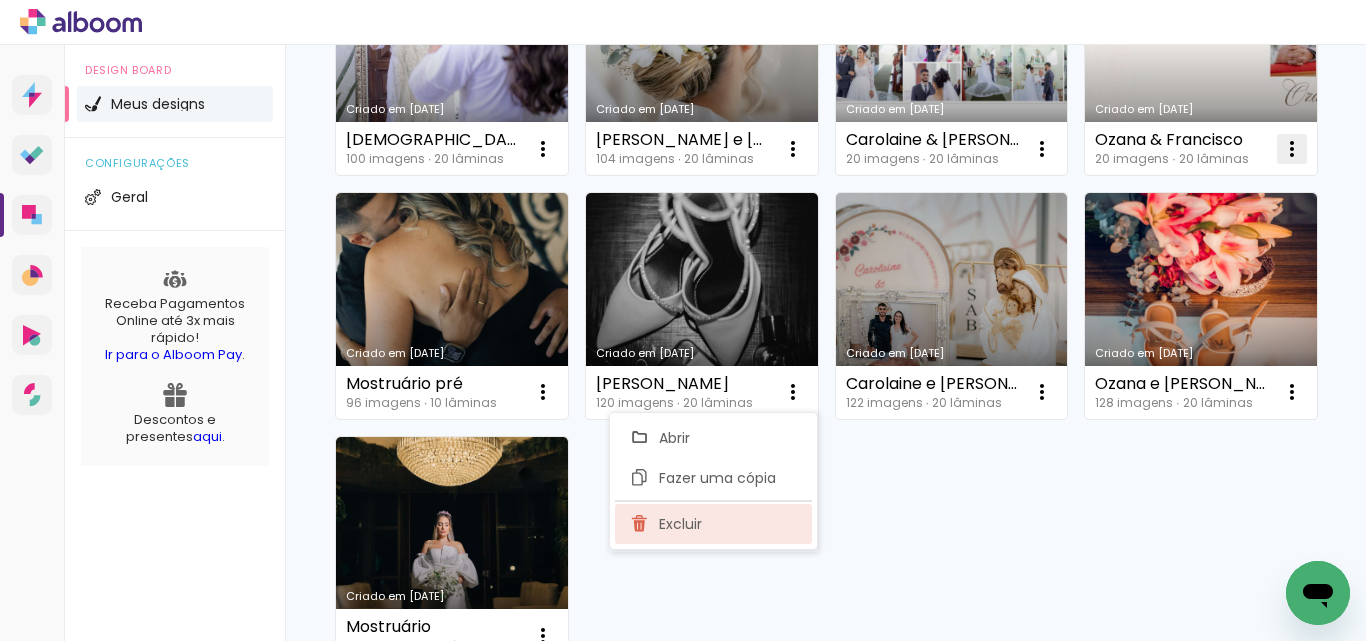 click on "Excluir" 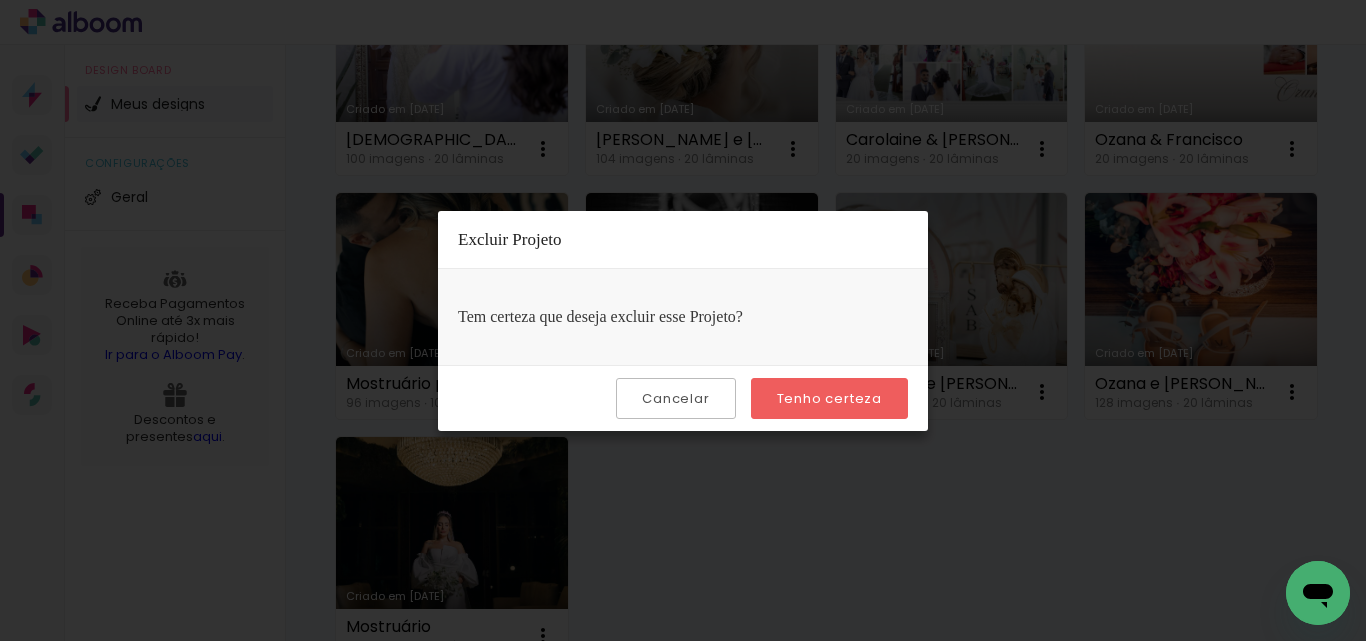 click on "Tenho certeza" at bounding box center (0, 0) 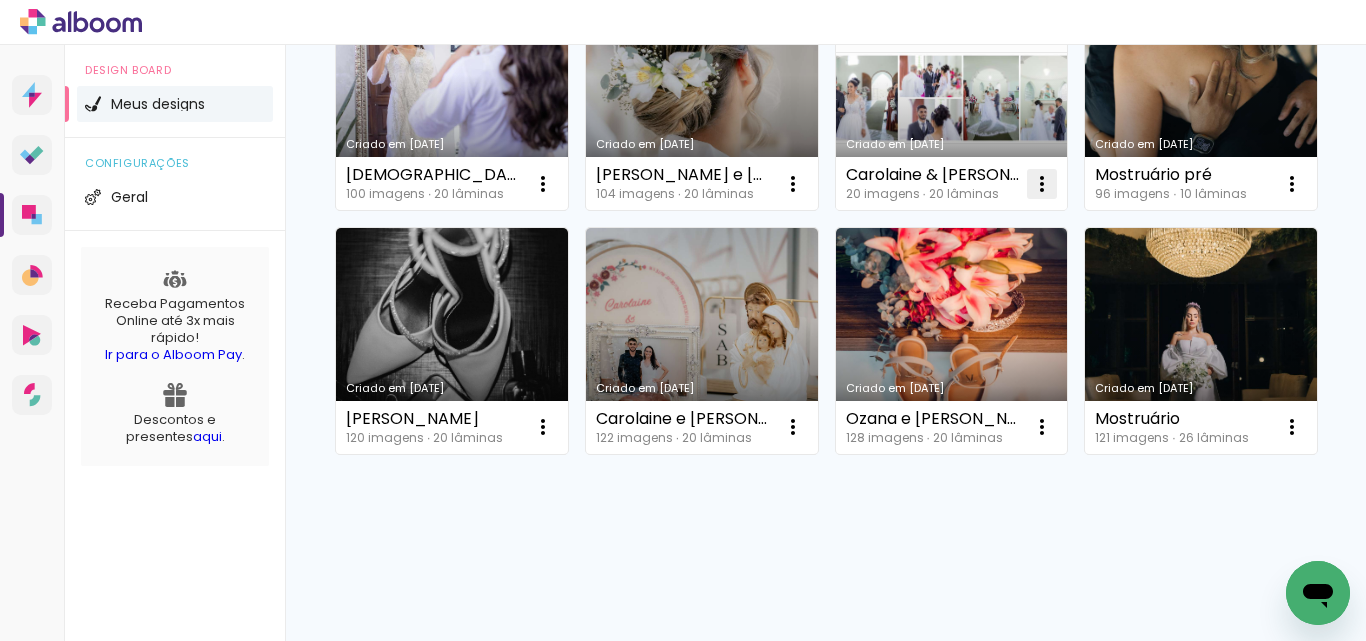 click at bounding box center [543, -60] 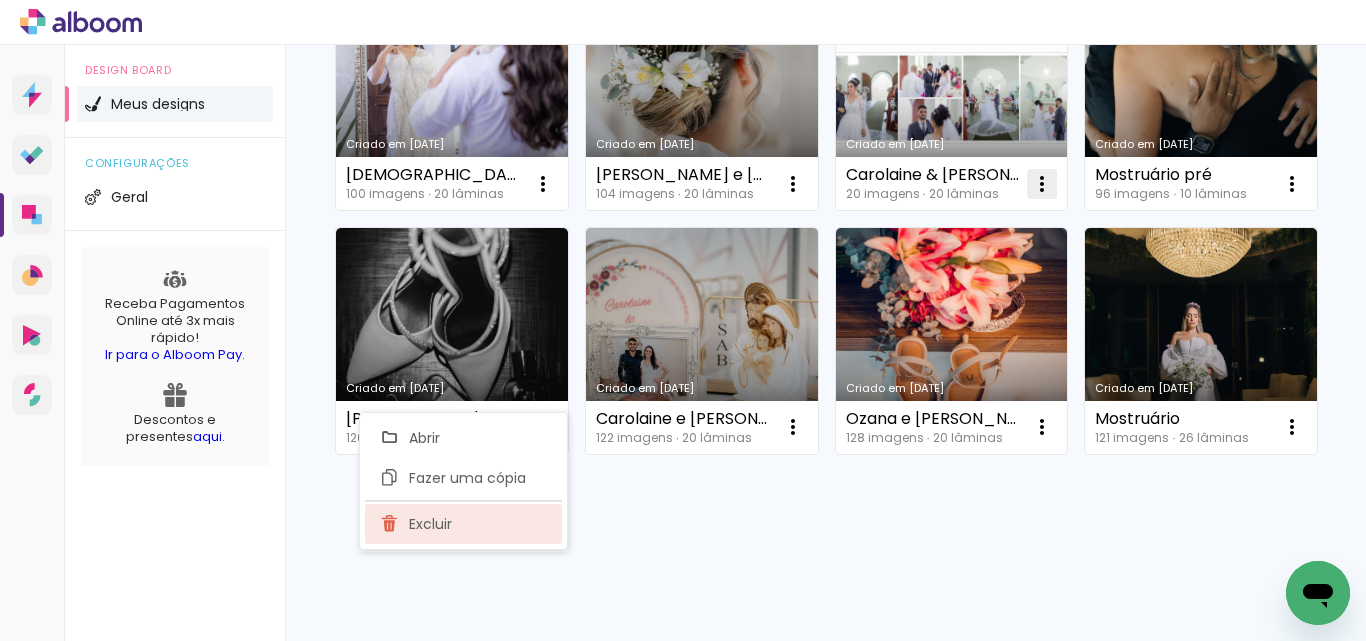 click on "Excluir" 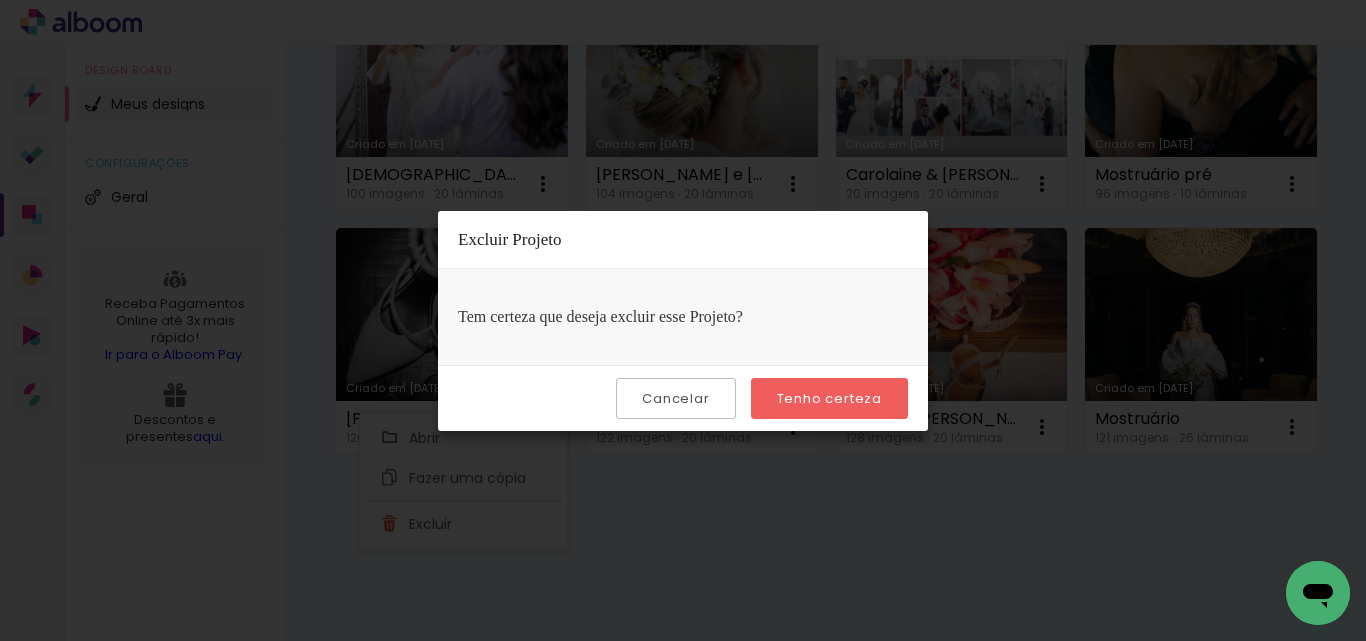 click on "Cancelar Tenho certeza" at bounding box center [683, 398] 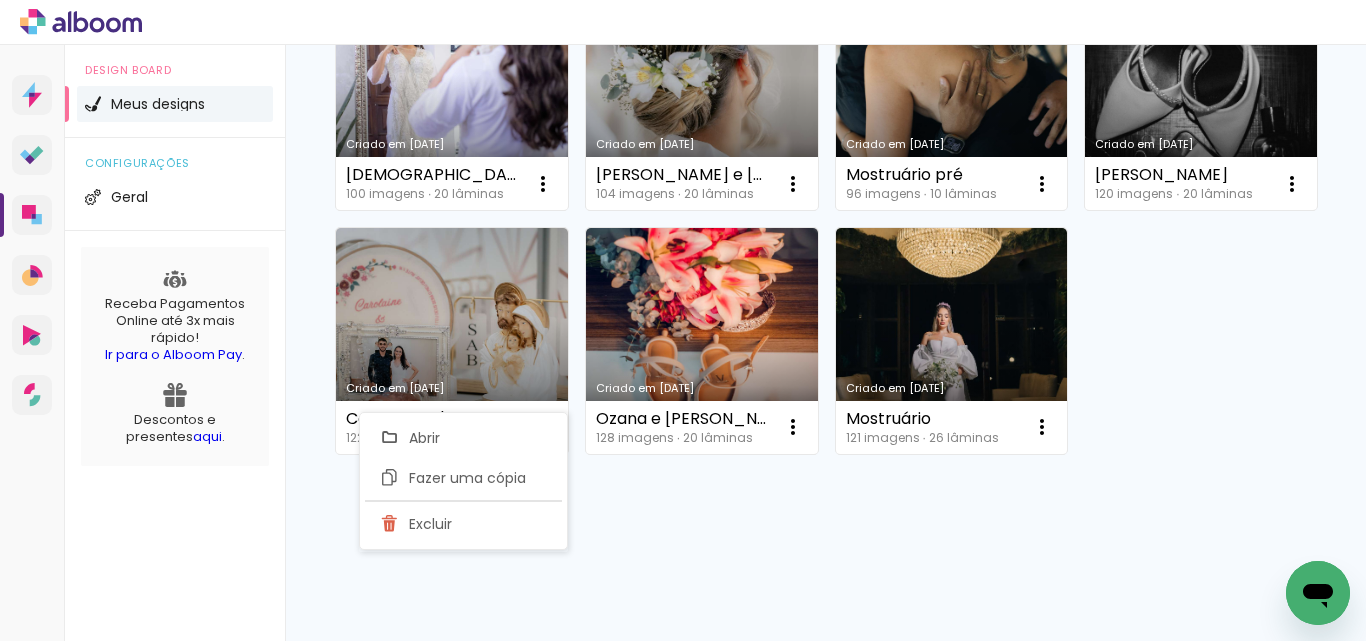 click on "Criado em [DATE] [PERSON_NAME] & Clepse 25 imagens  ∙ 25 lâminas  Abrir Fazer uma cópia Excluir Criado em [DATE] Klarissa & Jamersio 20 imagens  ∙ 20 lâminas  Abrir Fazer uma cópia Excluir Criado em [DATE] [PERSON_NAME] & [PERSON_NAME] 20 imagens  ∙ 20 lâminas  Abrir Fazer uma cópia Excluir Criado em [DATE] [PERSON_NAME] e Clepse 142 imagens  ∙ 25 lâminas  Abrir Fazer uma cópia Excluir Criado em [DATE] Klarissa e Jamersio 100 imagens  ∙ 20 lâminas  Abrir Fazer uma cópia Excluir Criado em [DATE] [PERSON_NAME] e [PERSON_NAME] 104 imagens  ∙ 20 lâminas  Abrir Fazer uma cópia Excluir Criado em [DATE] Mostruário pré 96 imagens  ∙ 10 lâminas  Abrir Fazer uma cópia Excluir Criado em [DATE] [PERSON_NAME]  120 imagens  ∙ 20 lâminas  Abrir Fazer uma cópia Excluir Criado em [DATE] Carolaine e [PERSON_NAME] 122 imagens  ∙ 20 lâminas  Abrir Fazer uma cópia Excluir Criado em [DATE] [PERSON_NAME] e [PERSON_NAME] 128 imagens  ∙ 20 lâminas  Abrir Fazer uma cópia Excluir Criado em [DATE] Mostruário" at bounding box center (825, 96) 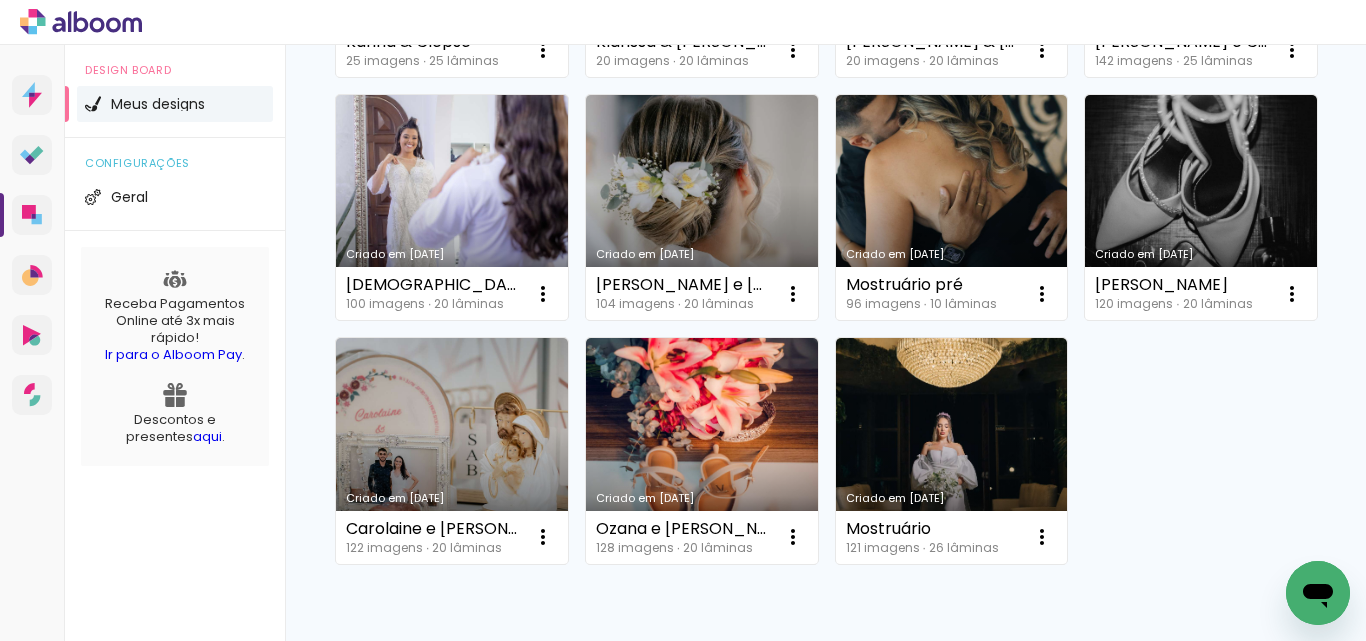 scroll, scrollTop: 167, scrollLeft: 0, axis: vertical 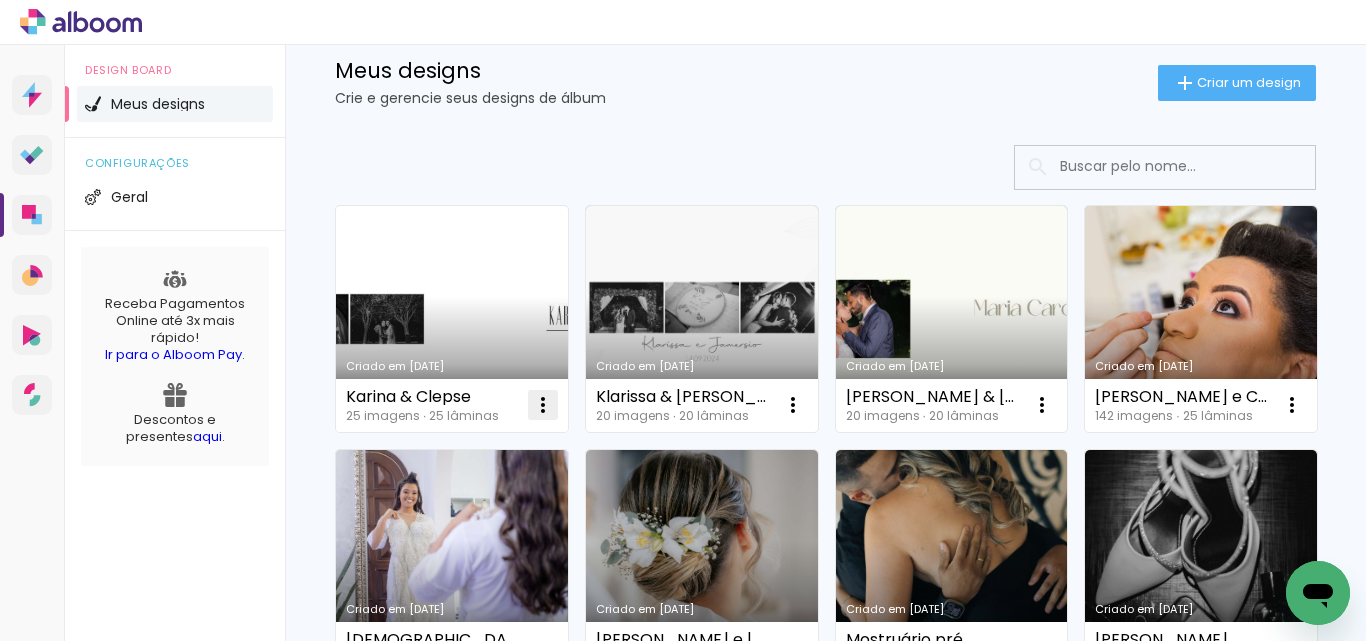 click at bounding box center (543, 405) 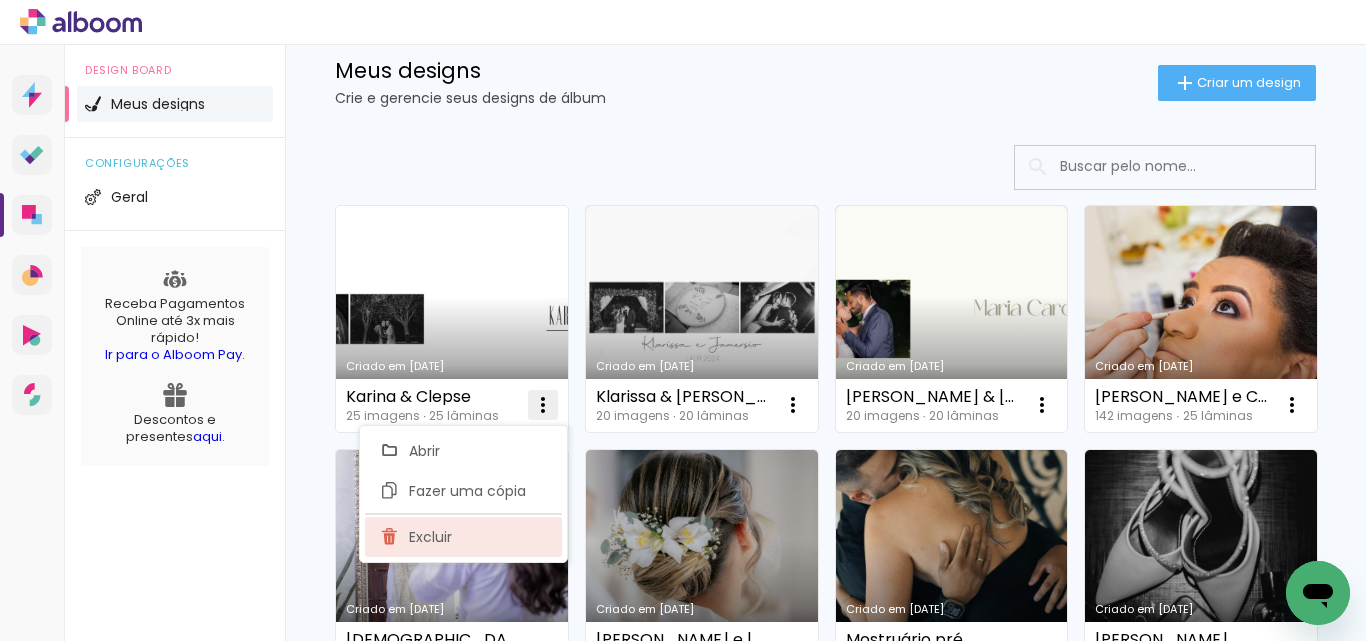 click on "Excluir" 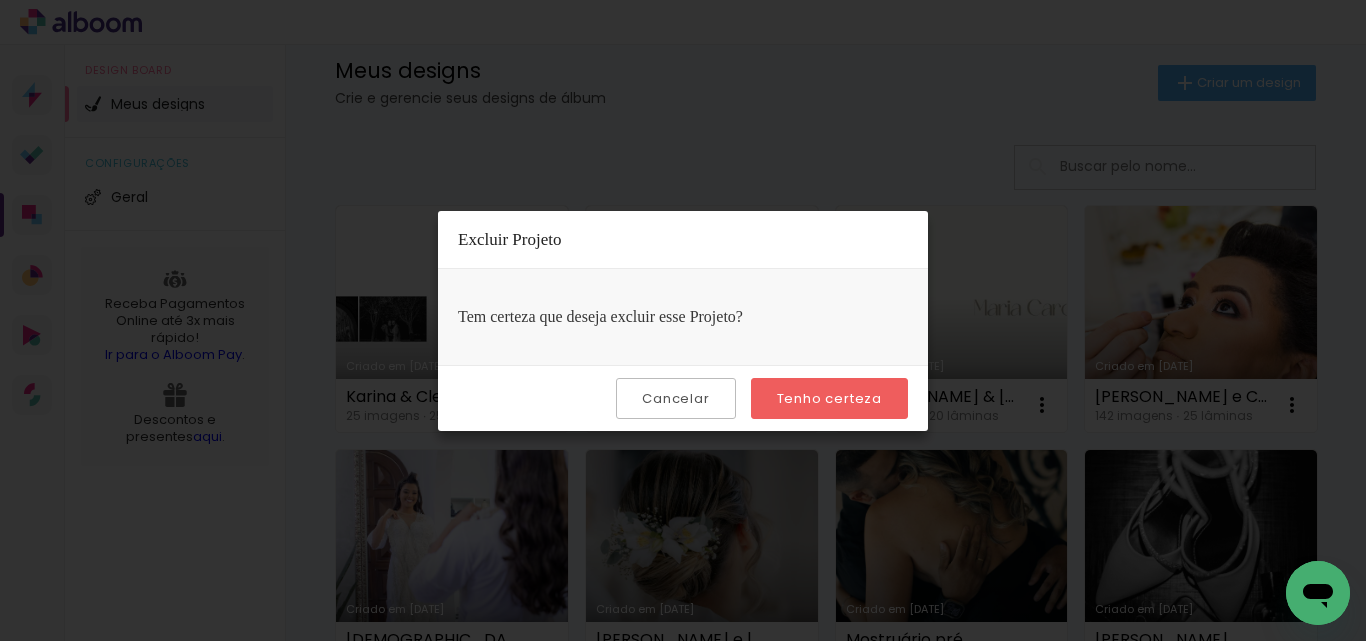 click on "Tenho certeza" at bounding box center (0, 0) 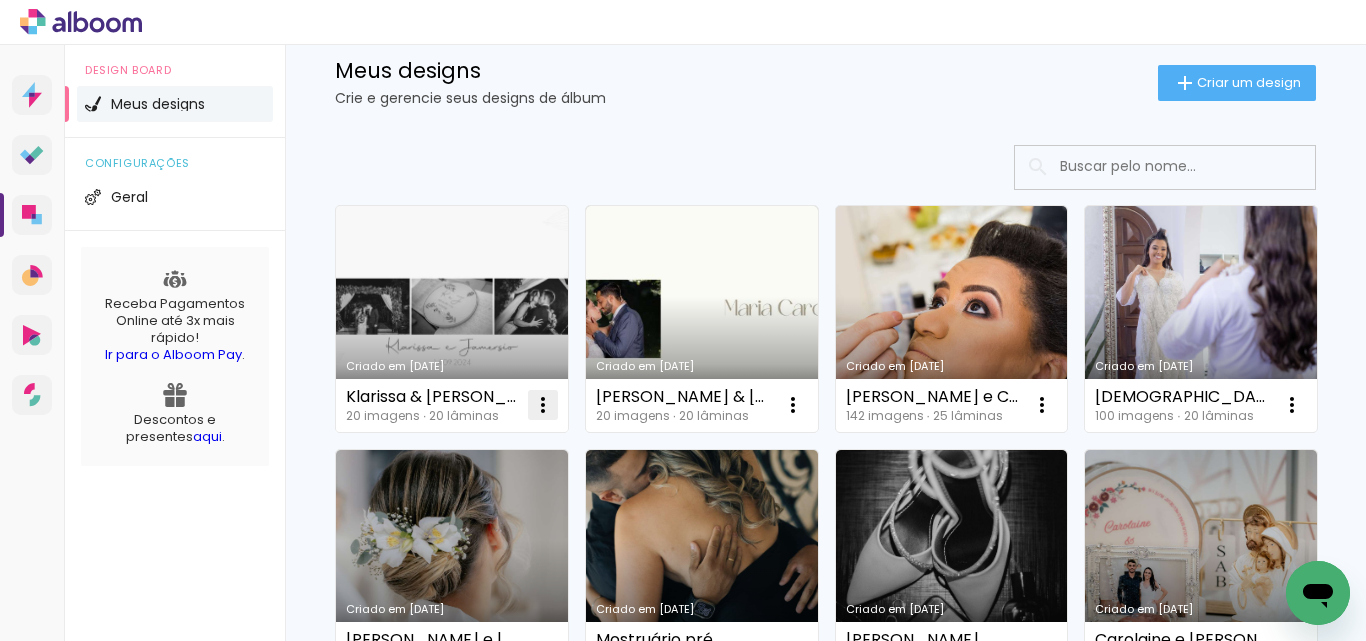 click at bounding box center [543, 405] 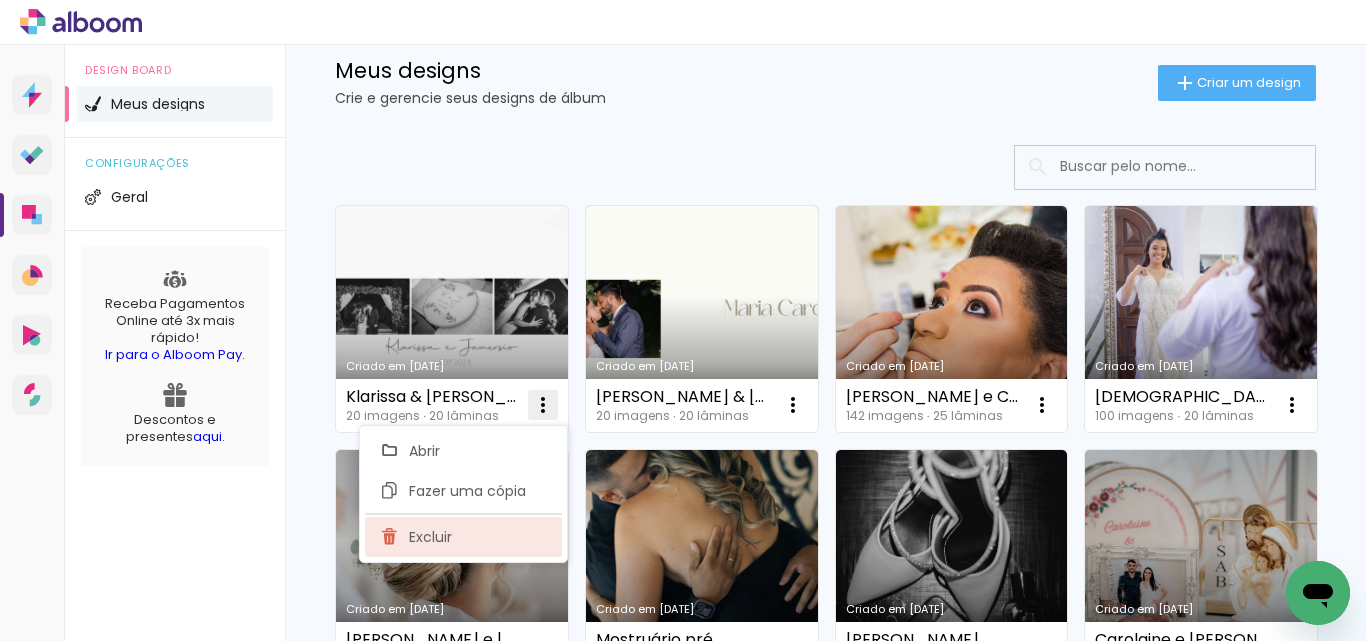 click on "Excluir" 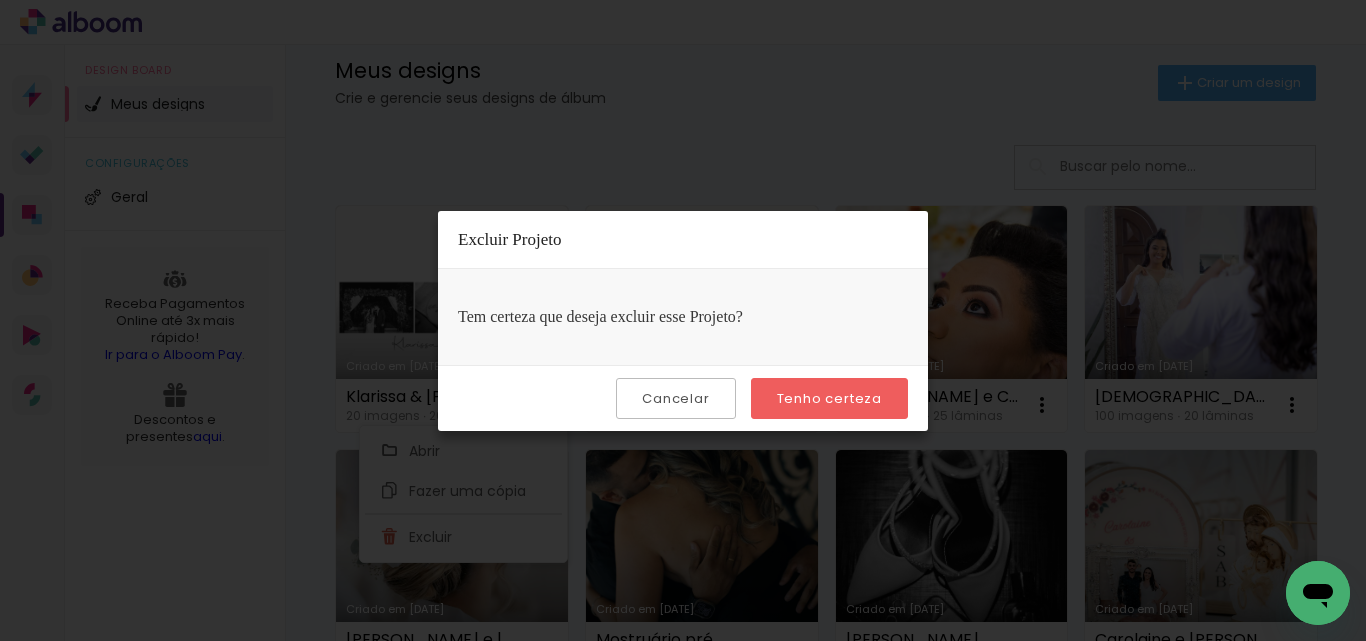 click on "Tenho certeza" at bounding box center [829, 398] 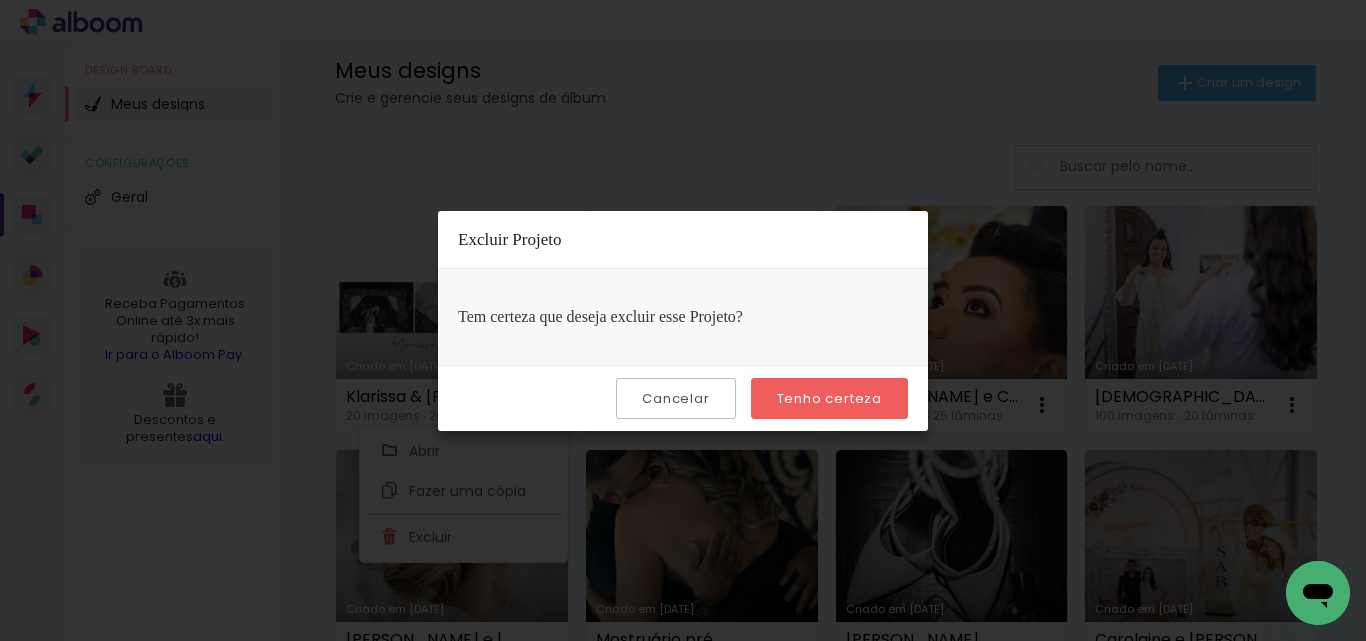 click on "Tenho certeza" at bounding box center (0, 0) 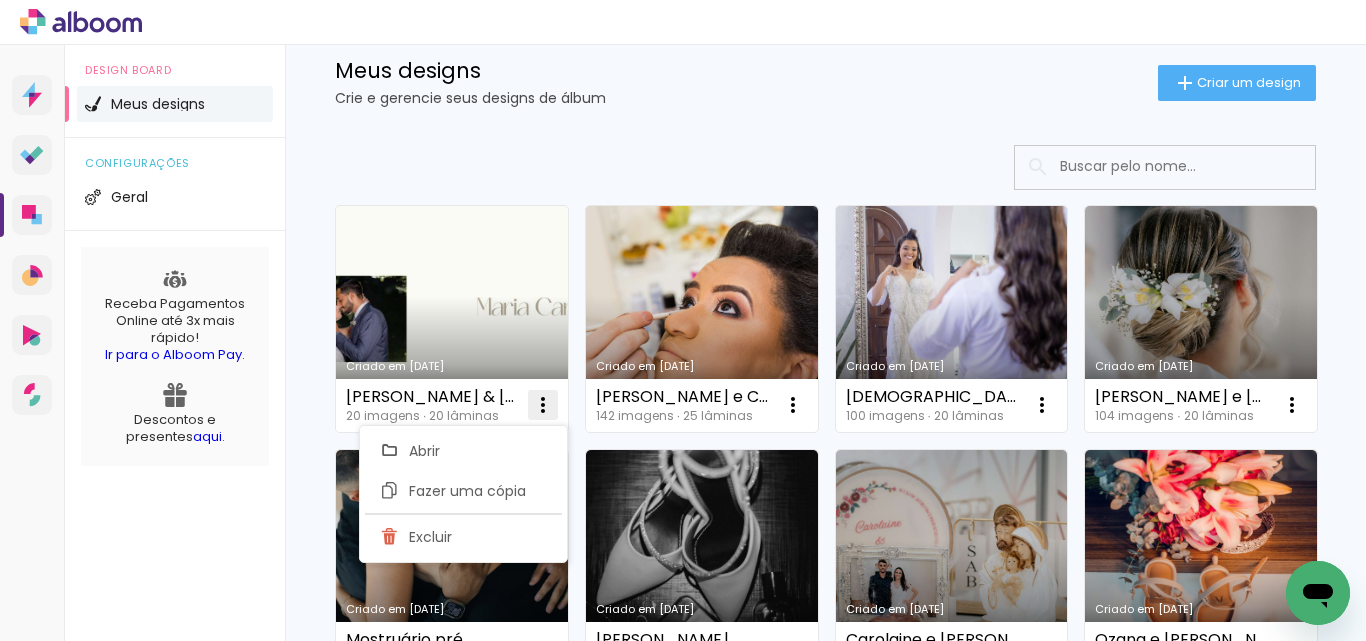 click at bounding box center [543, 405] 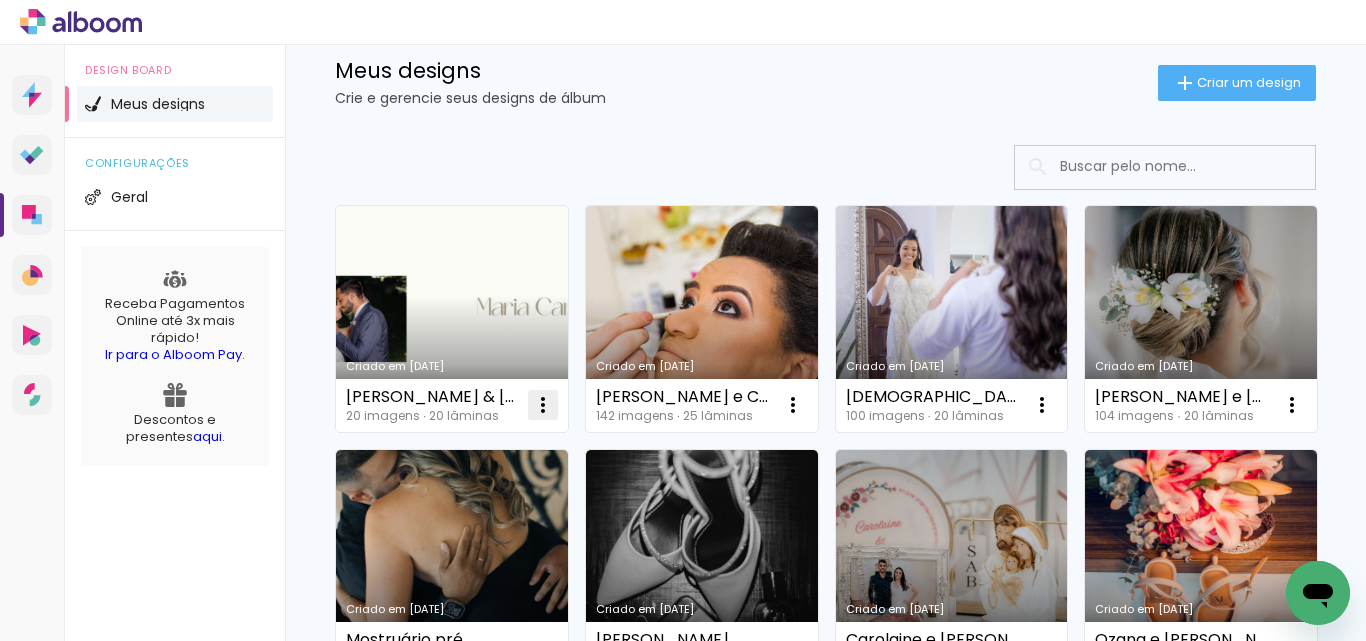 click at bounding box center (543, 405) 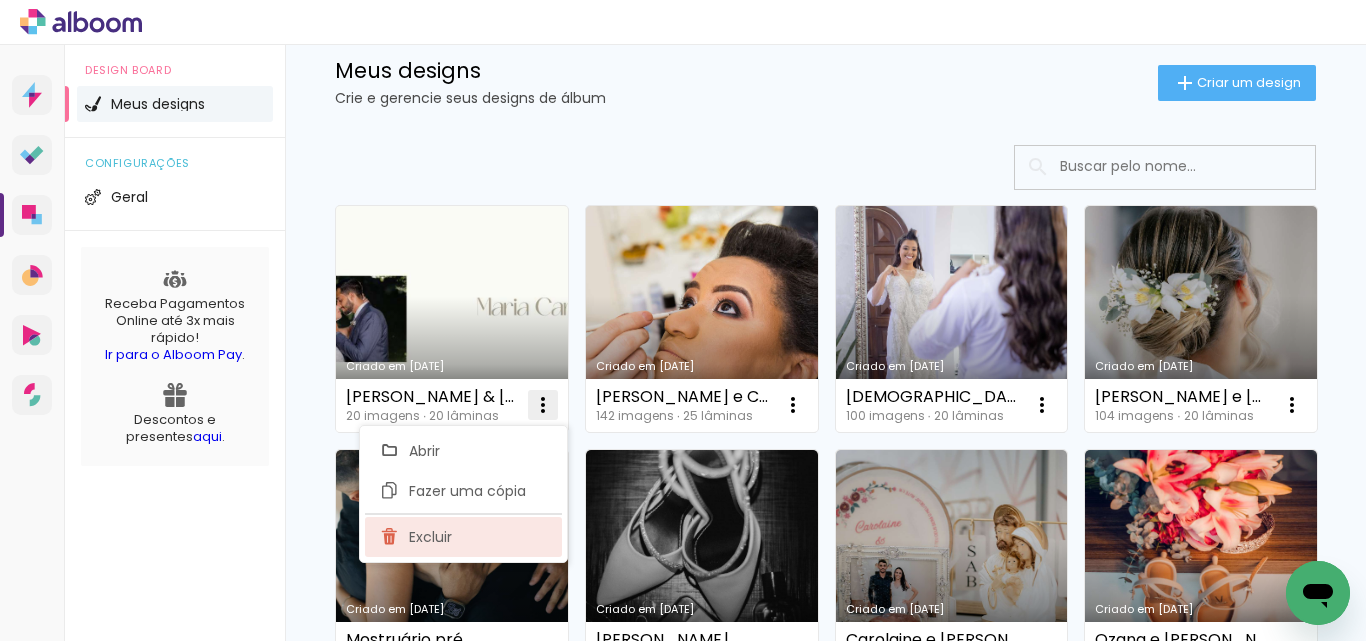 click on "Excluir" 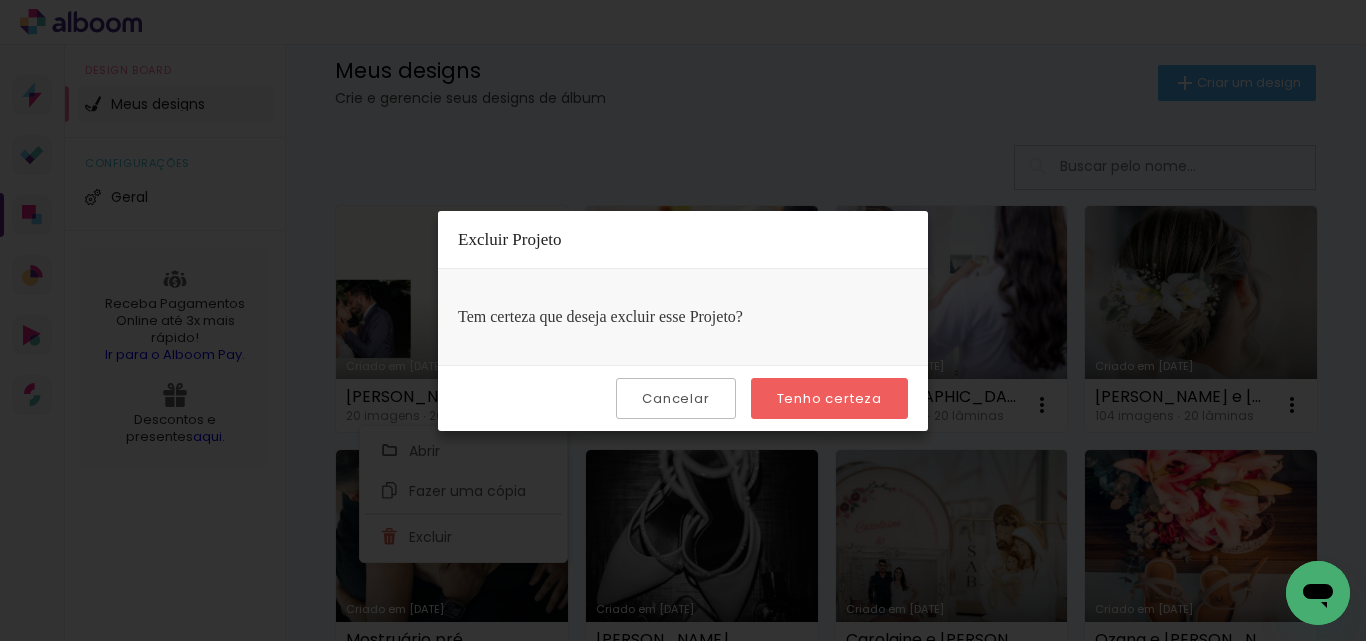 click on "Tenho certeza" at bounding box center [829, 398] 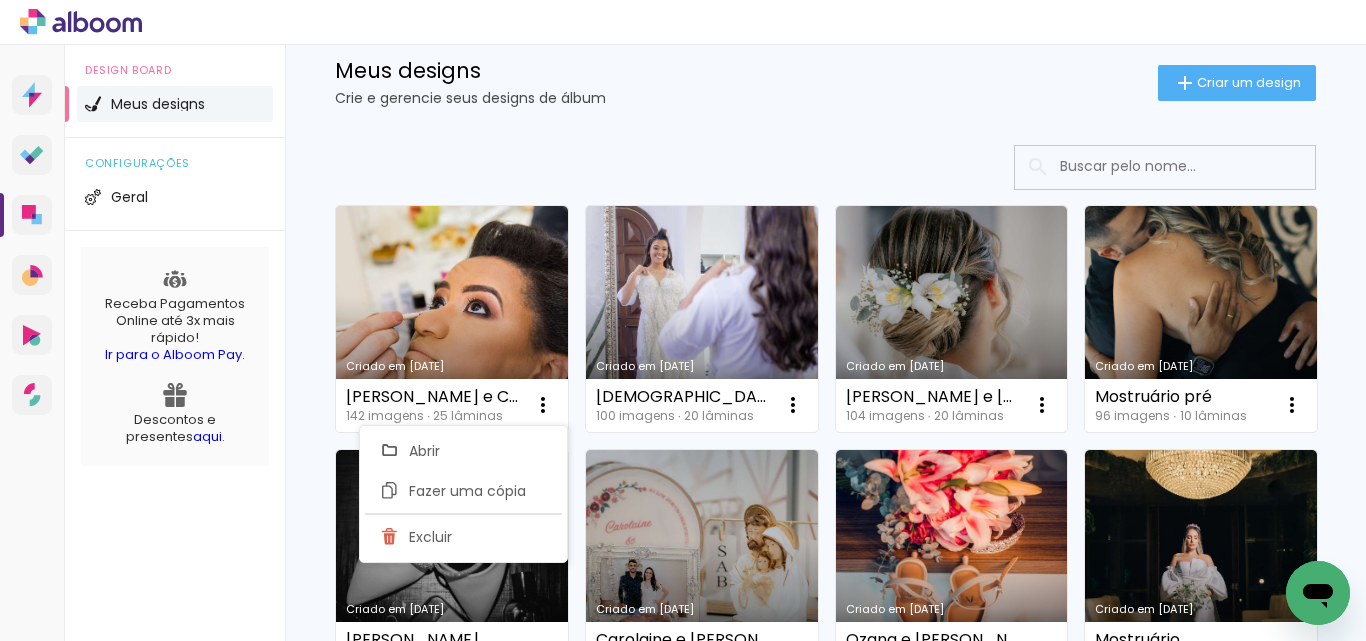 click on "Criado em [DATE] [PERSON_NAME] e Clepse 142 imagens  ∙ 25 lâminas  Abrir Fazer uma cópia Excluir Criado em [DATE] Klarissa e Jamersio 100 imagens  ∙ 20 lâminas  Abrir Fazer uma cópia Excluir Criado em [DATE] [PERSON_NAME] e [PERSON_NAME] 104 imagens  ∙ 20 lâminas  Abrir Fazer uma cópia Excluir Criado em [DATE] Mostruário pré 96 imagens  ∙ 10 lâminas  Abrir Fazer uma cópia Excluir Criado em [DATE] Diana  120 imagens  ∙ 20 lâminas  Abrir Fazer uma cópia Excluir Criado em [DATE] Carolaine e [PERSON_NAME] 122 imagens  ∙ 20 lâminas  Abrir Fazer uma cópia Excluir Criado em [DATE] Ozana e [PERSON_NAME] 128 imagens  ∙ 20 lâminas  Abrir Fazer uma cópia Excluir Criado em [DATE] Mostruário 121 imagens  ∙ 26 lâminas  Abrir Fazer uma cópia Excluir" at bounding box center [825, 439] 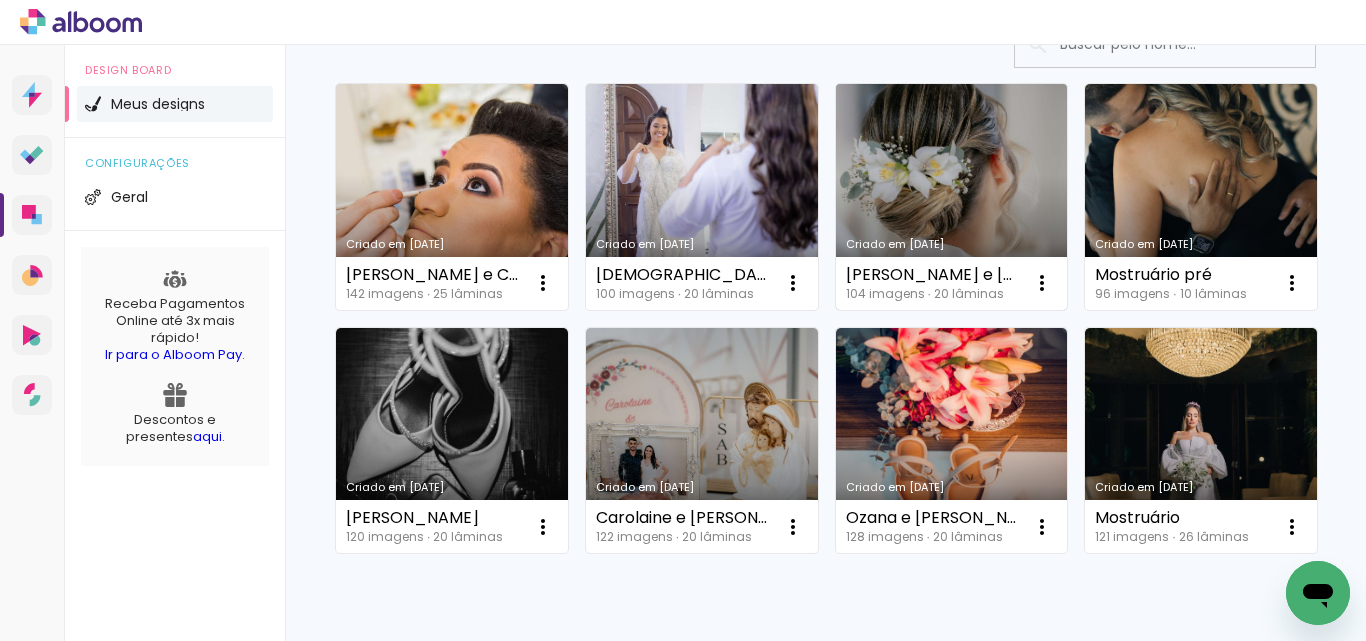 scroll, scrollTop: 333, scrollLeft: 0, axis: vertical 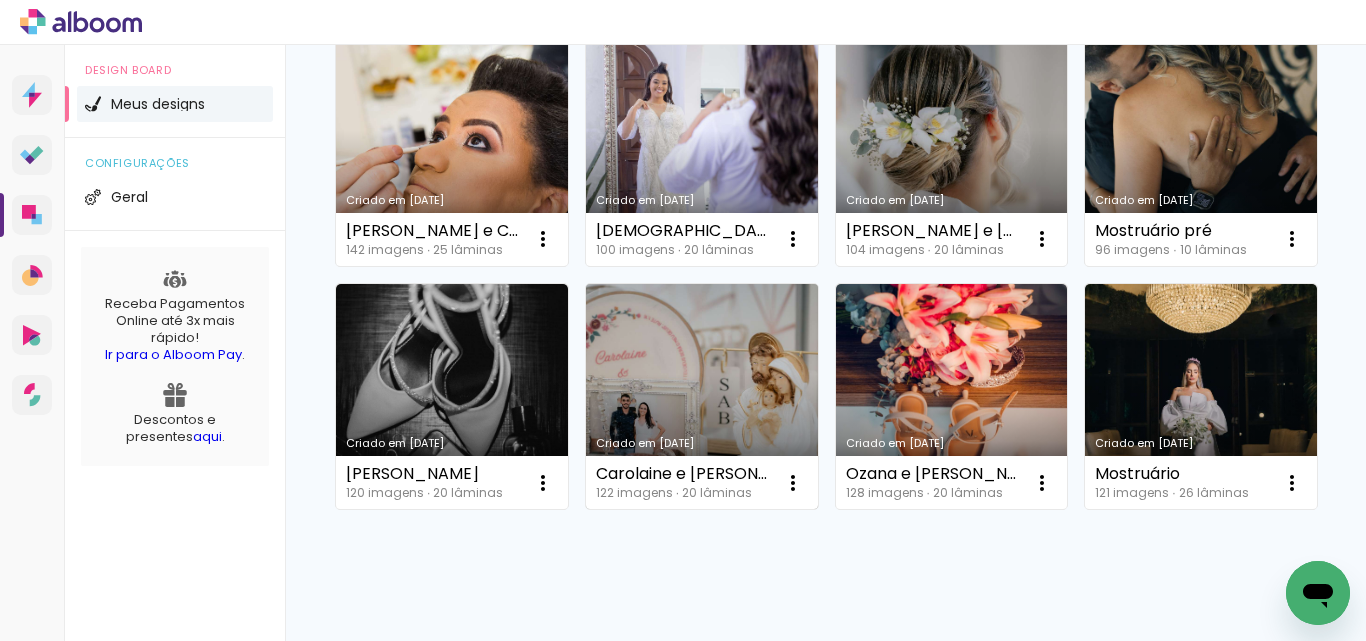 click on "Criado em [DATE]" at bounding box center [702, 397] 